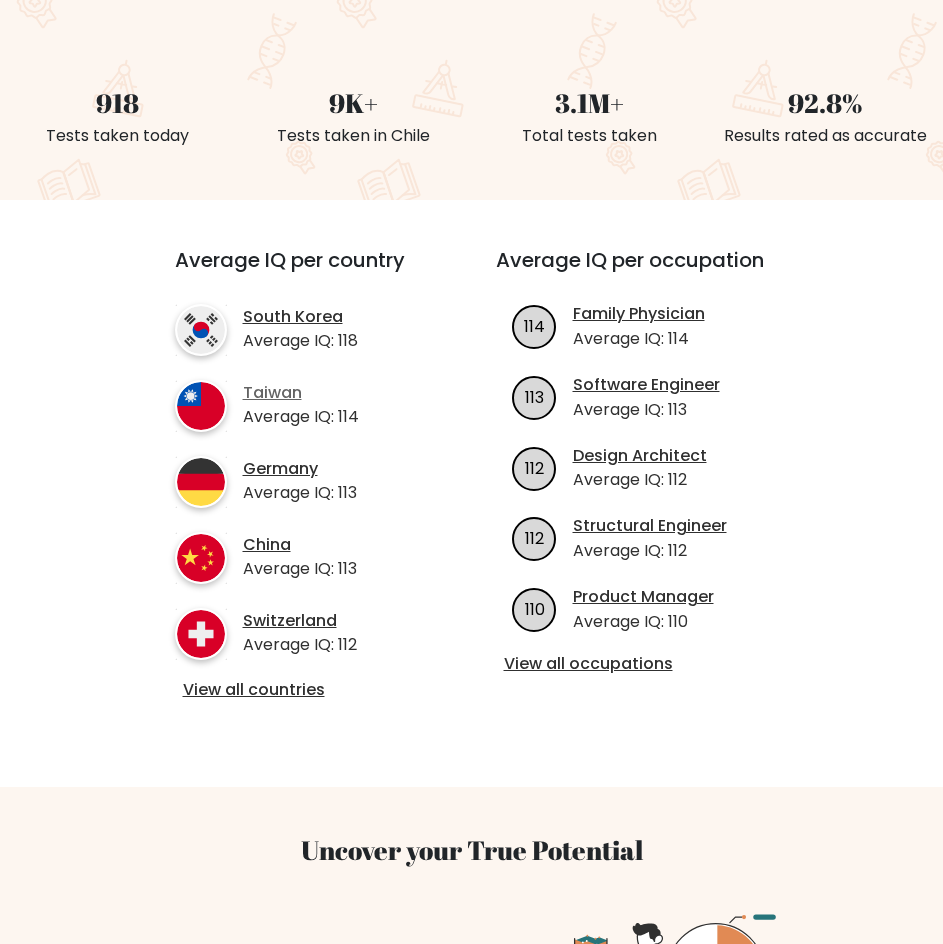scroll, scrollTop: 500, scrollLeft: 0, axis: vertical 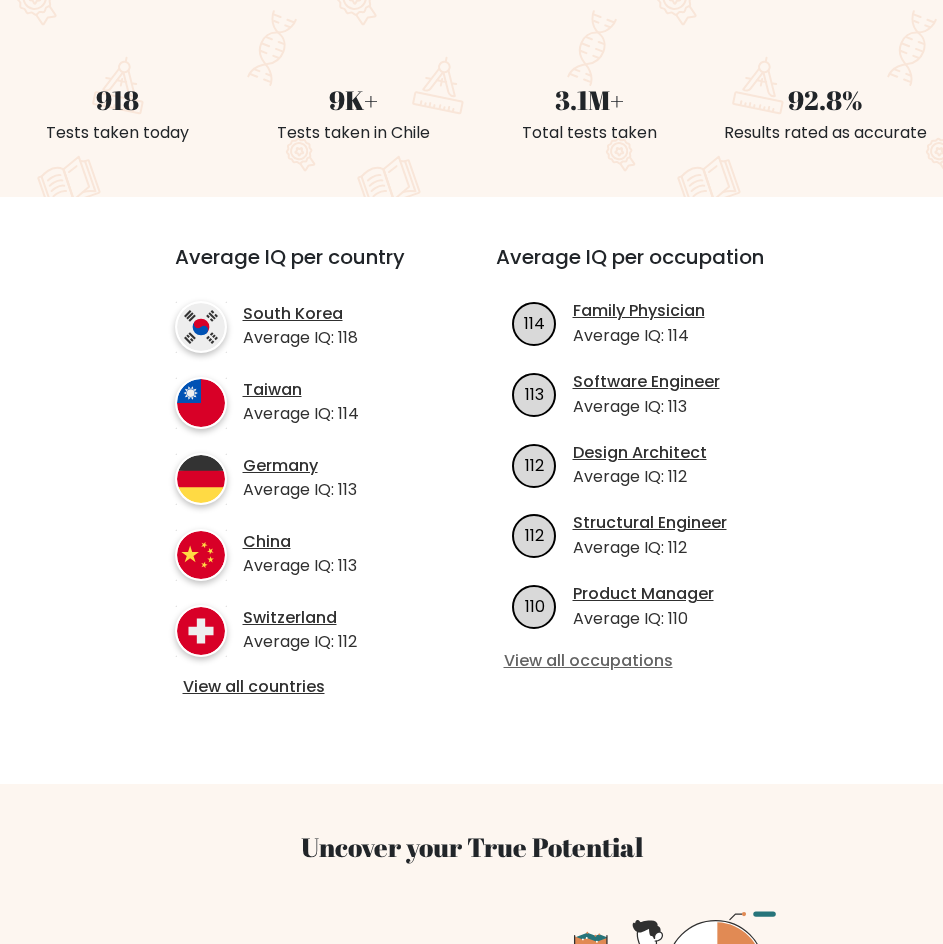 click on "View all occupations" at bounding box center (644, 661) 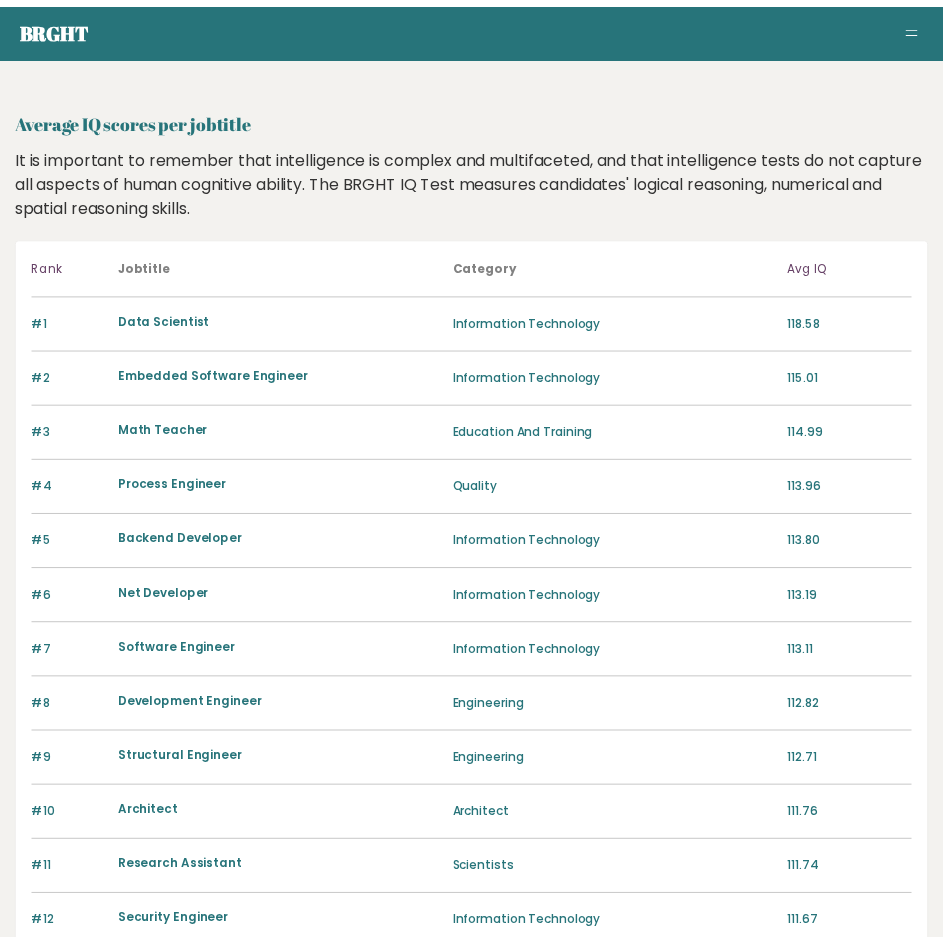 scroll, scrollTop: 0, scrollLeft: 0, axis: both 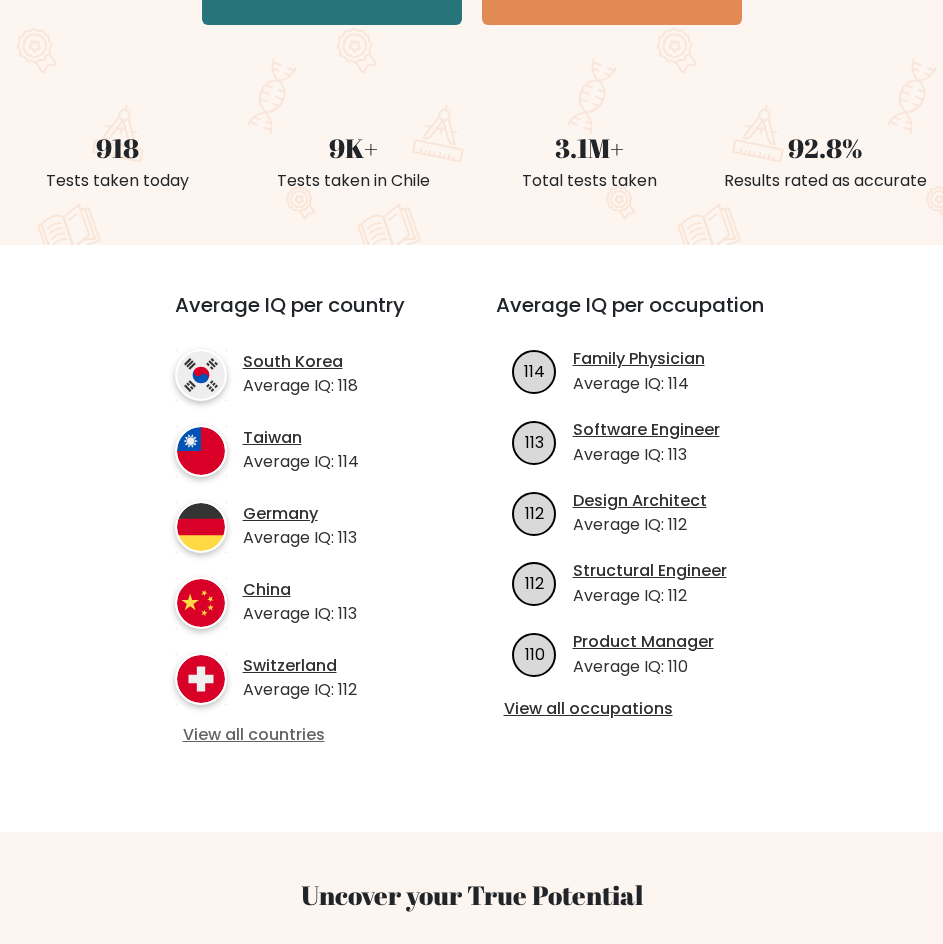 click on "View all countries" at bounding box center [299, 735] 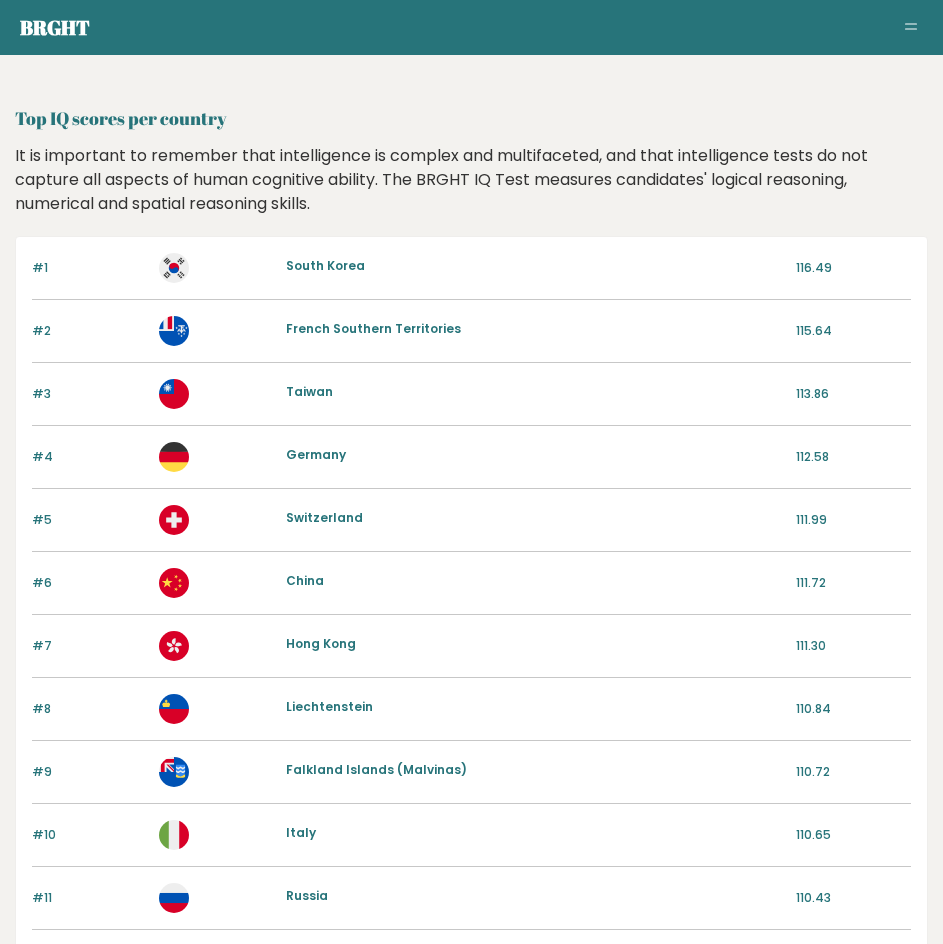 scroll, scrollTop: 0, scrollLeft: 0, axis: both 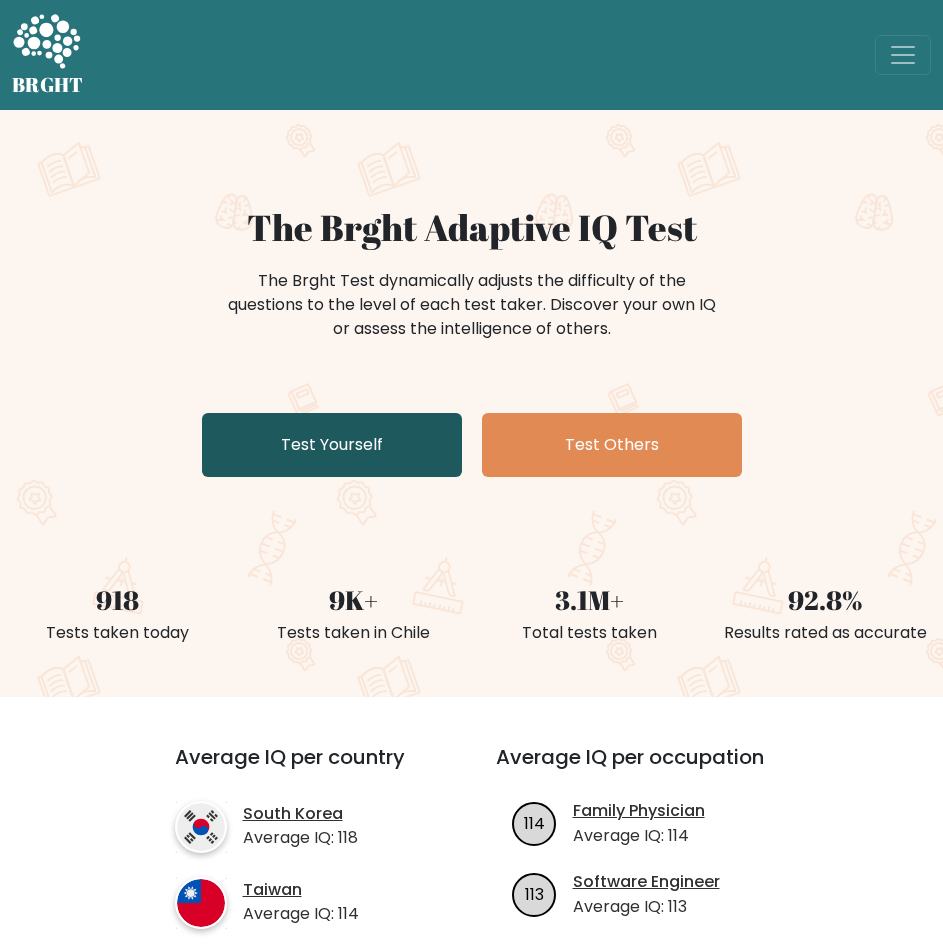 click on "Test Yourself" at bounding box center (332, 445) 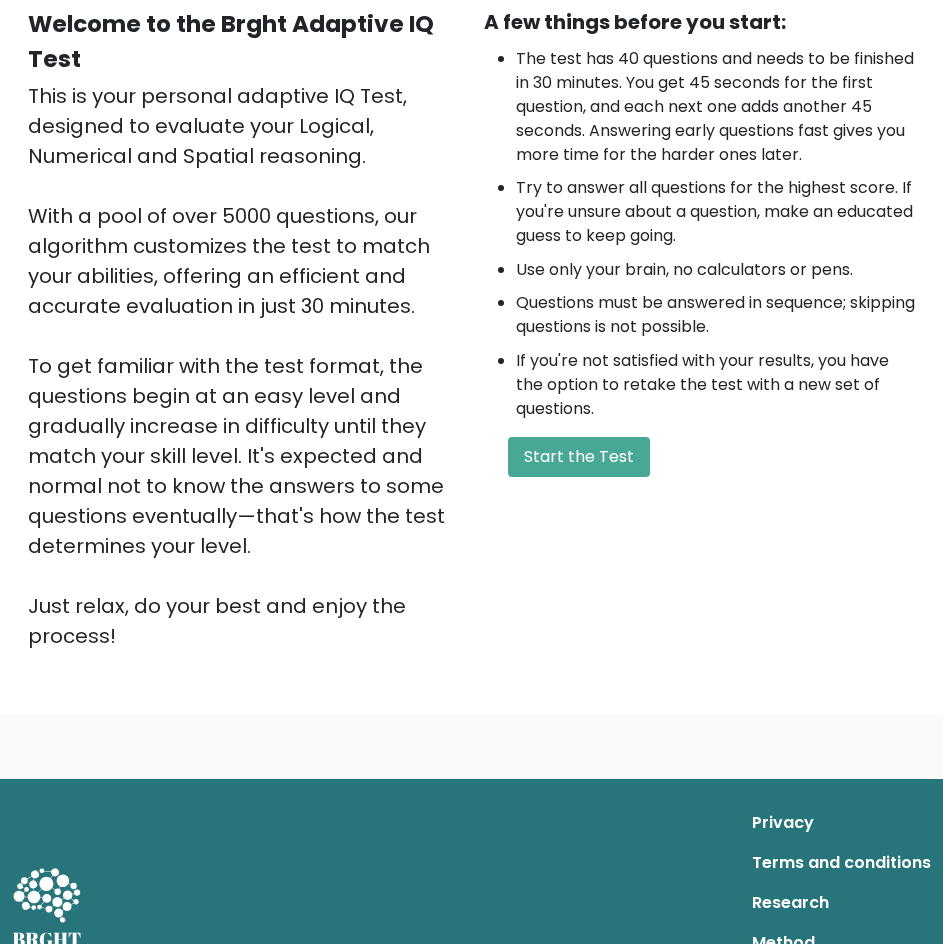 scroll, scrollTop: 0, scrollLeft: 0, axis: both 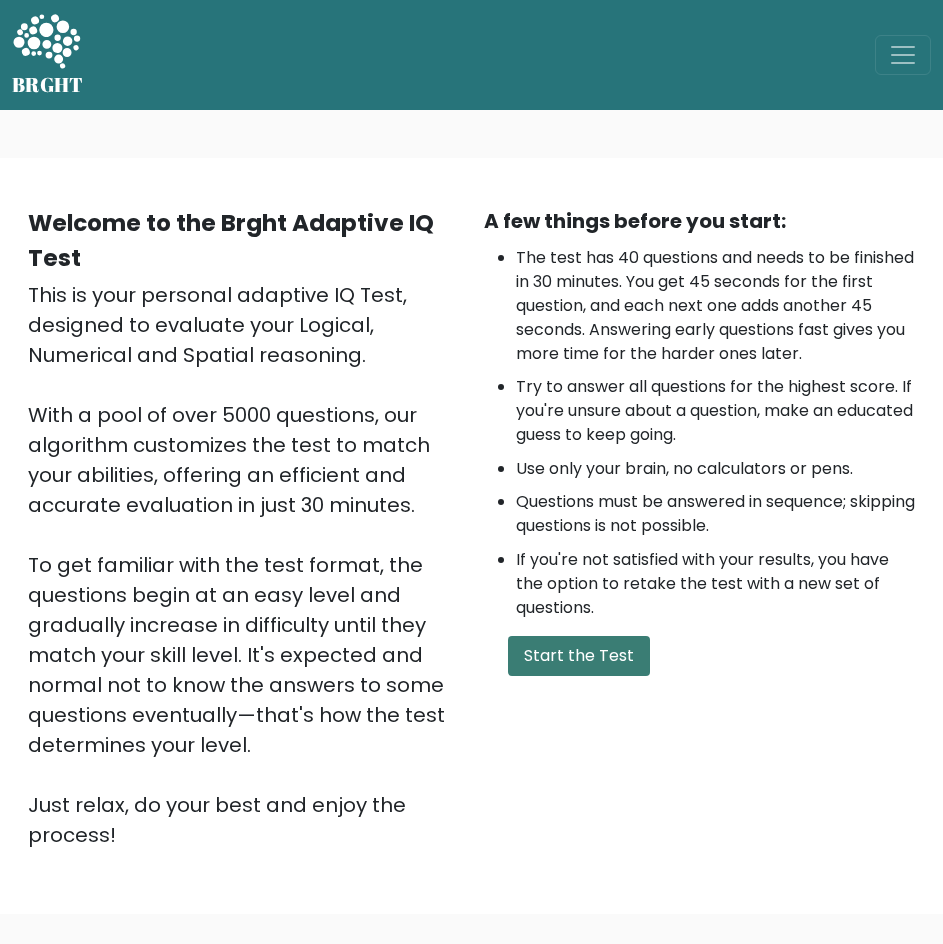 click on "Start the Test" at bounding box center [579, 656] 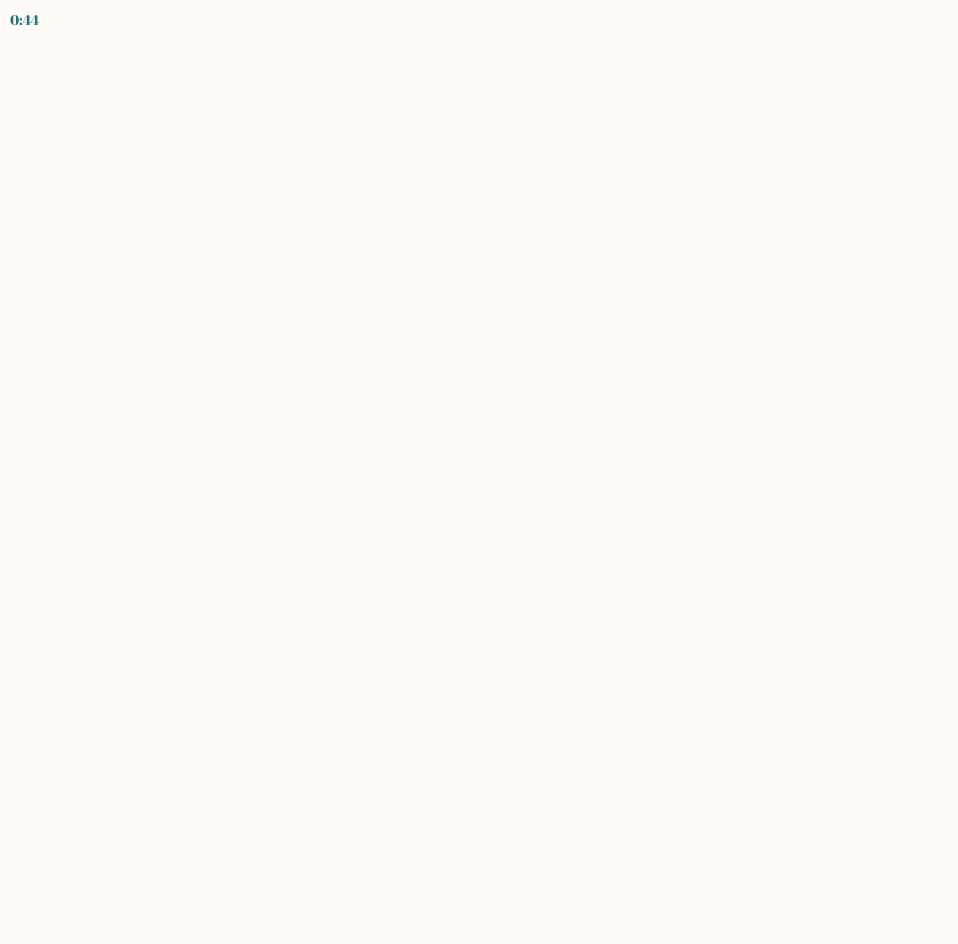 scroll, scrollTop: 0, scrollLeft: 0, axis: both 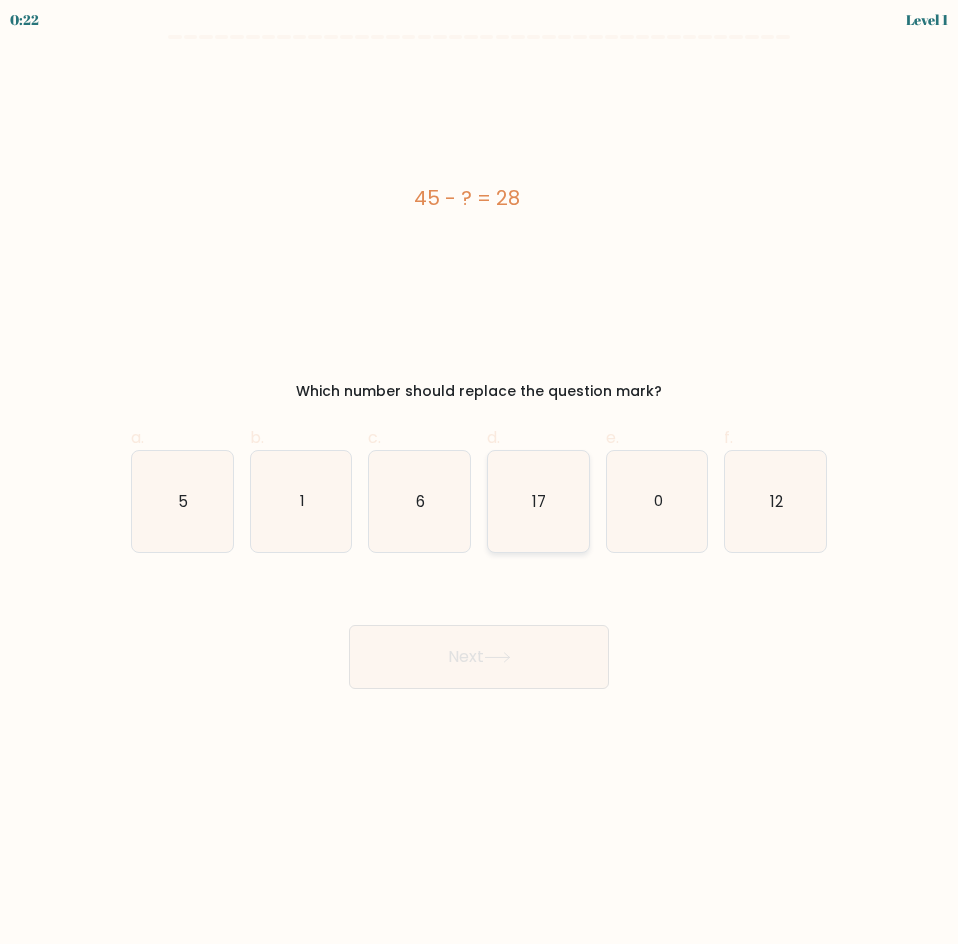 click on "17" 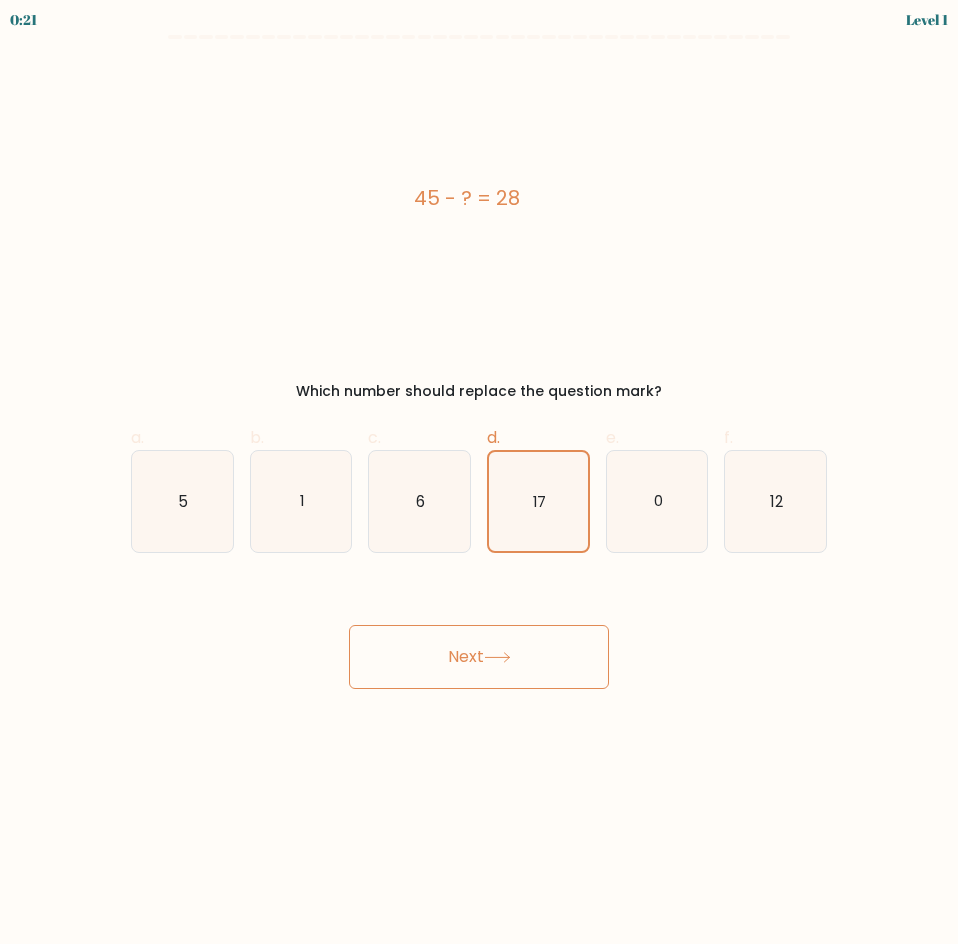 click on "0:21
Level 1
a." at bounding box center (479, 472) 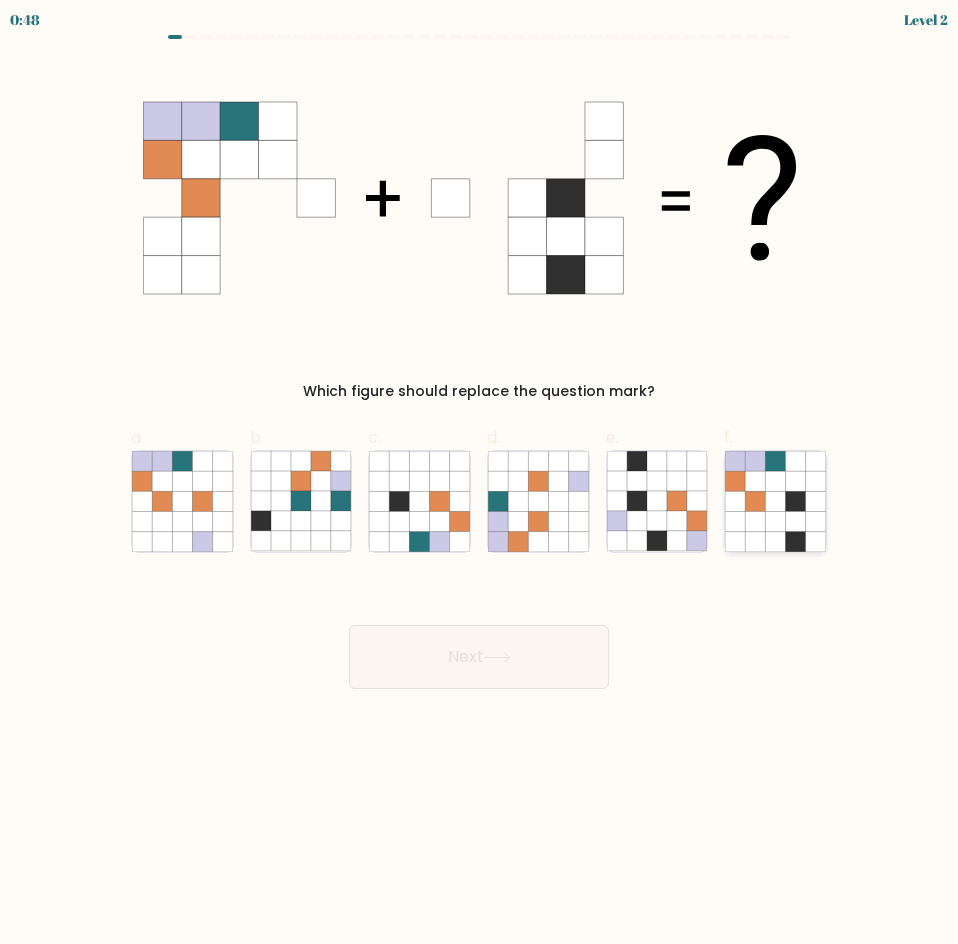 click 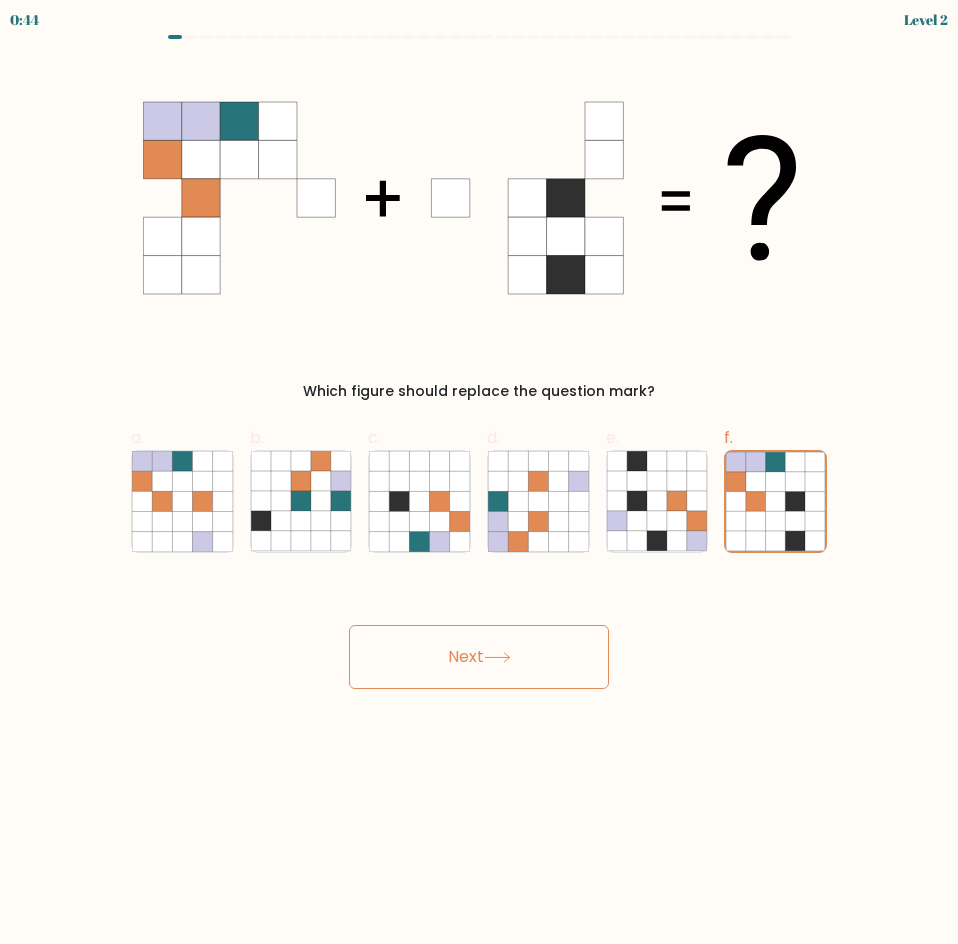 click on "Next" at bounding box center [479, 657] 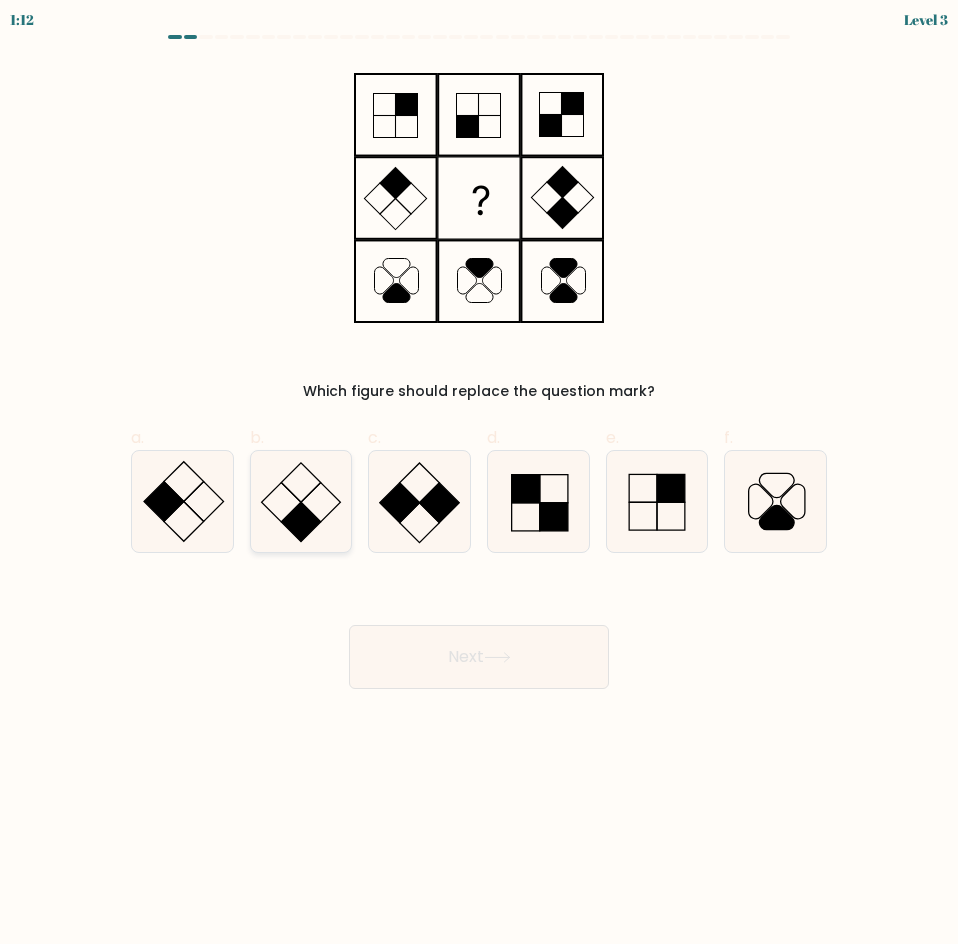 click 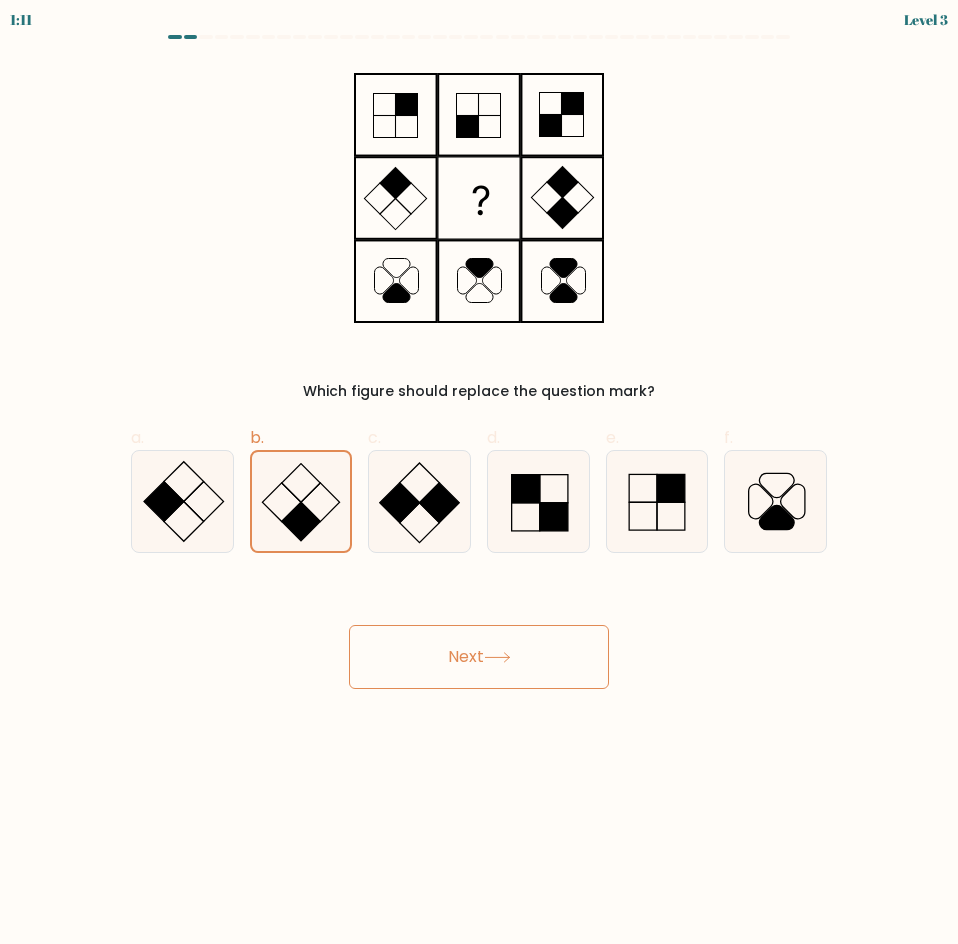 click on "Next" at bounding box center [479, 657] 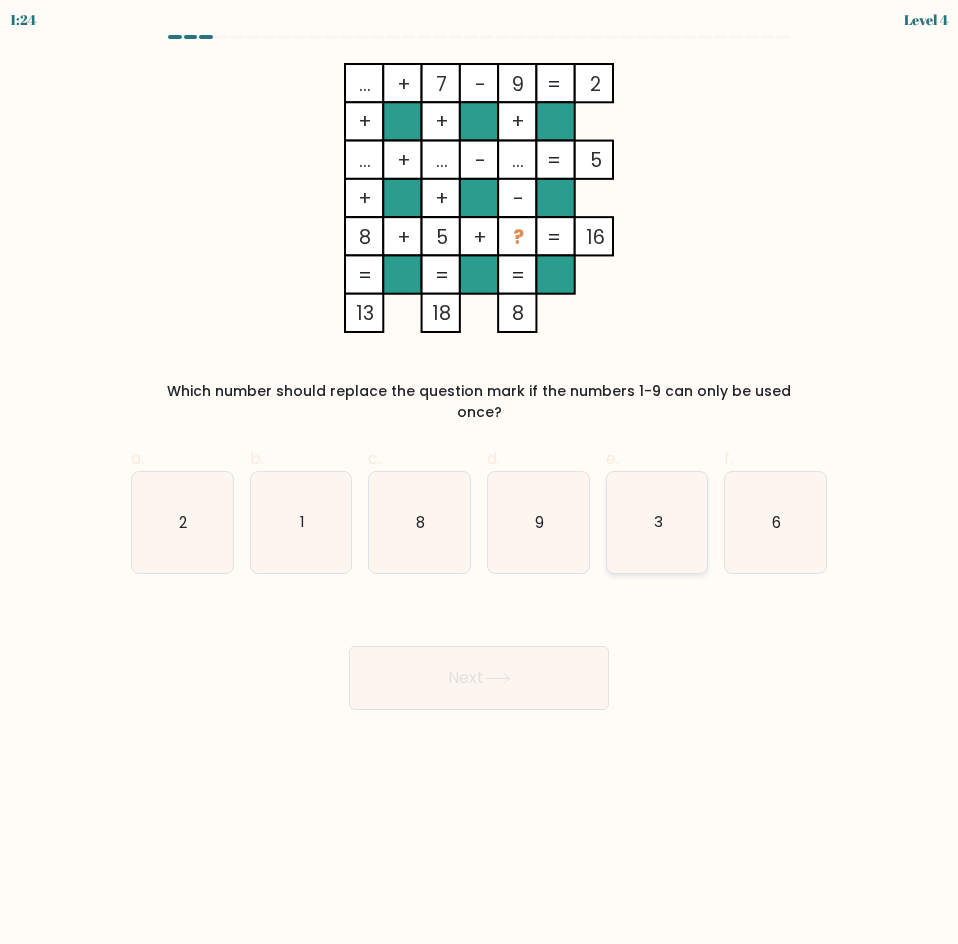 click on "3" 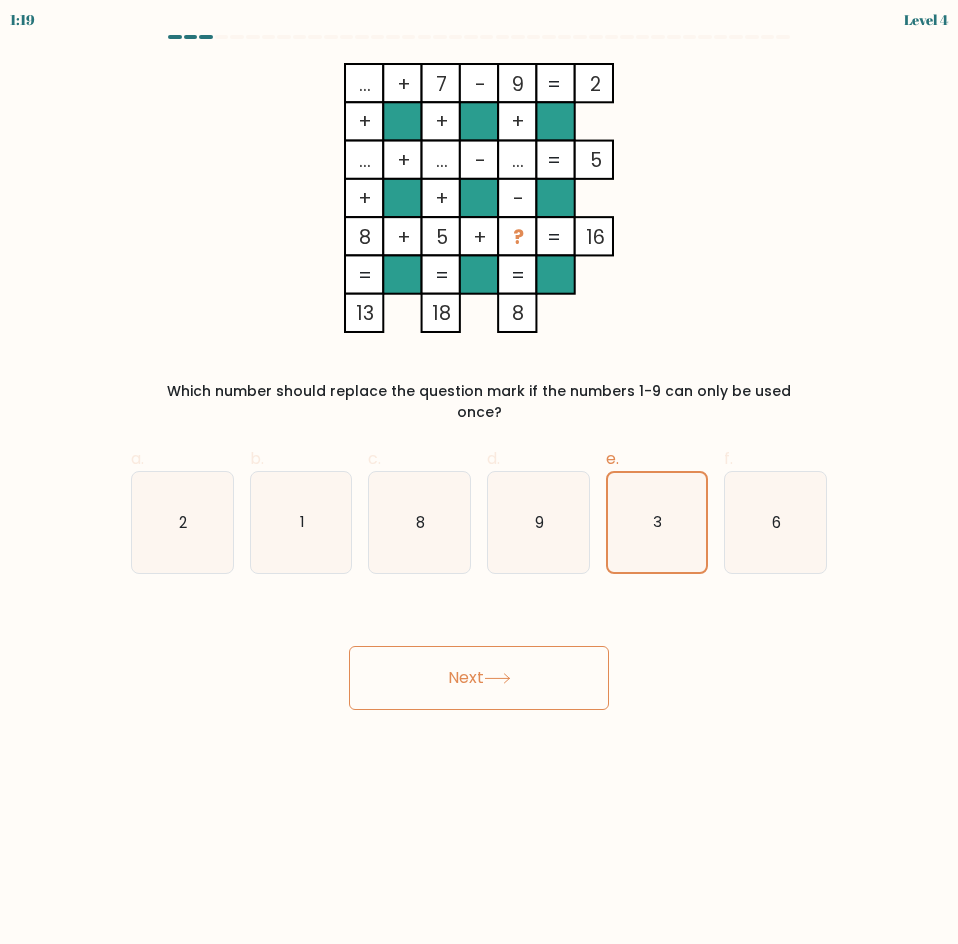 click 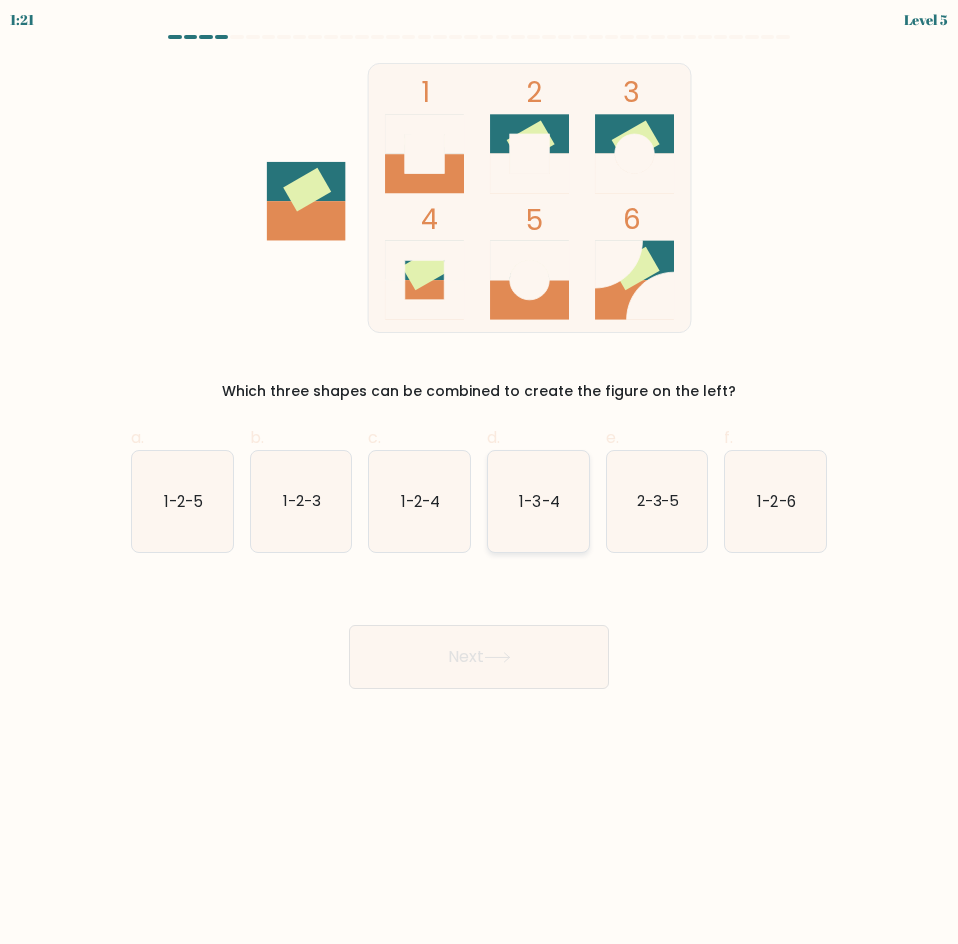 click on "1-3-4" 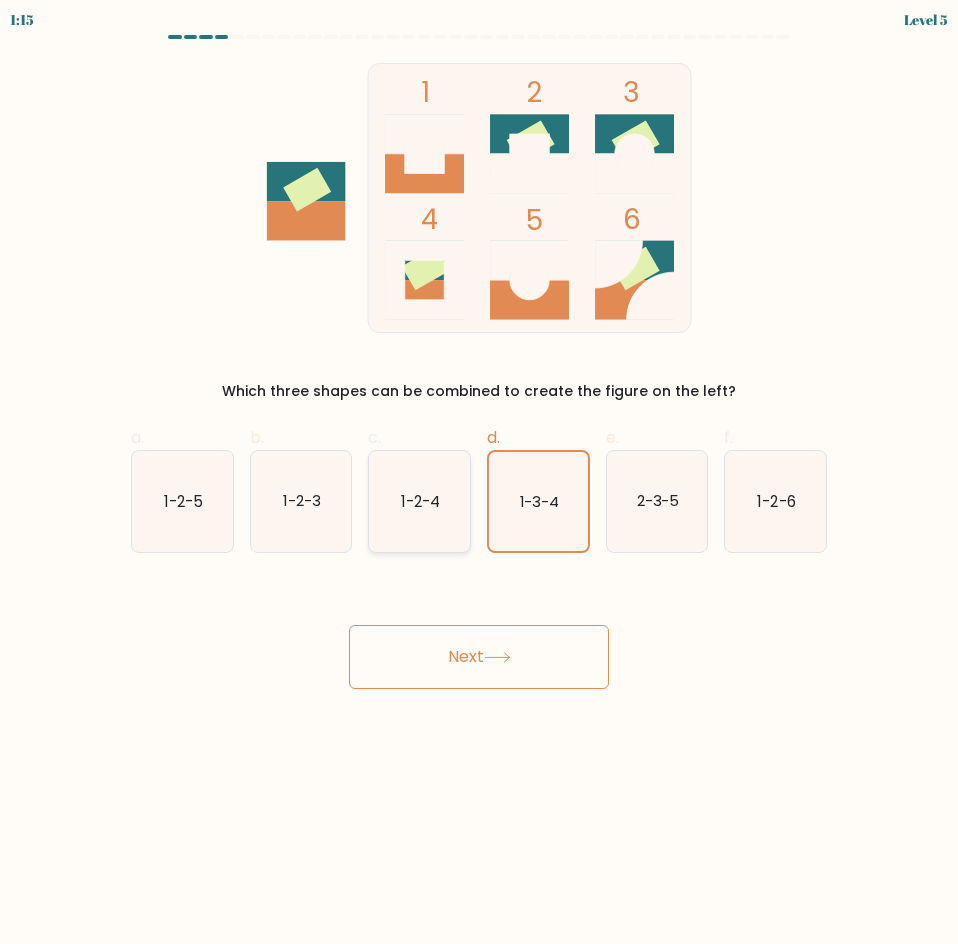 click on "1-2-4" 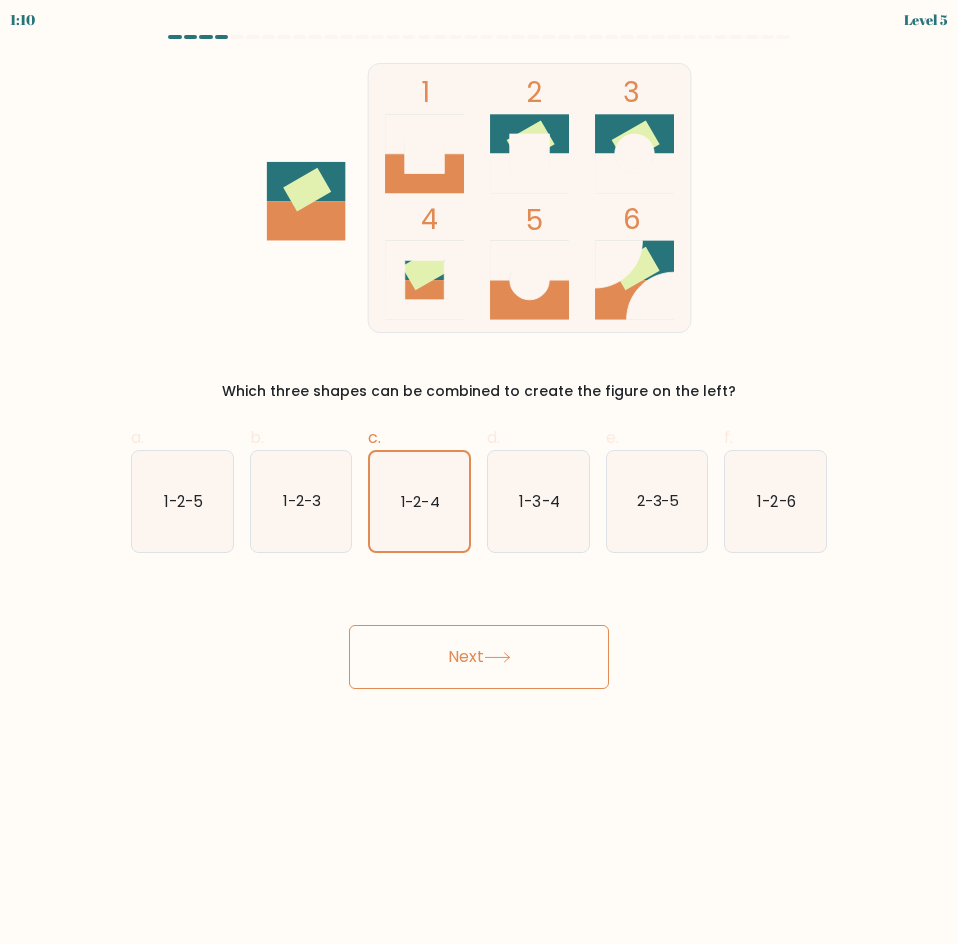 click on "Next" at bounding box center [479, 657] 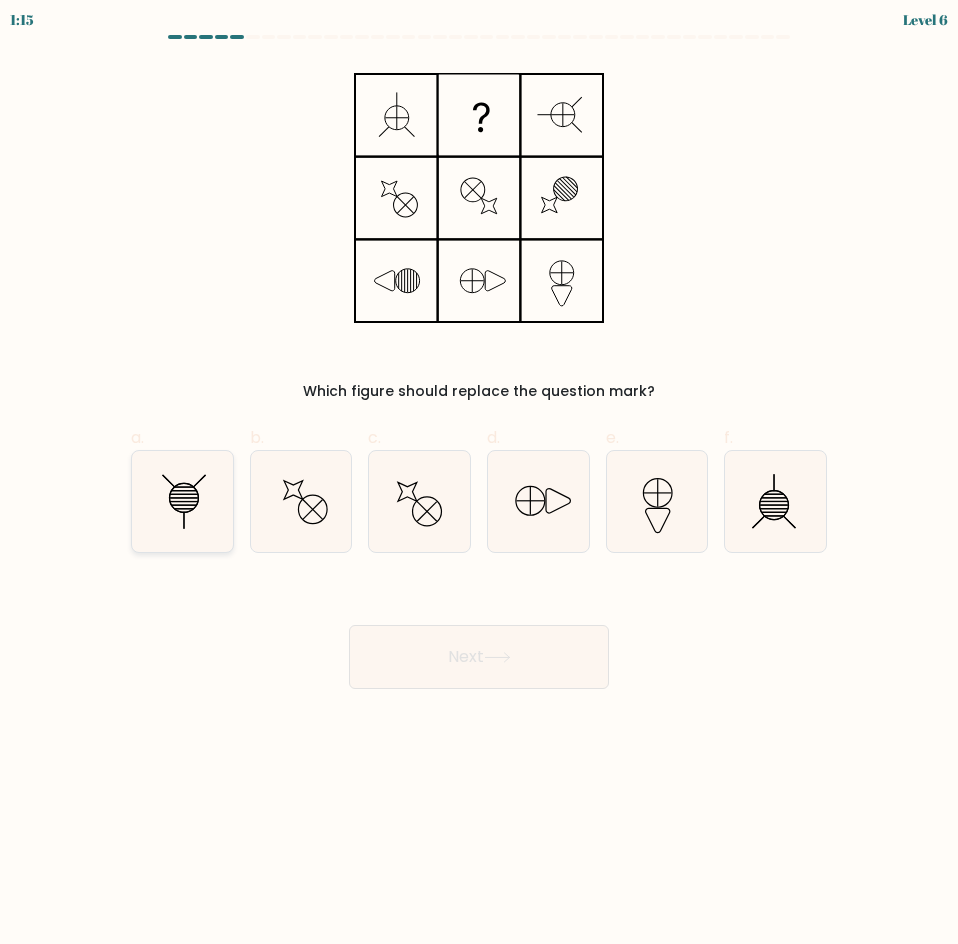 click 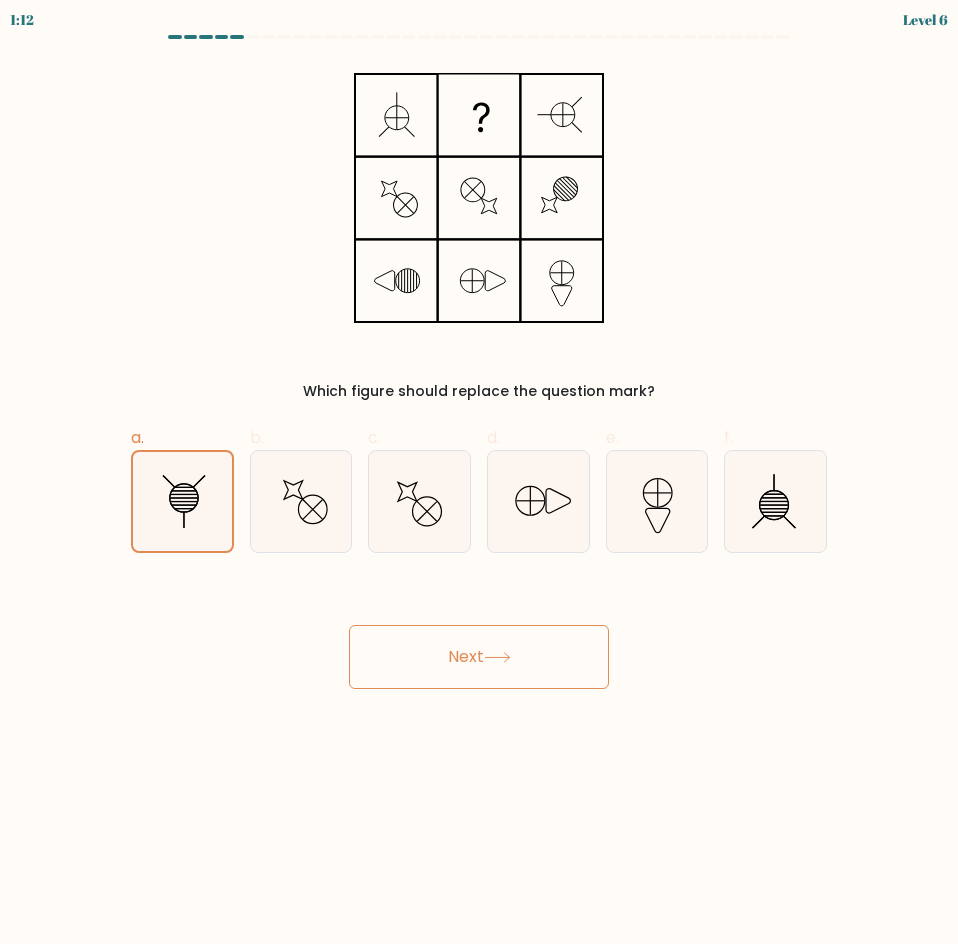 click on "Next" at bounding box center (479, 657) 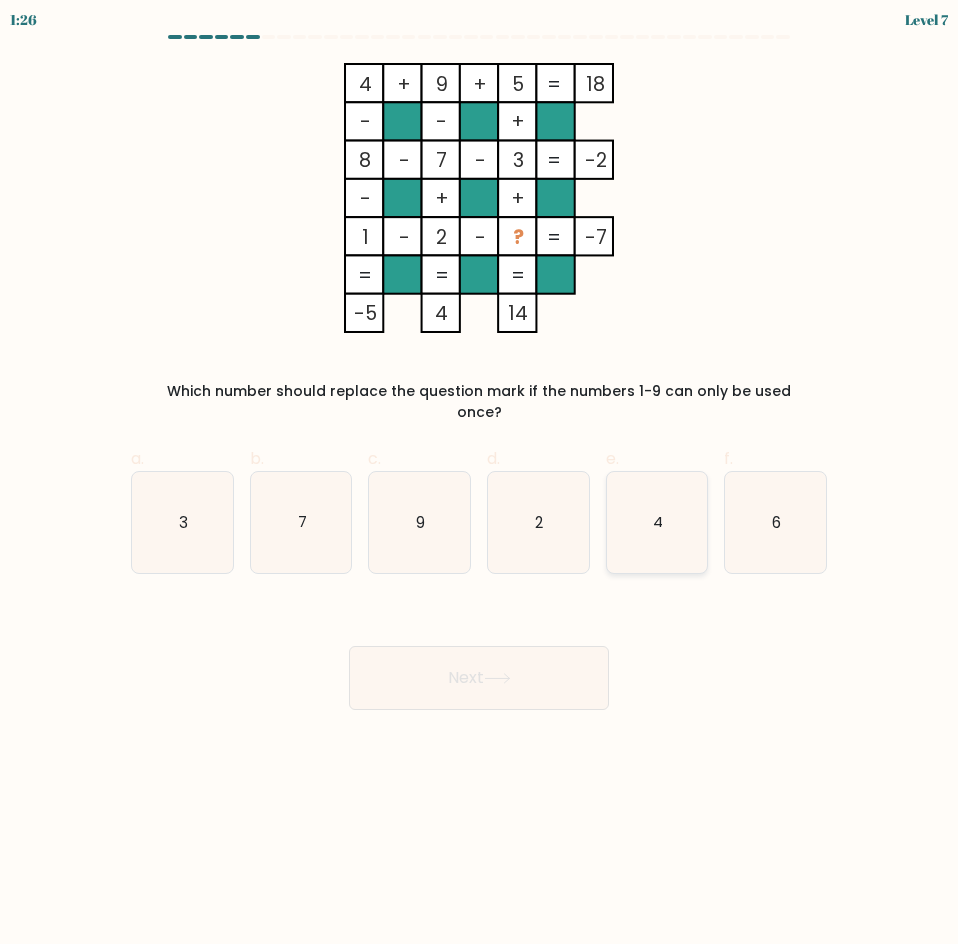 click on "4" 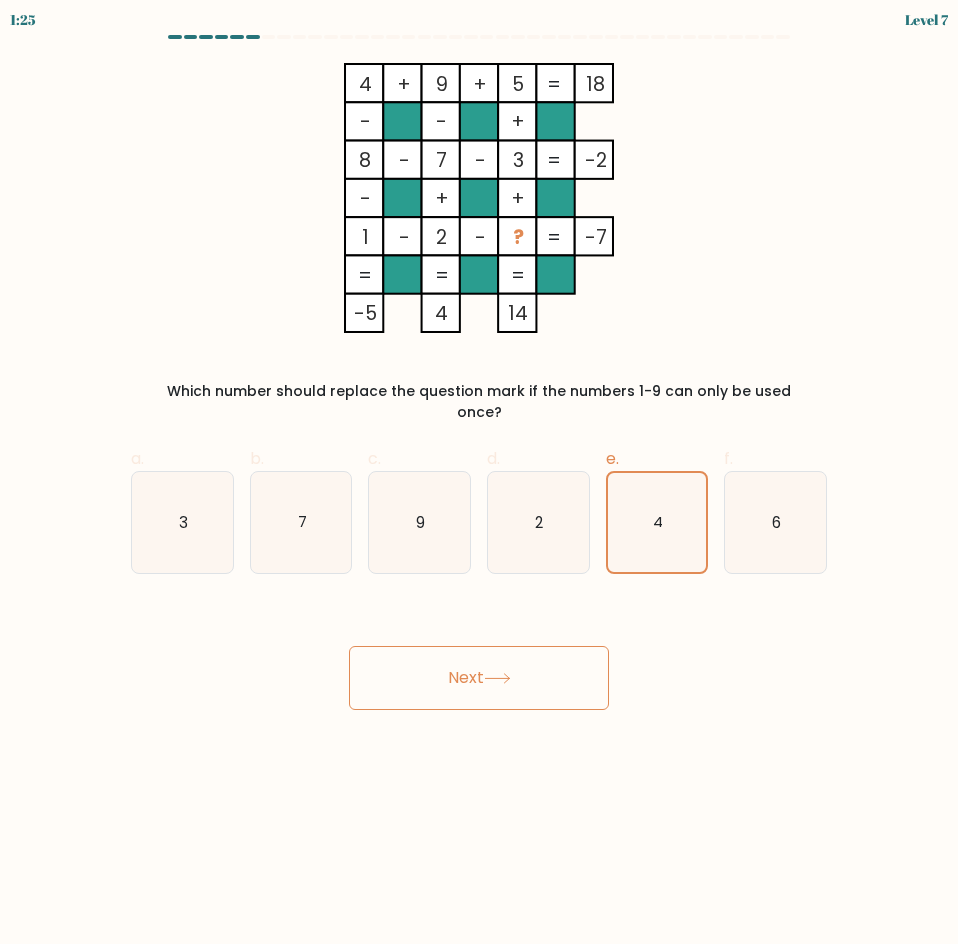 click on "Next" at bounding box center (479, 678) 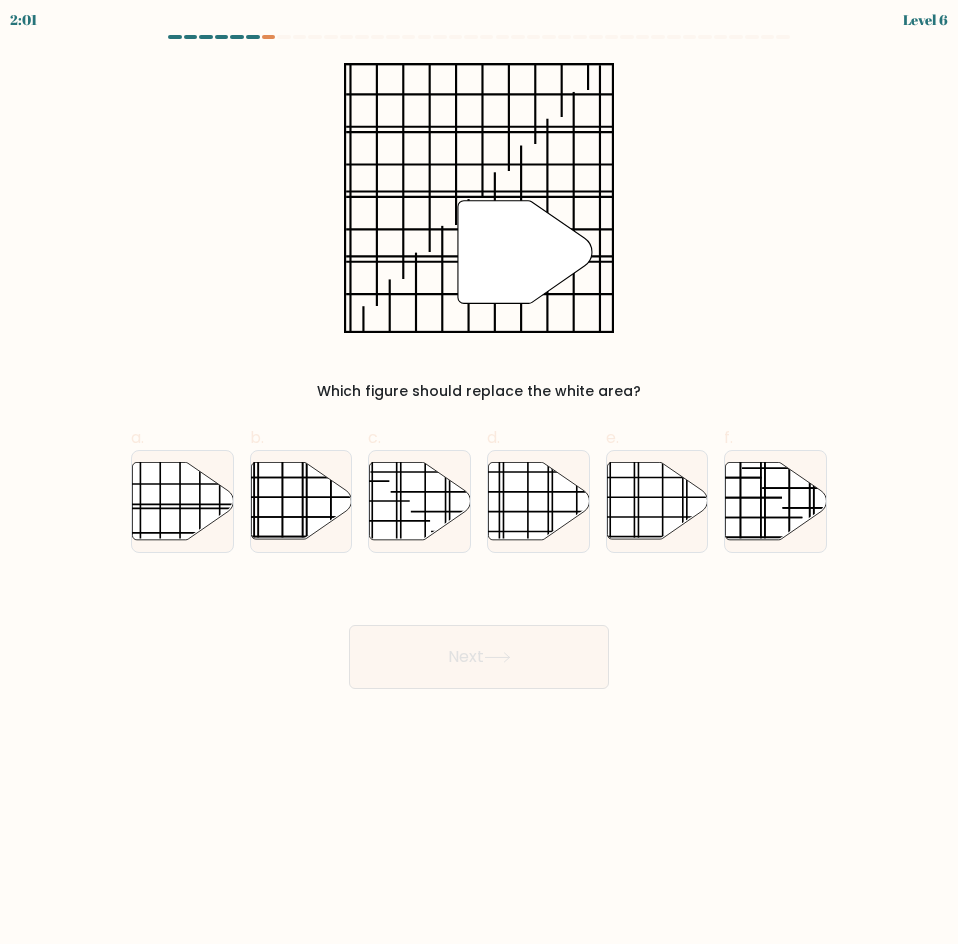 click on "Next" at bounding box center (479, 633) 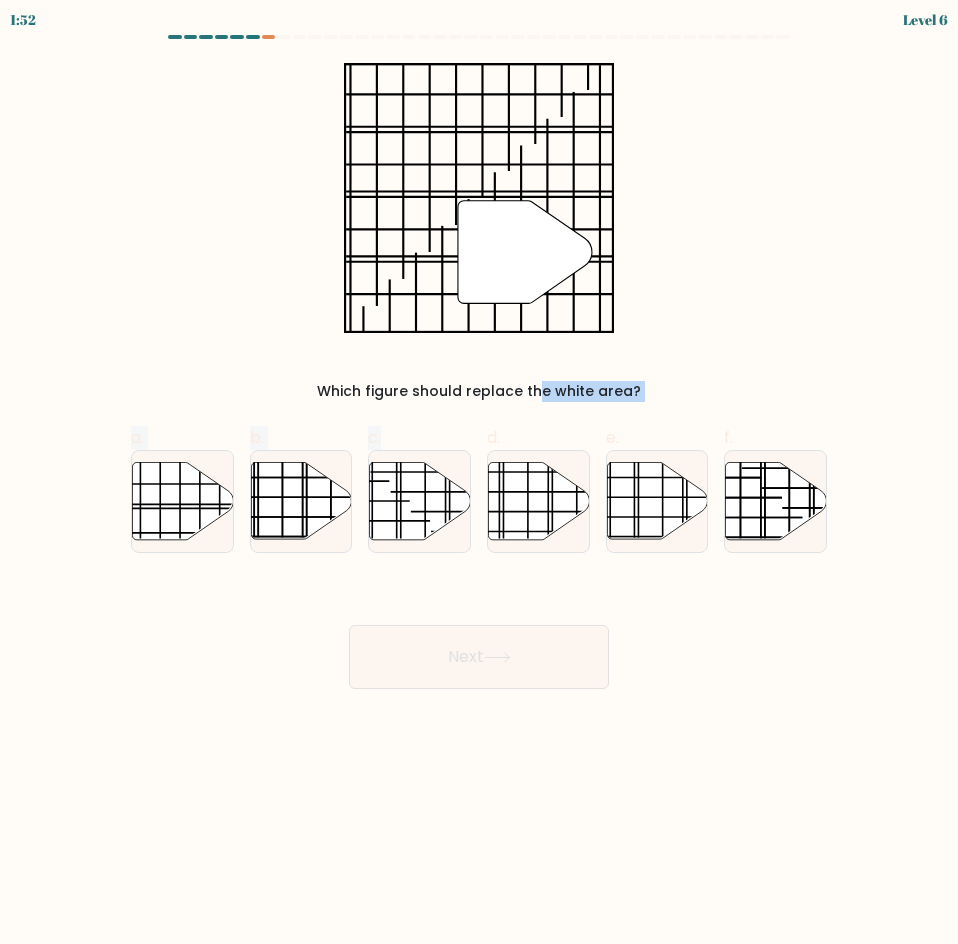 drag, startPoint x: 438, startPoint y: 486, endPoint x: 397, endPoint y: 408, distance: 88.11924 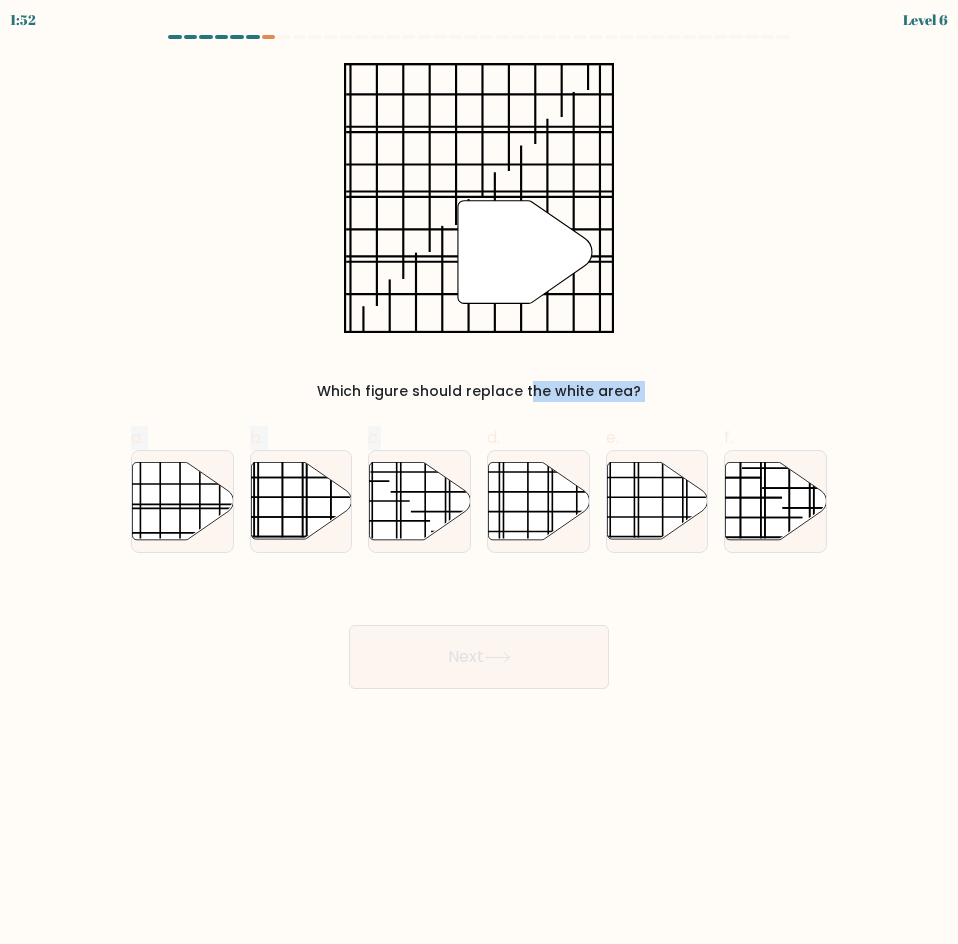 click at bounding box center [479, 362] 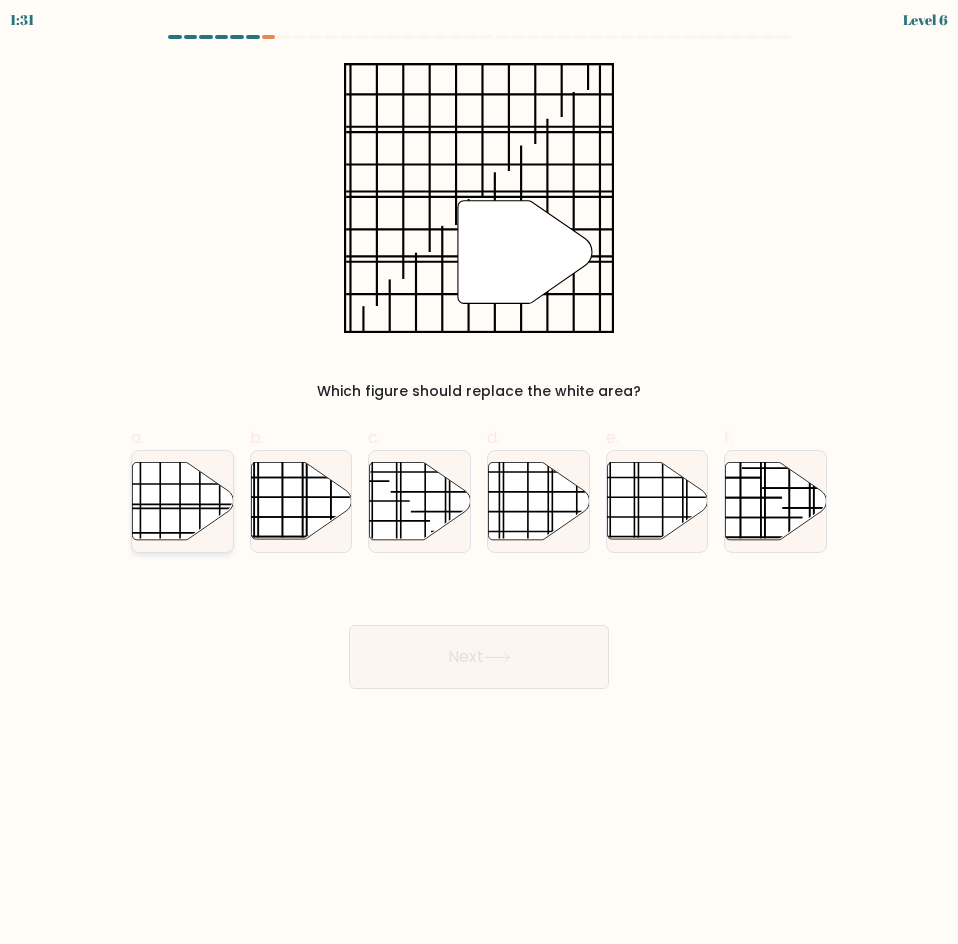 click 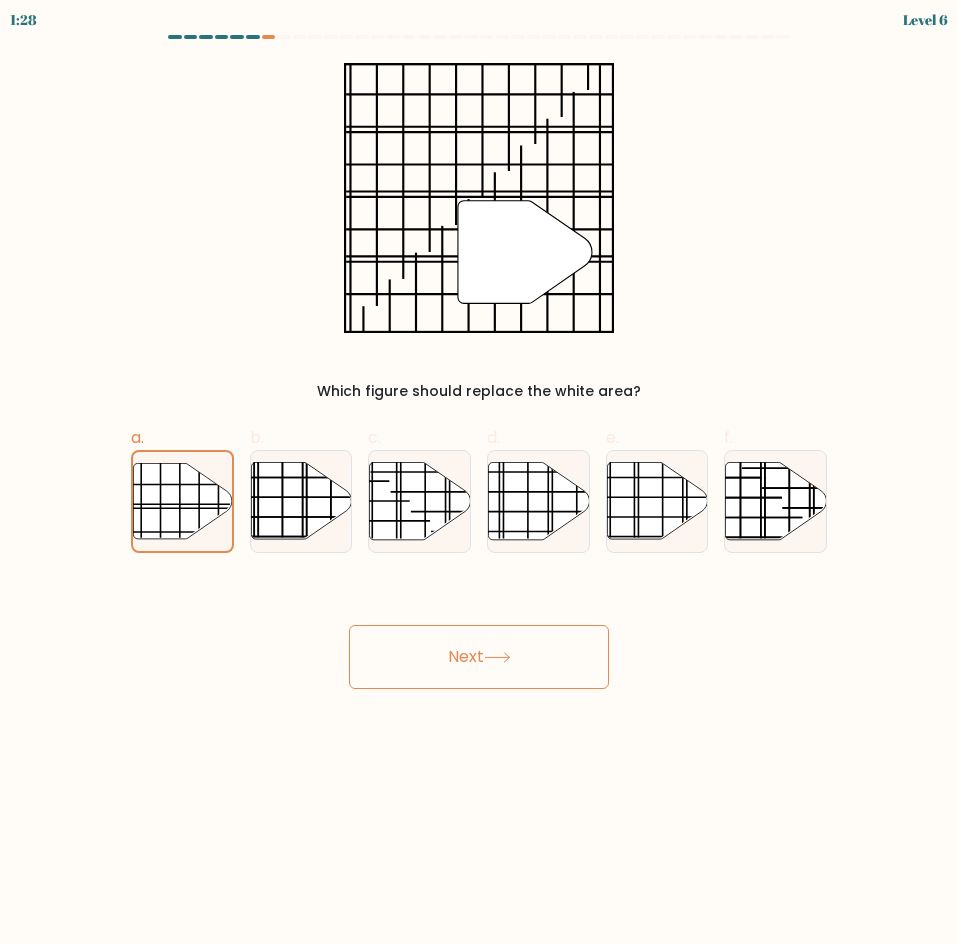 click 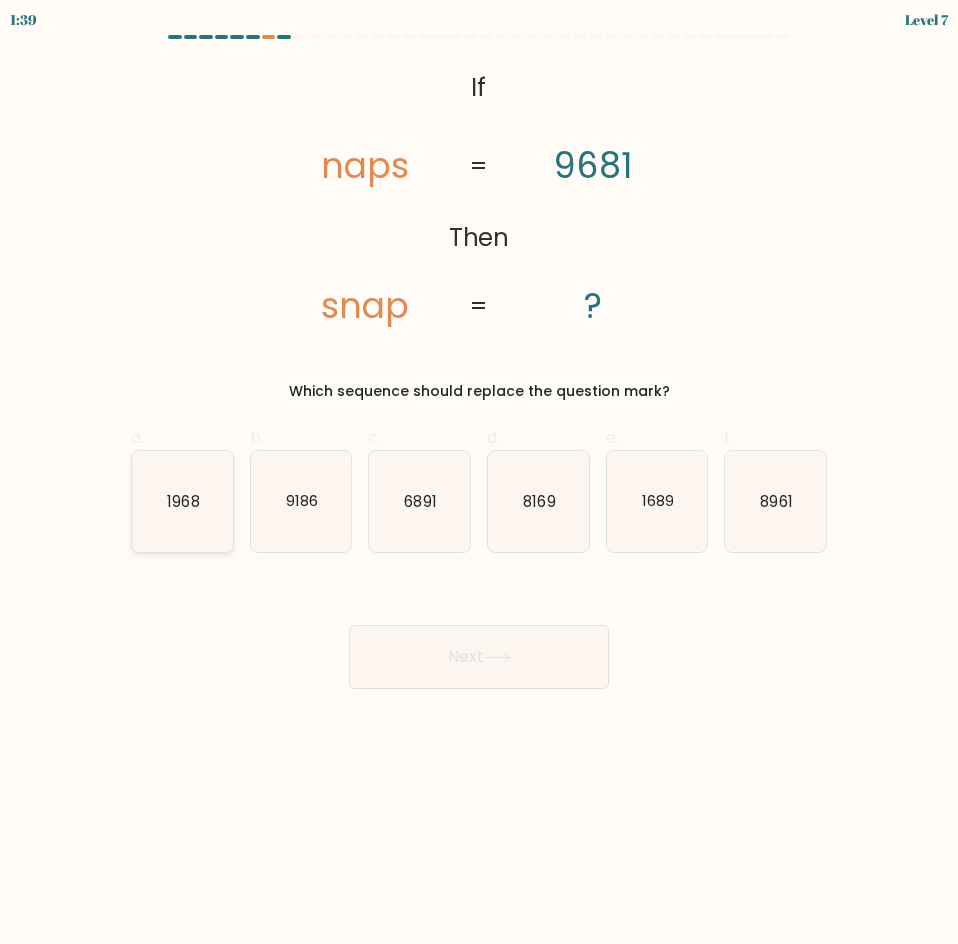 click on "1968" 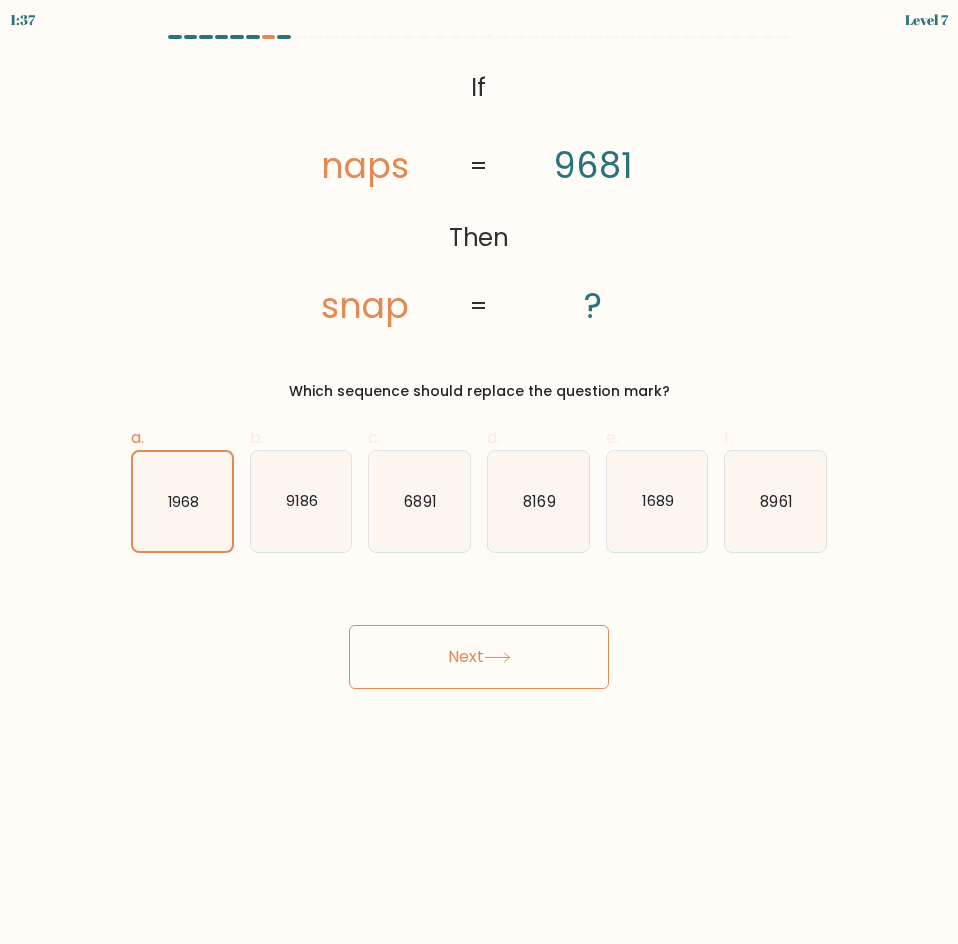 click on "Next" at bounding box center (479, 657) 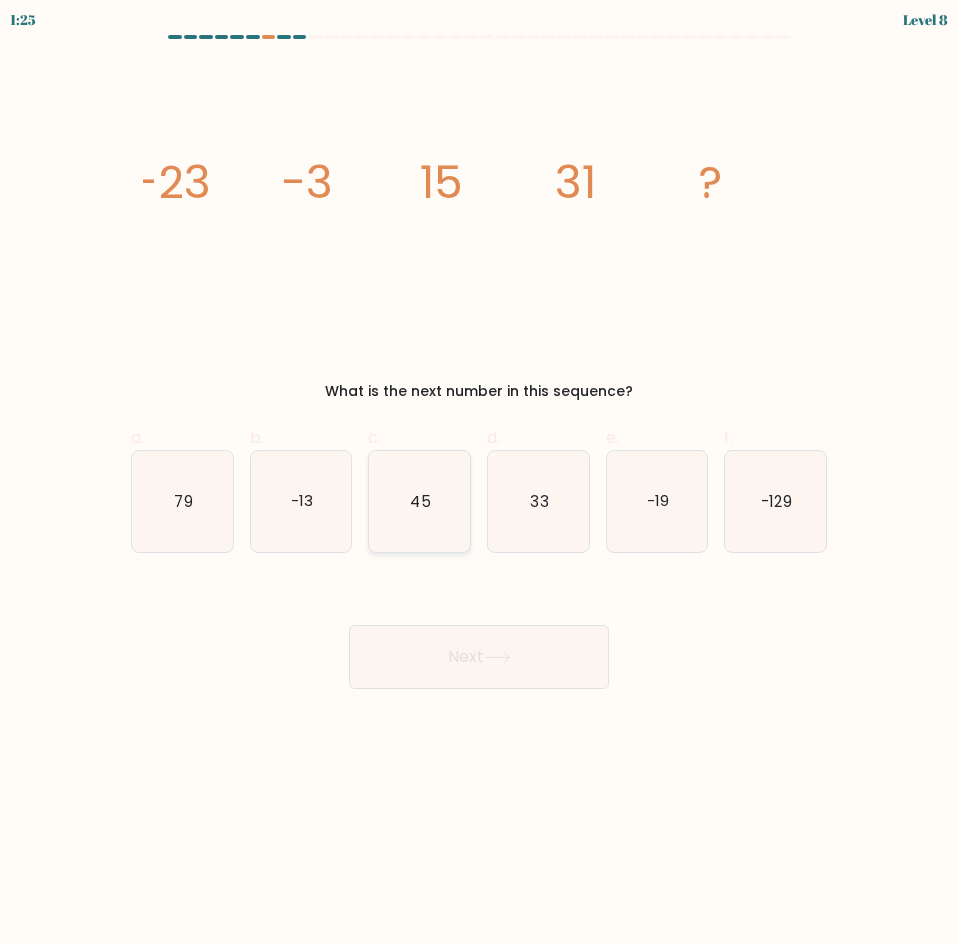 click on "45" 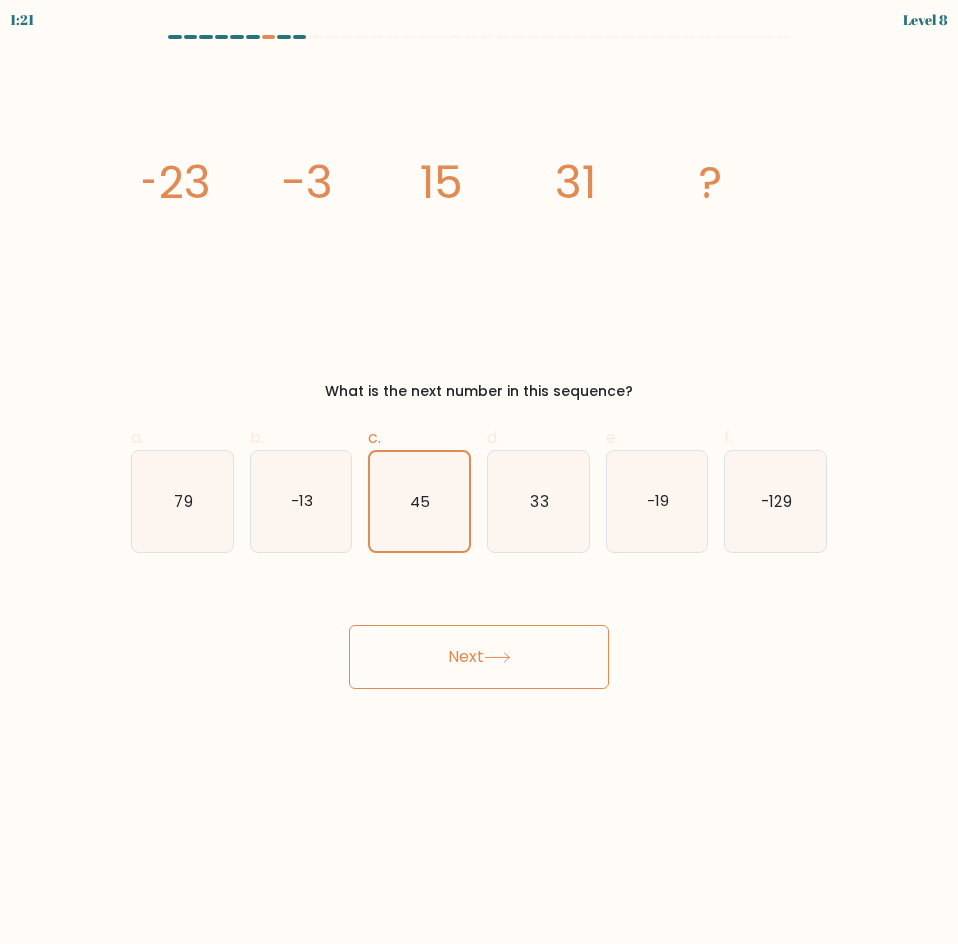 click on "Next" at bounding box center (479, 657) 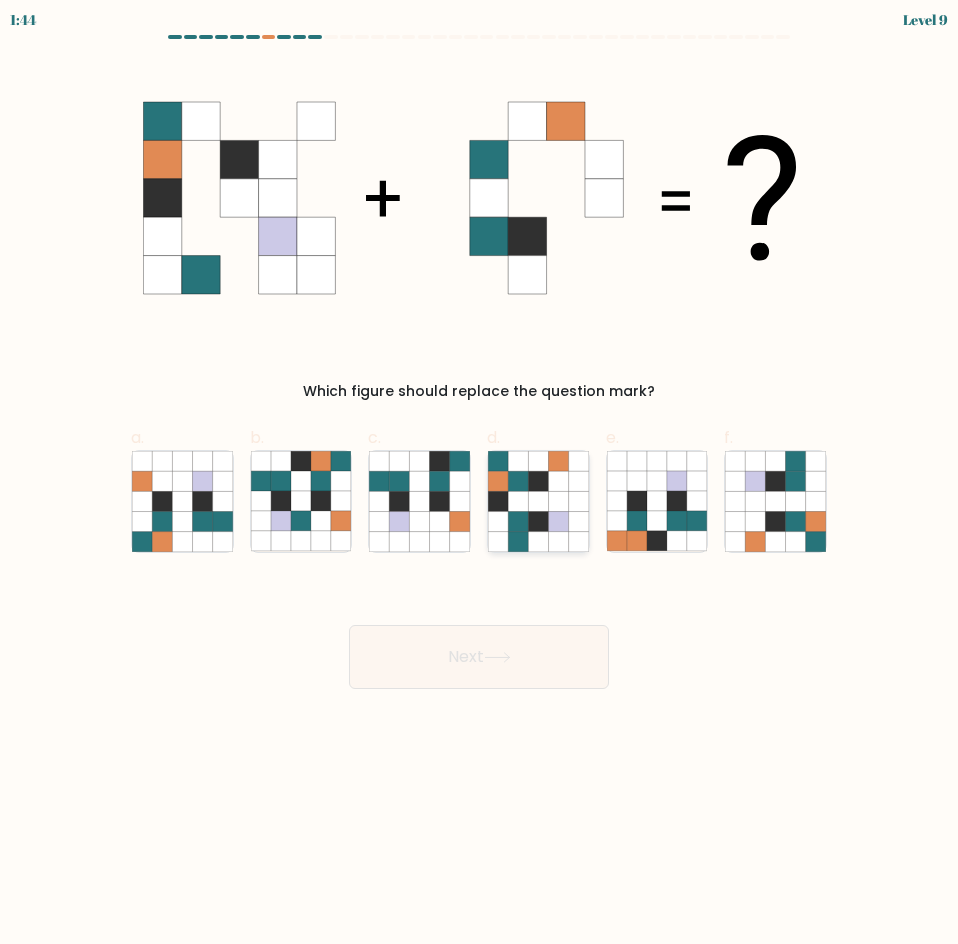 click 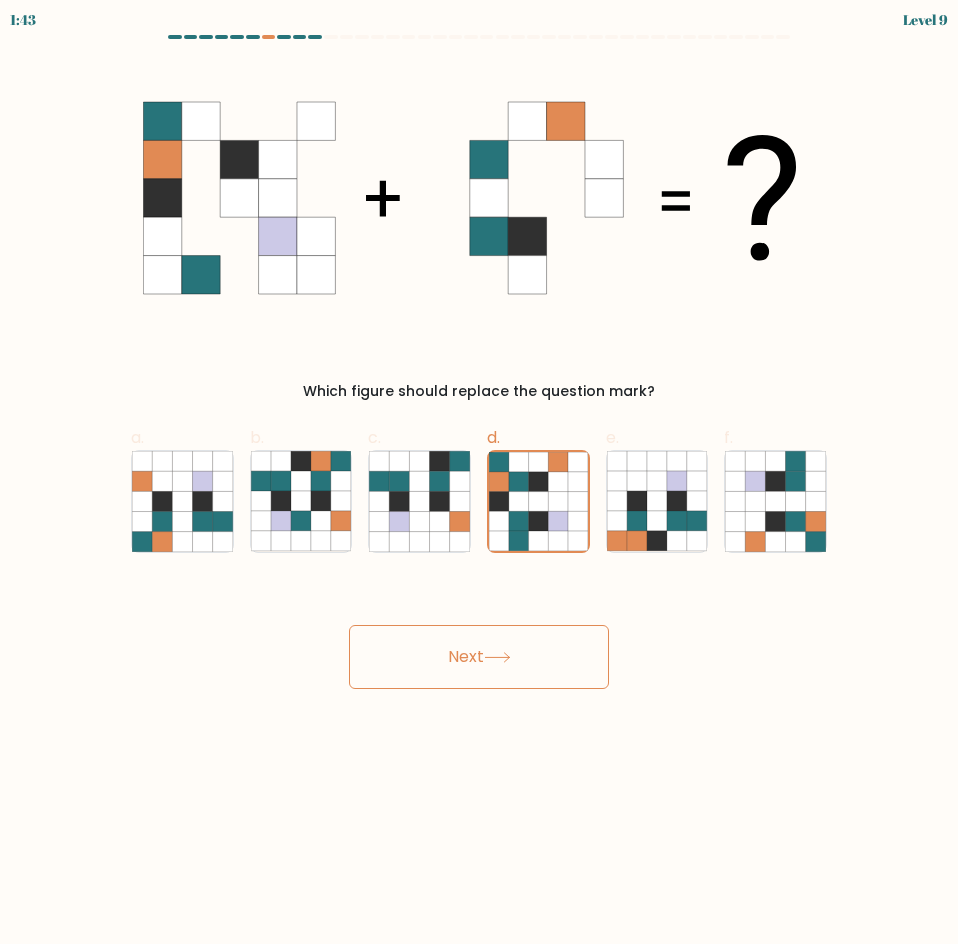 click on "Next" at bounding box center (479, 657) 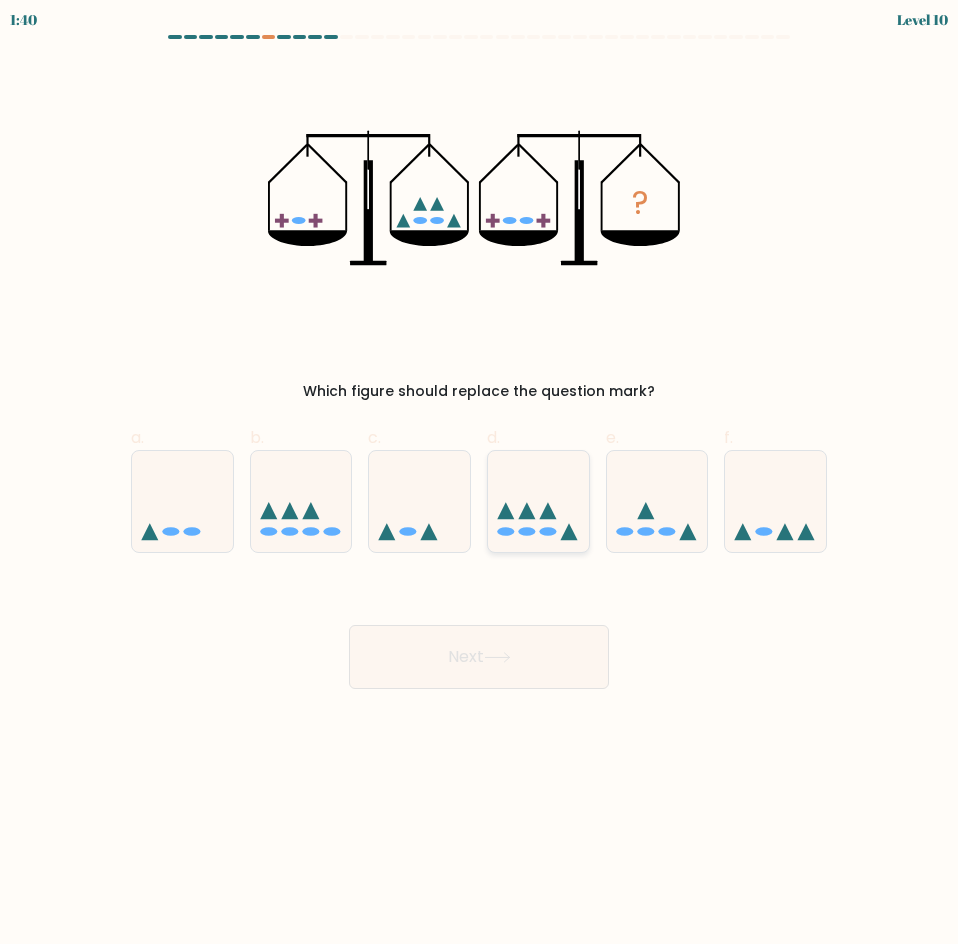 click 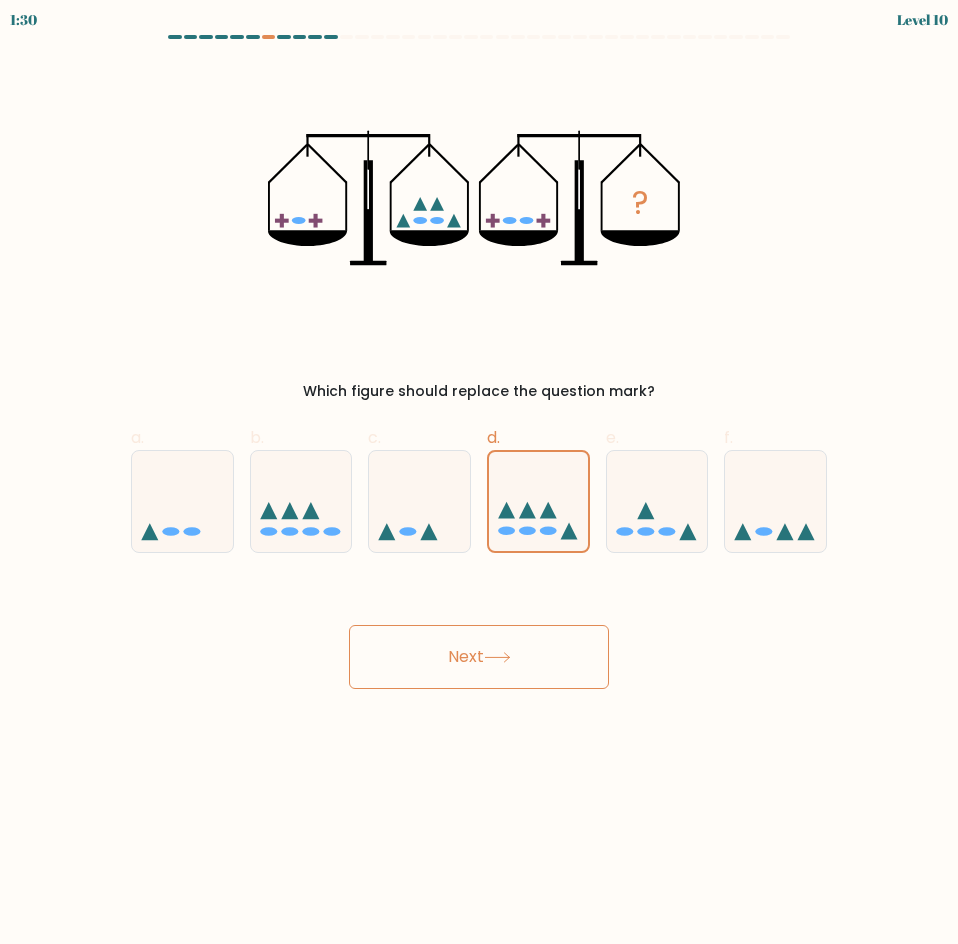 click on "Next" at bounding box center (479, 657) 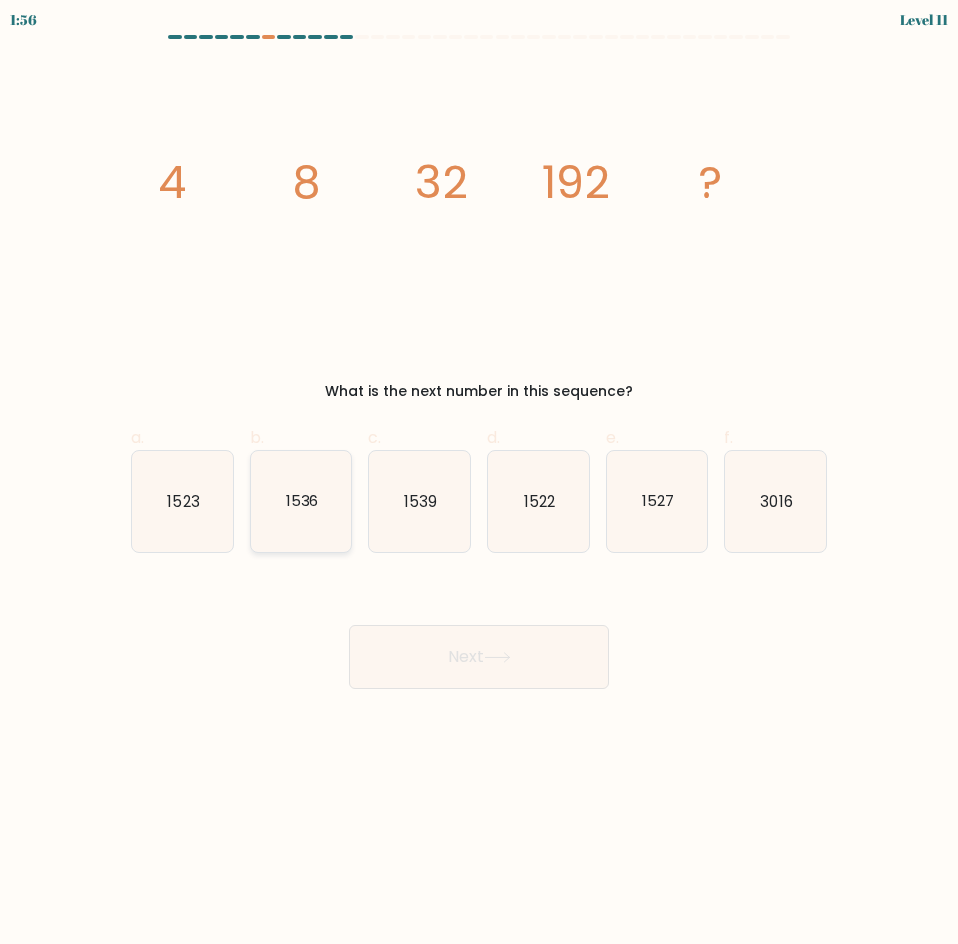 click on "1536" 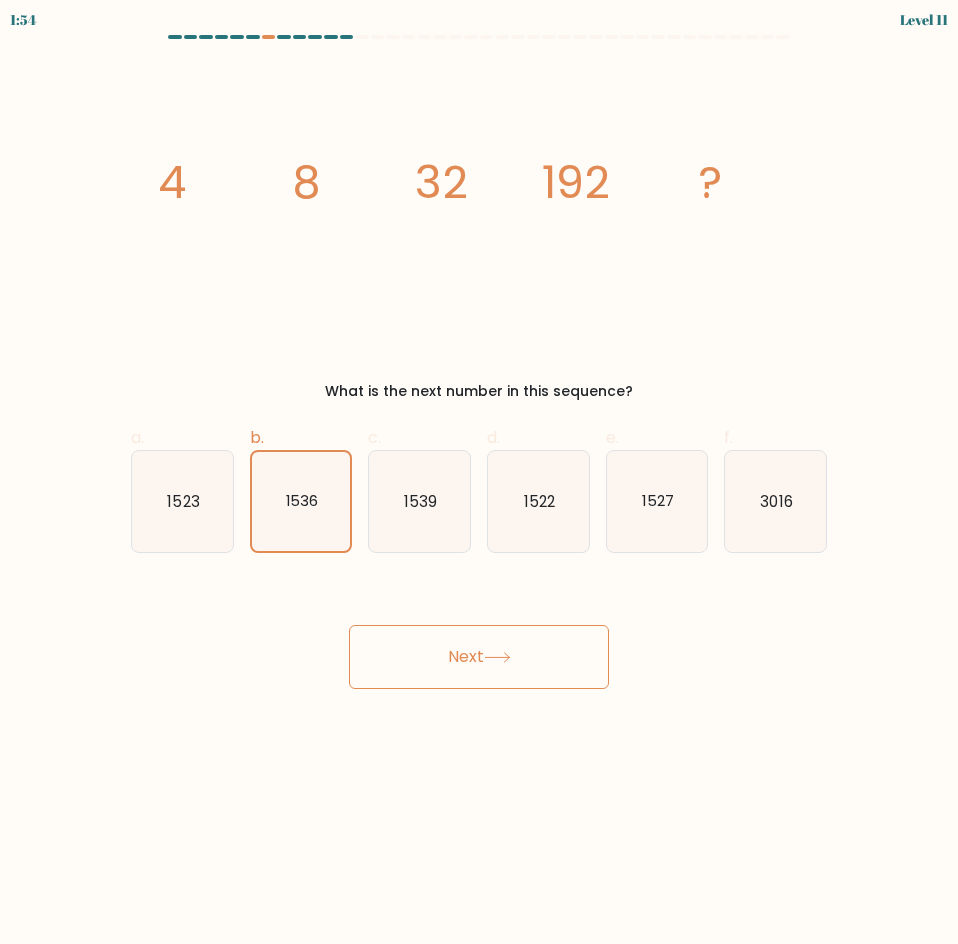 click on "Next" at bounding box center (479, 657) 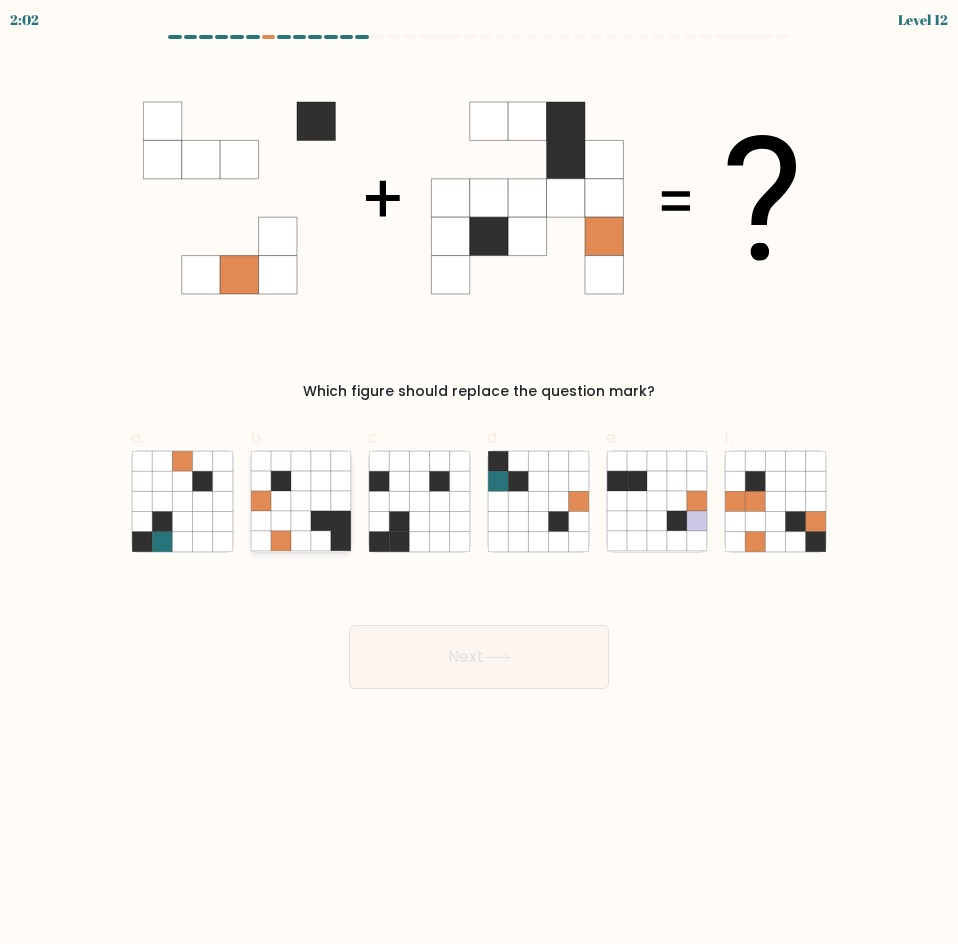 click 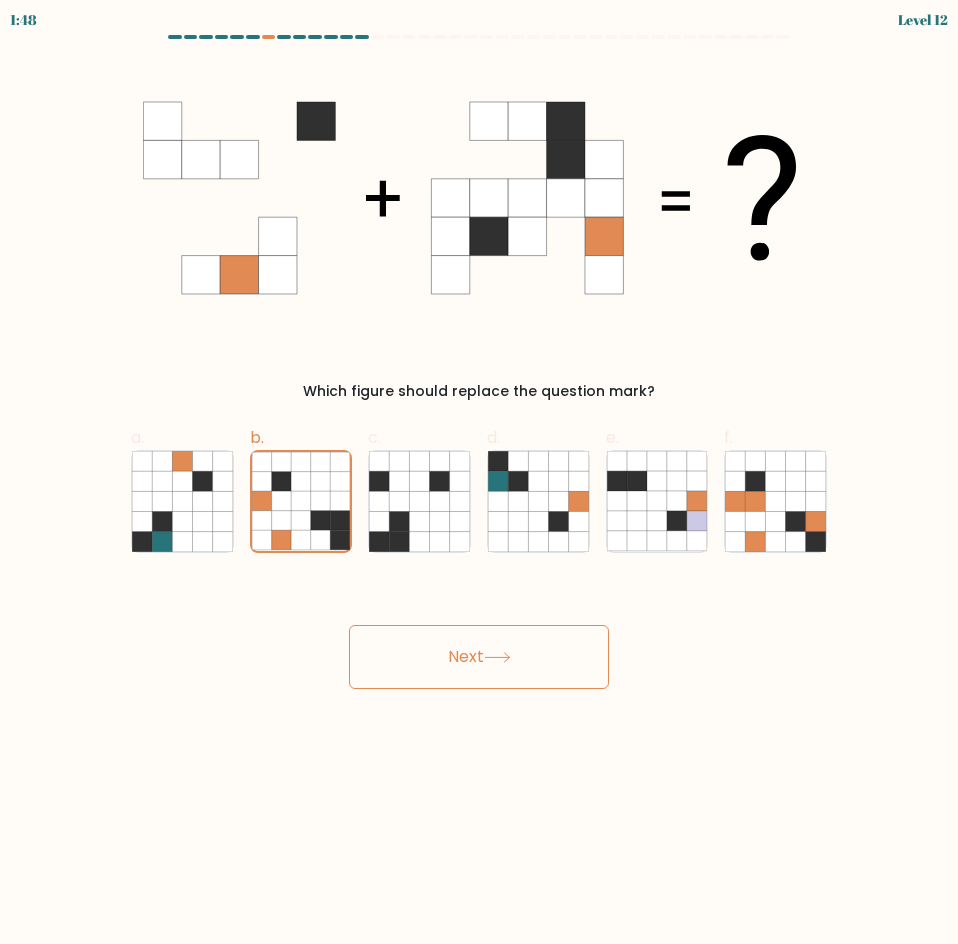 click on "Next" at bounding box center (479, 657) 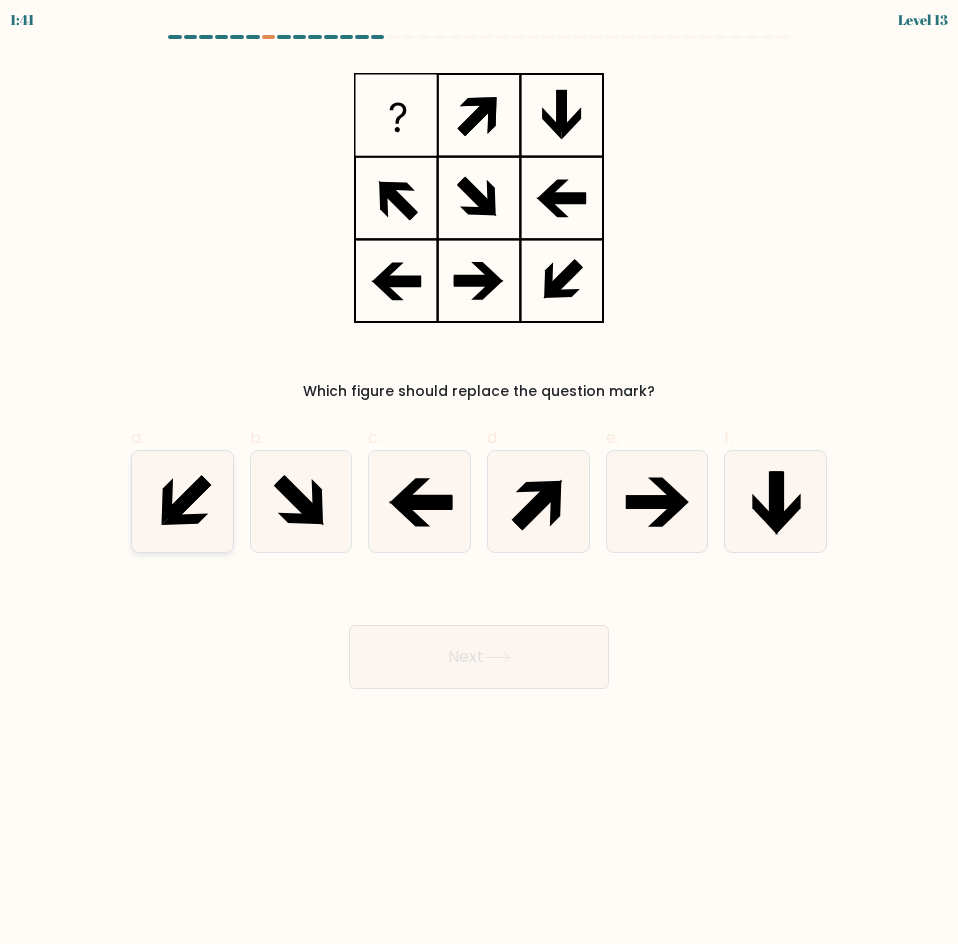 click 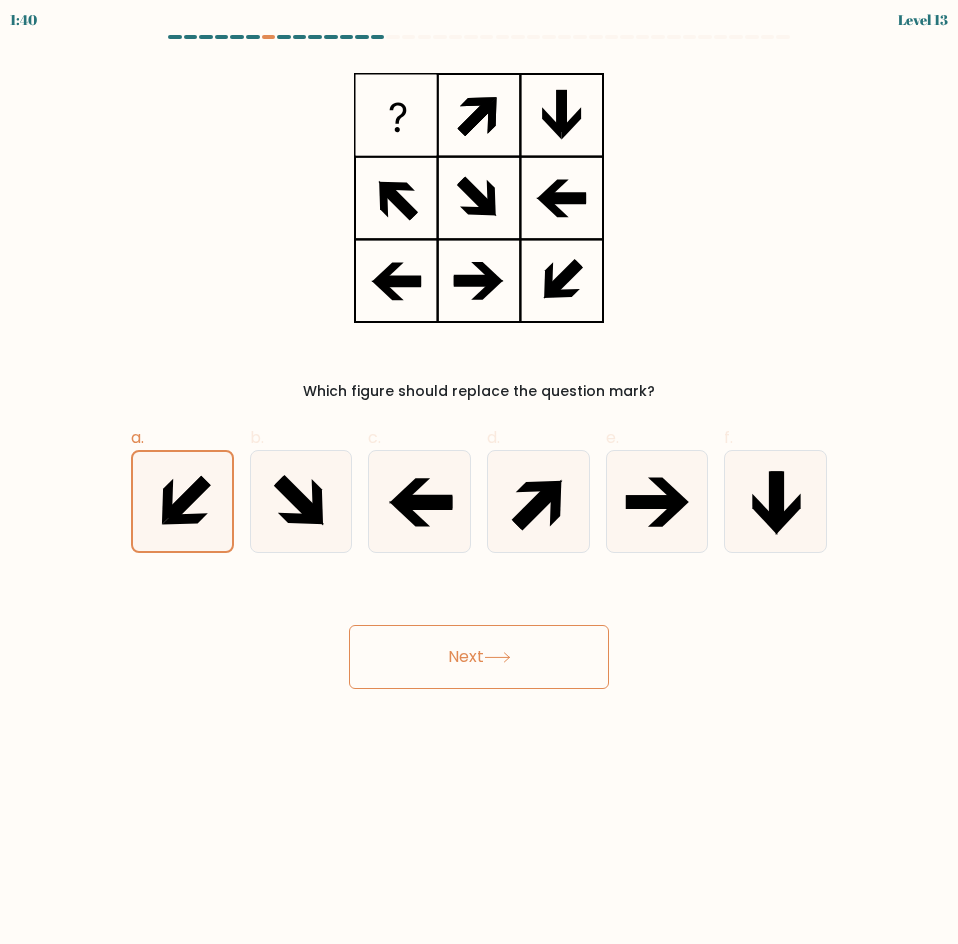 click on "Next" at bounding box center (479, 657) 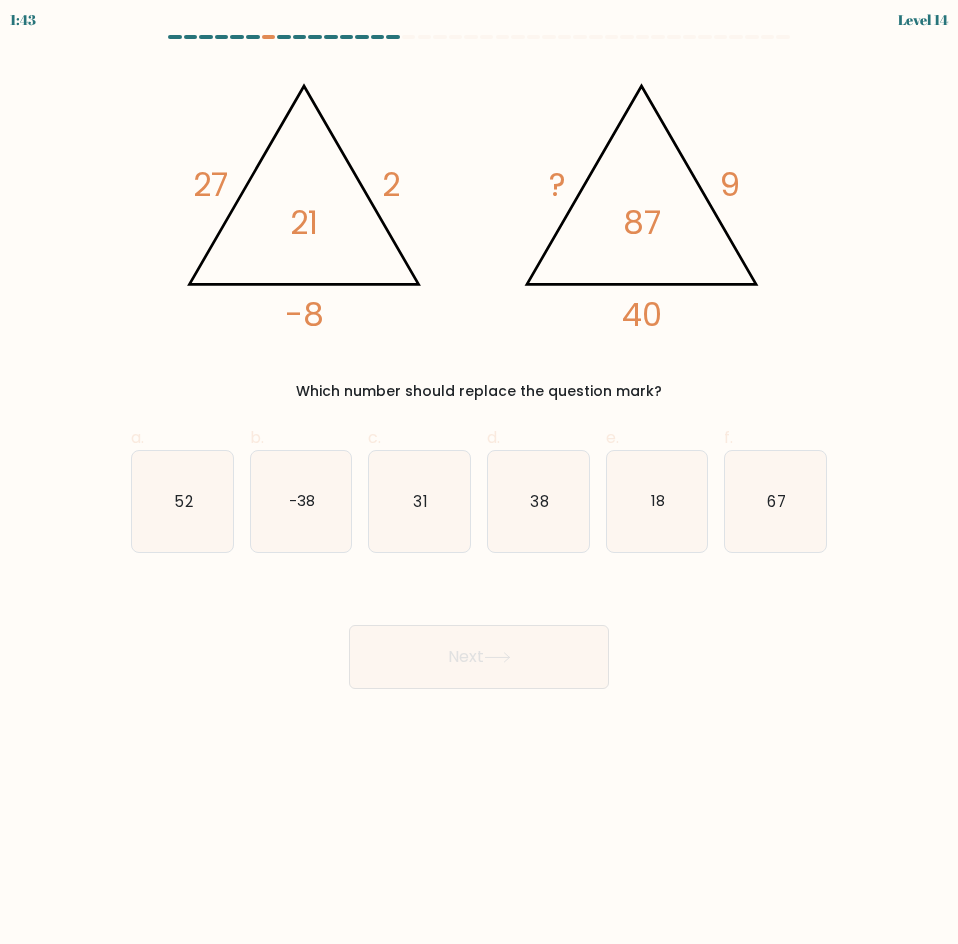 type 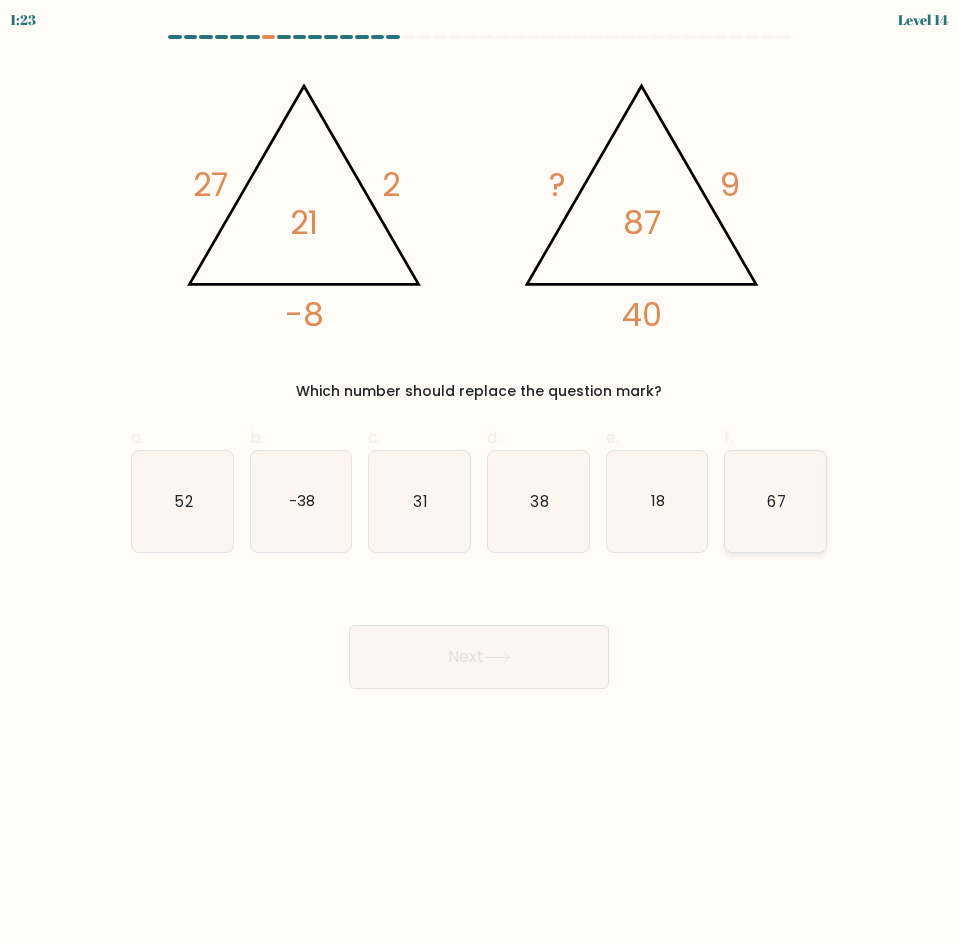 click on "67" 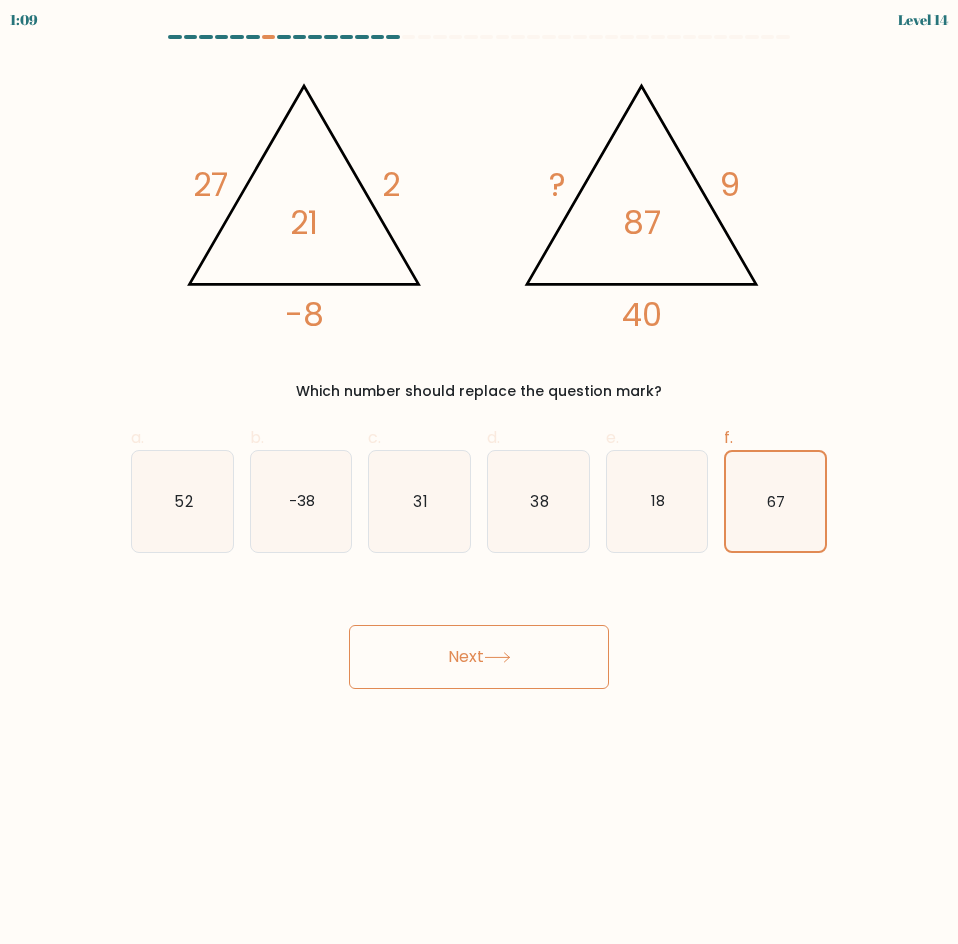 click on "Next" at bounding box center [479, 657] 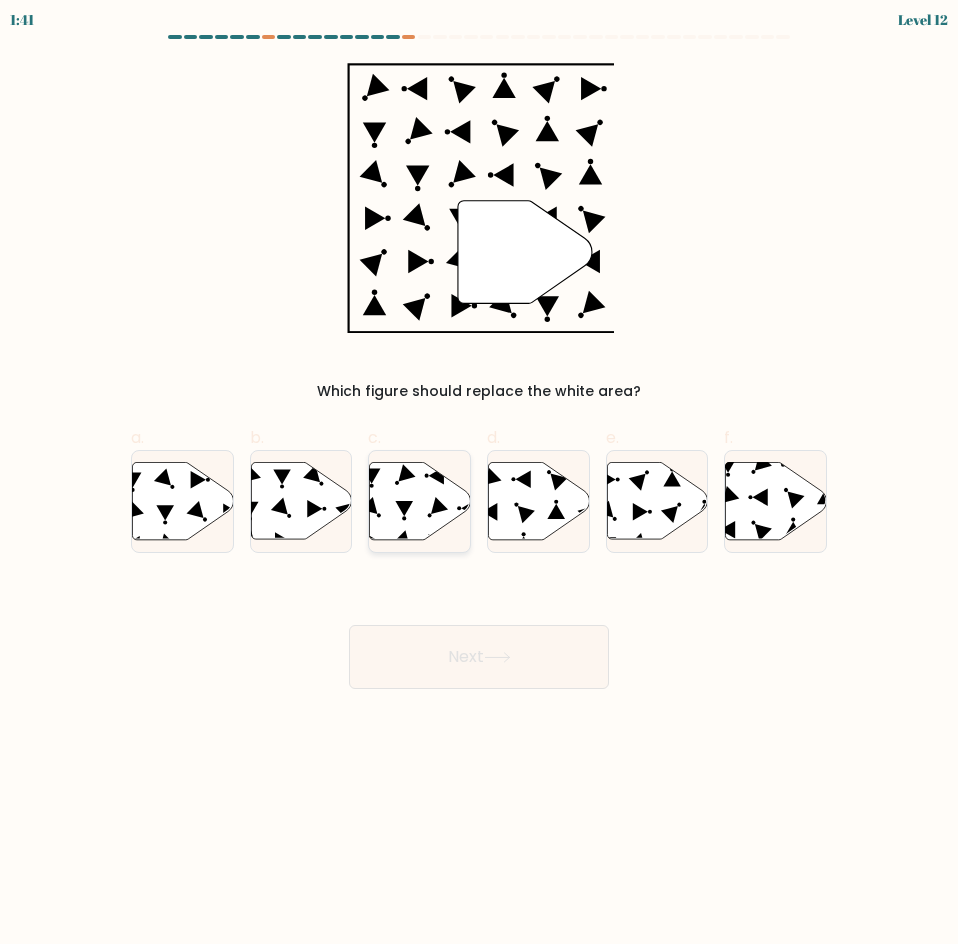 click 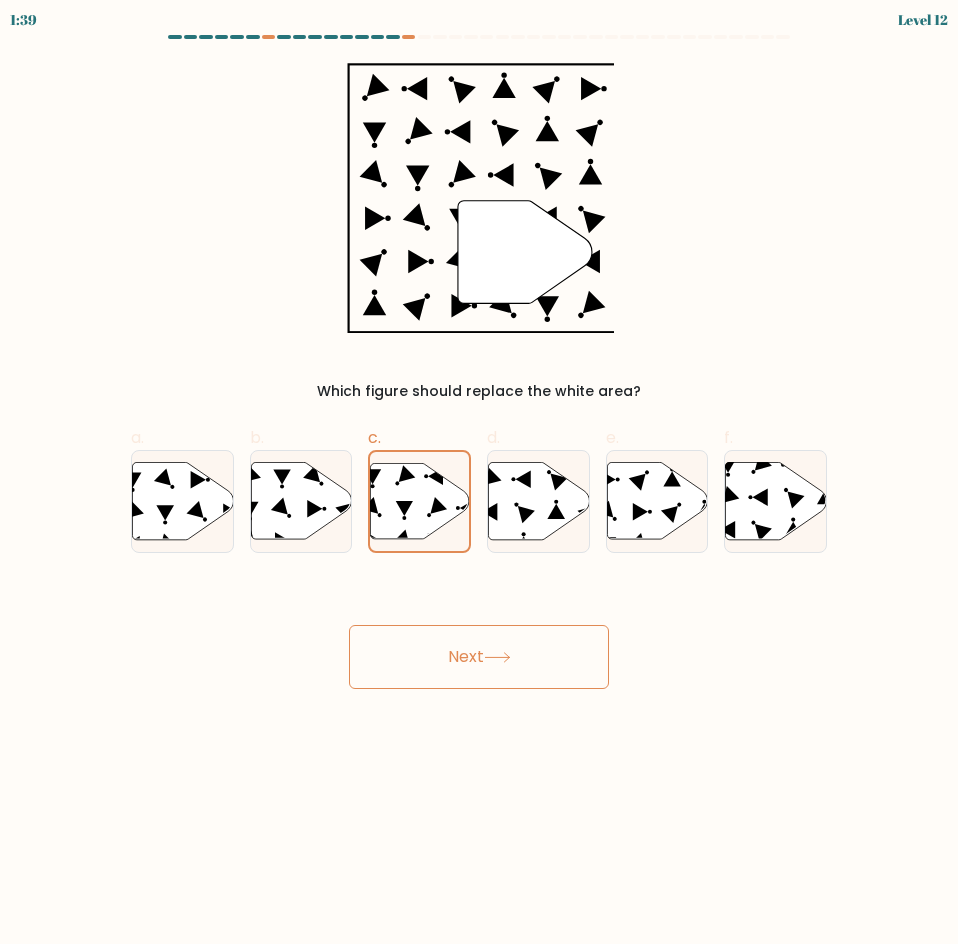 click on "Next" at bounding box center (479, 657) 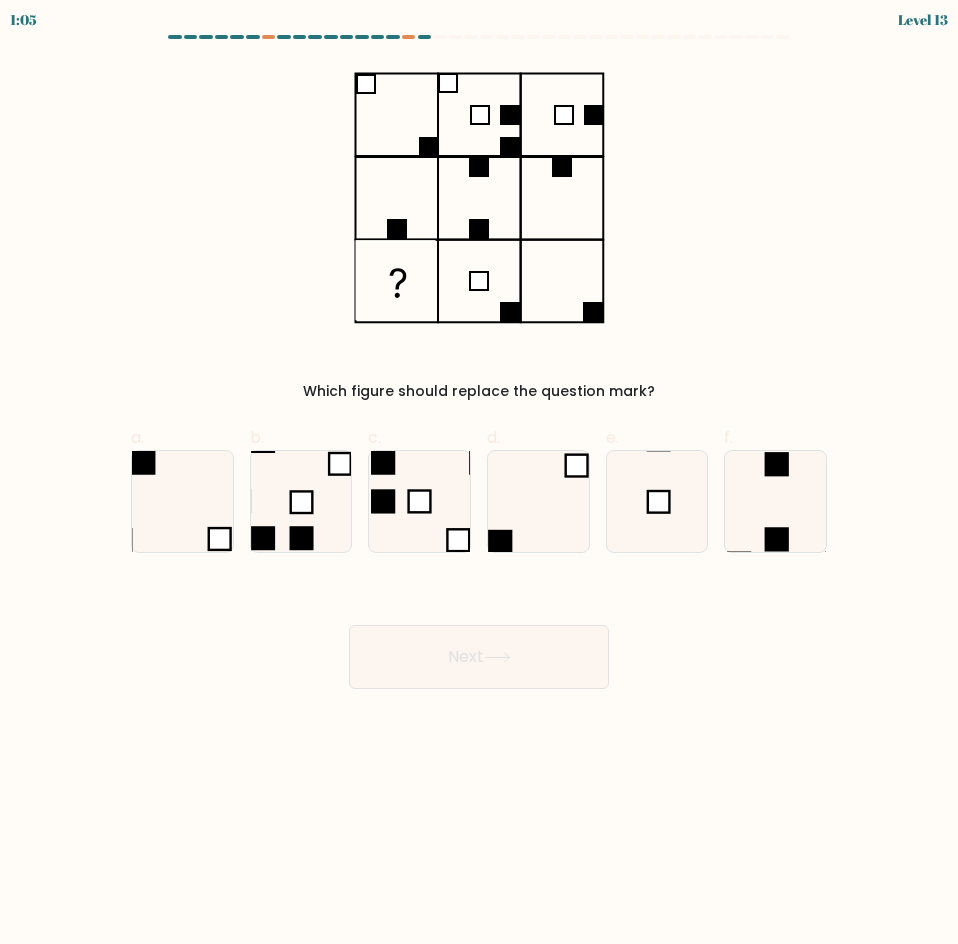 type 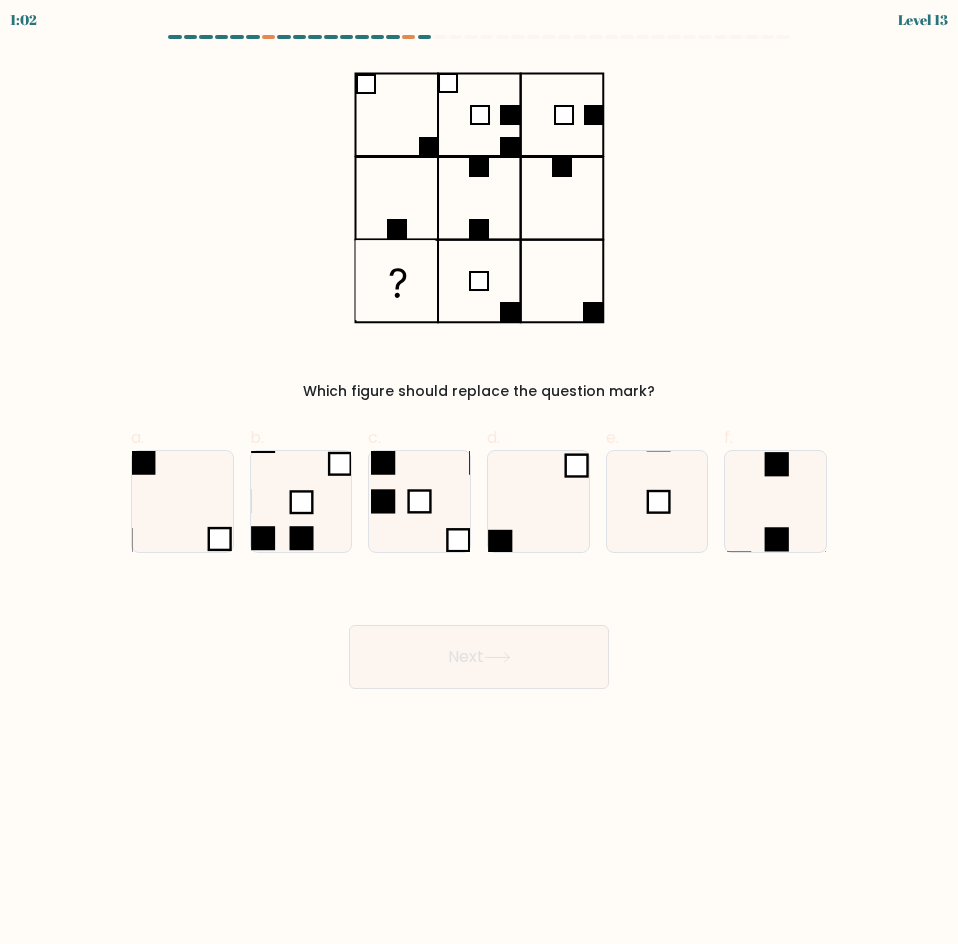 click at bounding box center [479, 362] 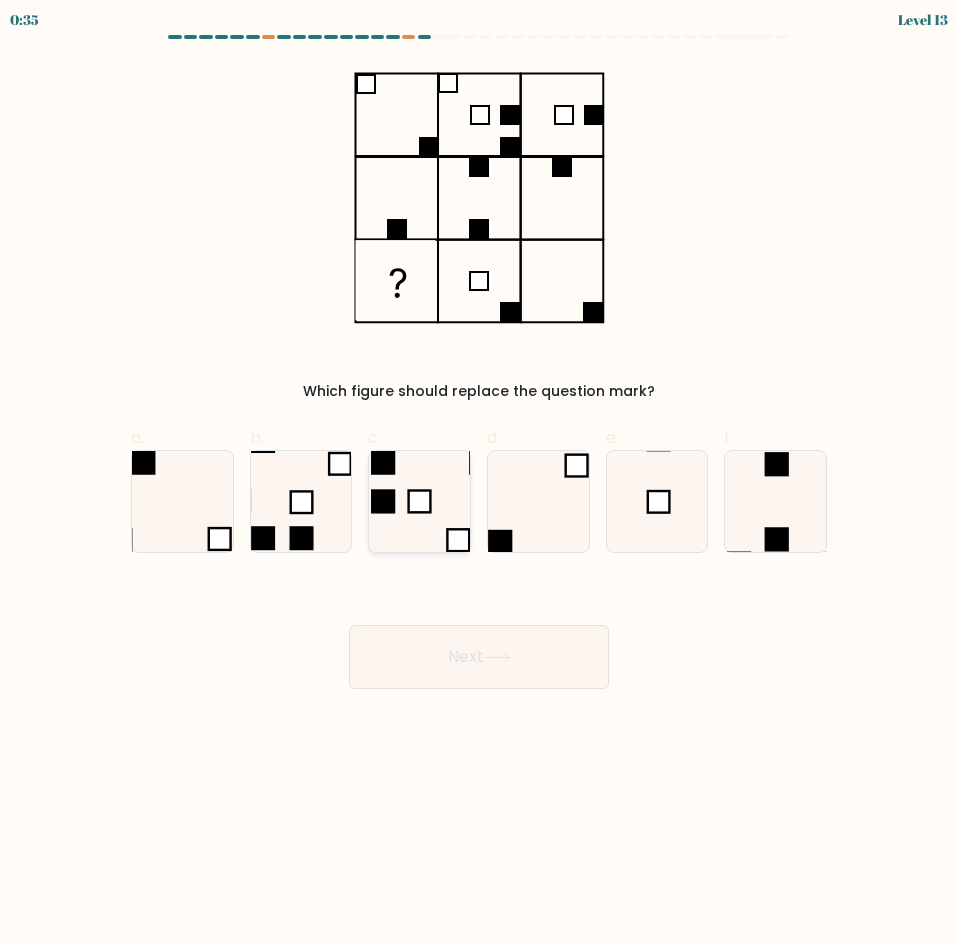 click 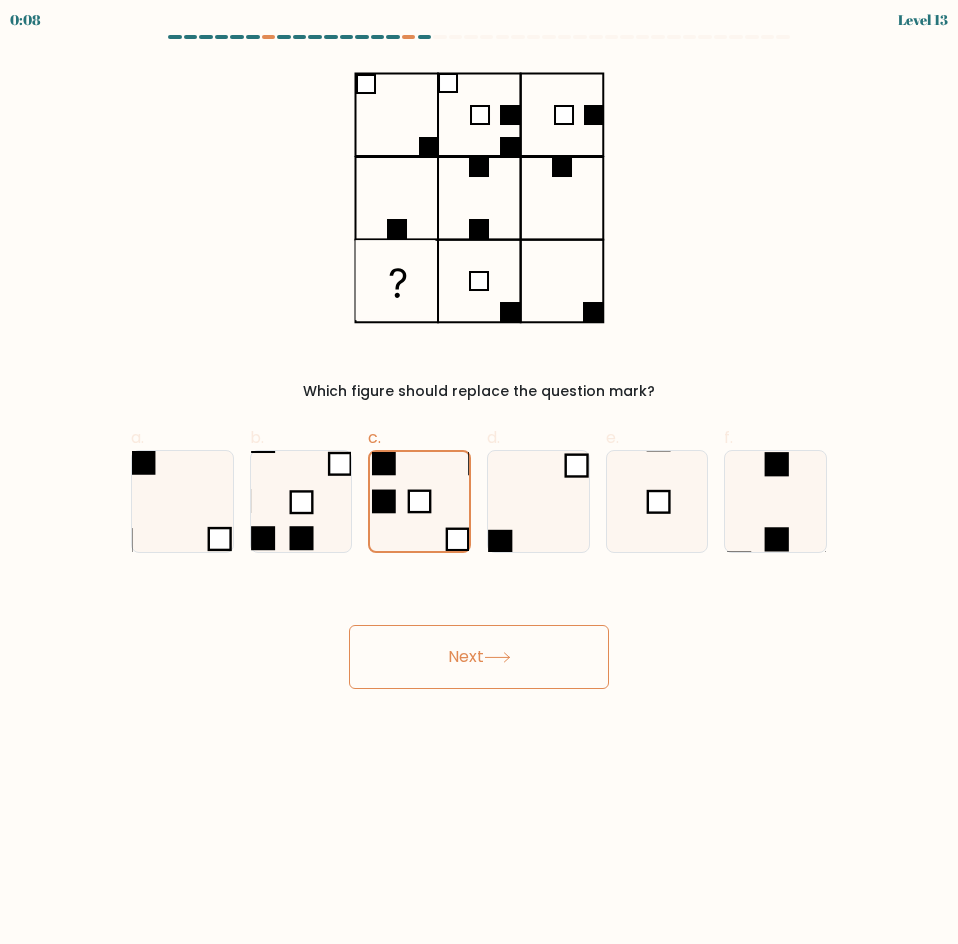 click on "Next" at bounding box center [479, 657] 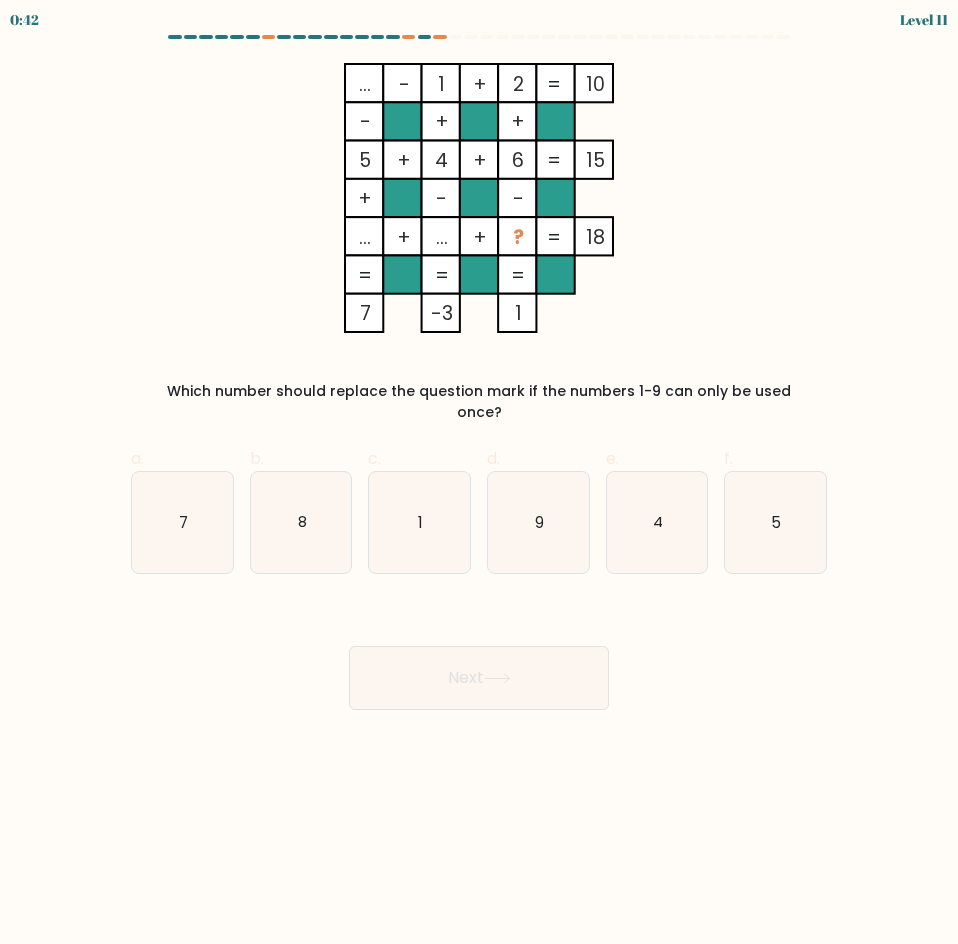 type 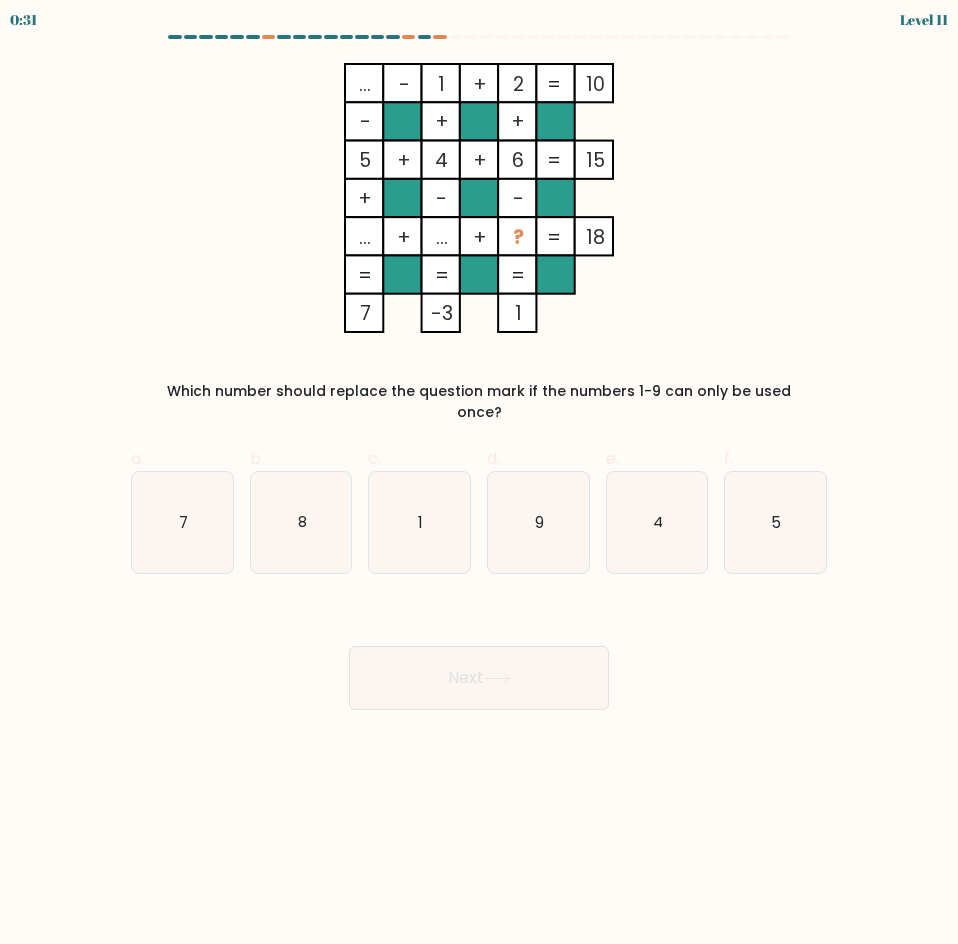 click on "Next" at bounding box center (479, 654) 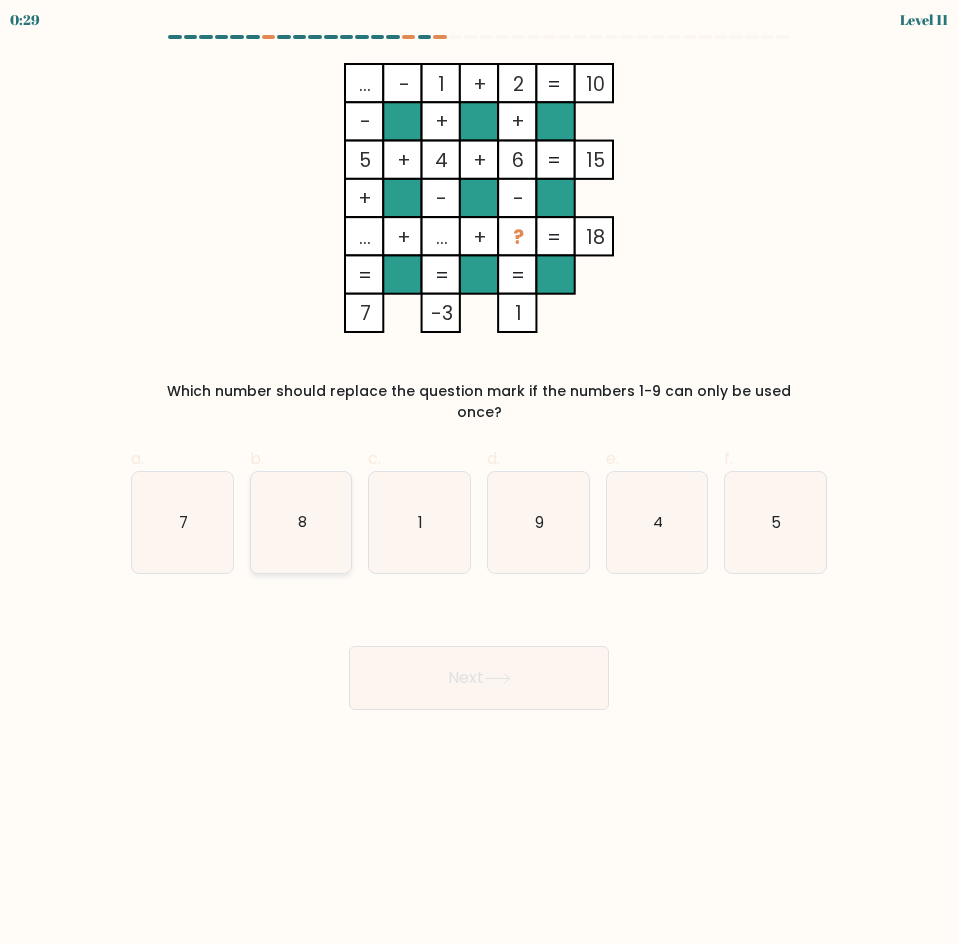 click on "8" 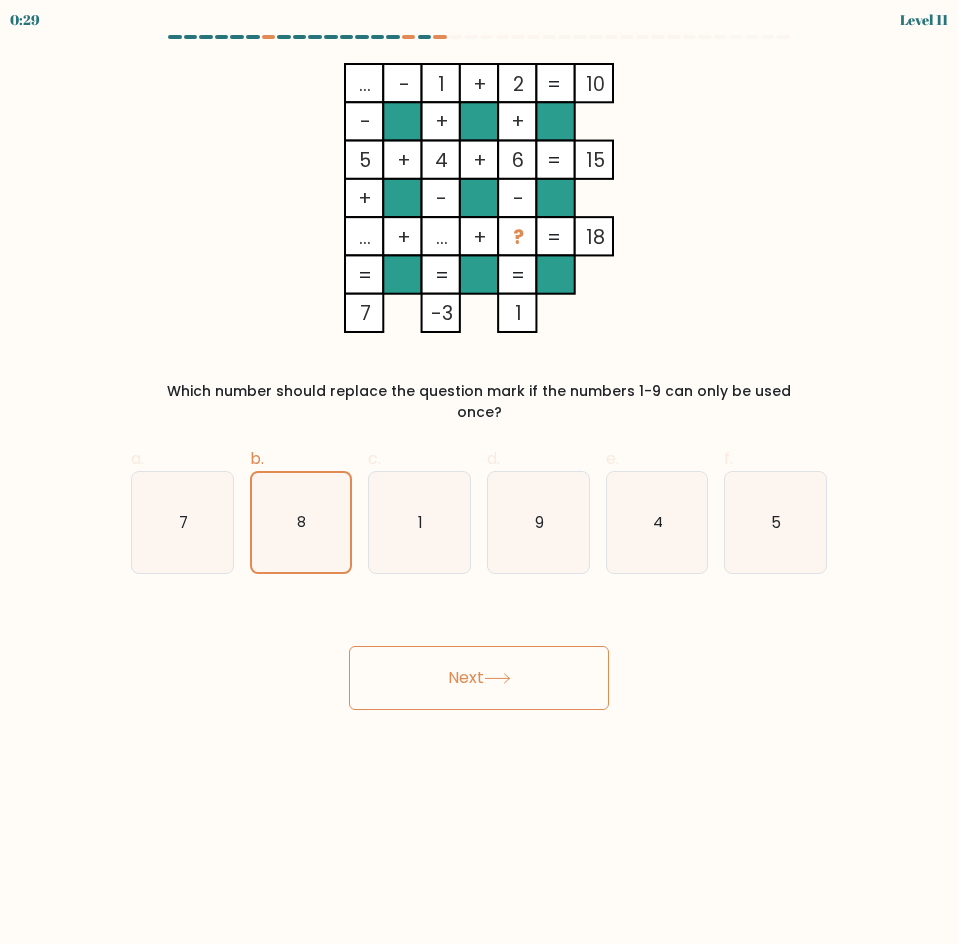 click on "Next" at bounding box center (479, 678) 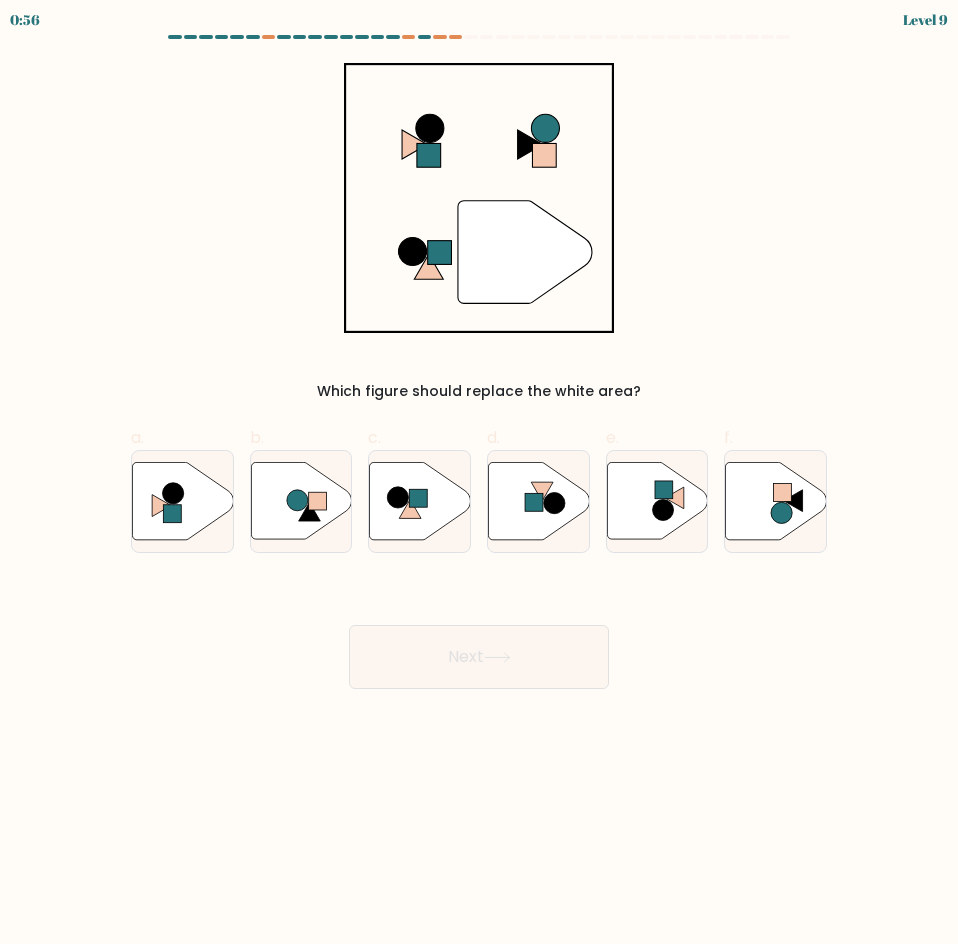 type 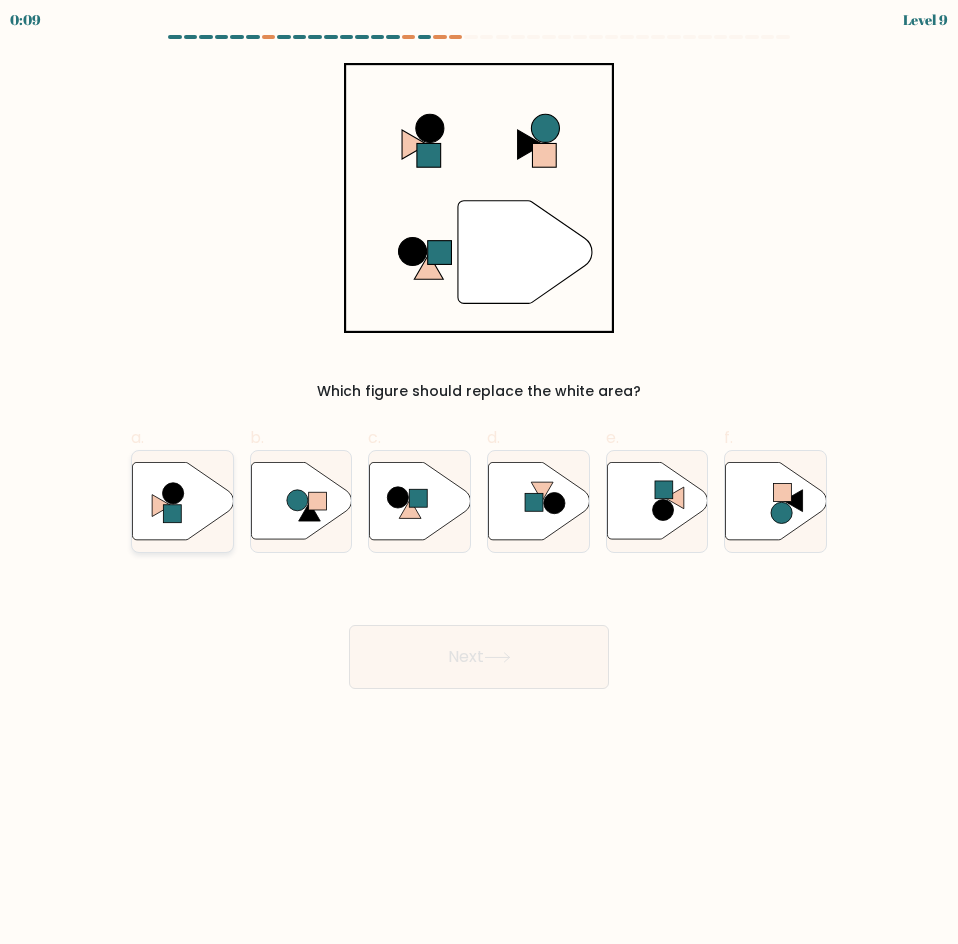 click 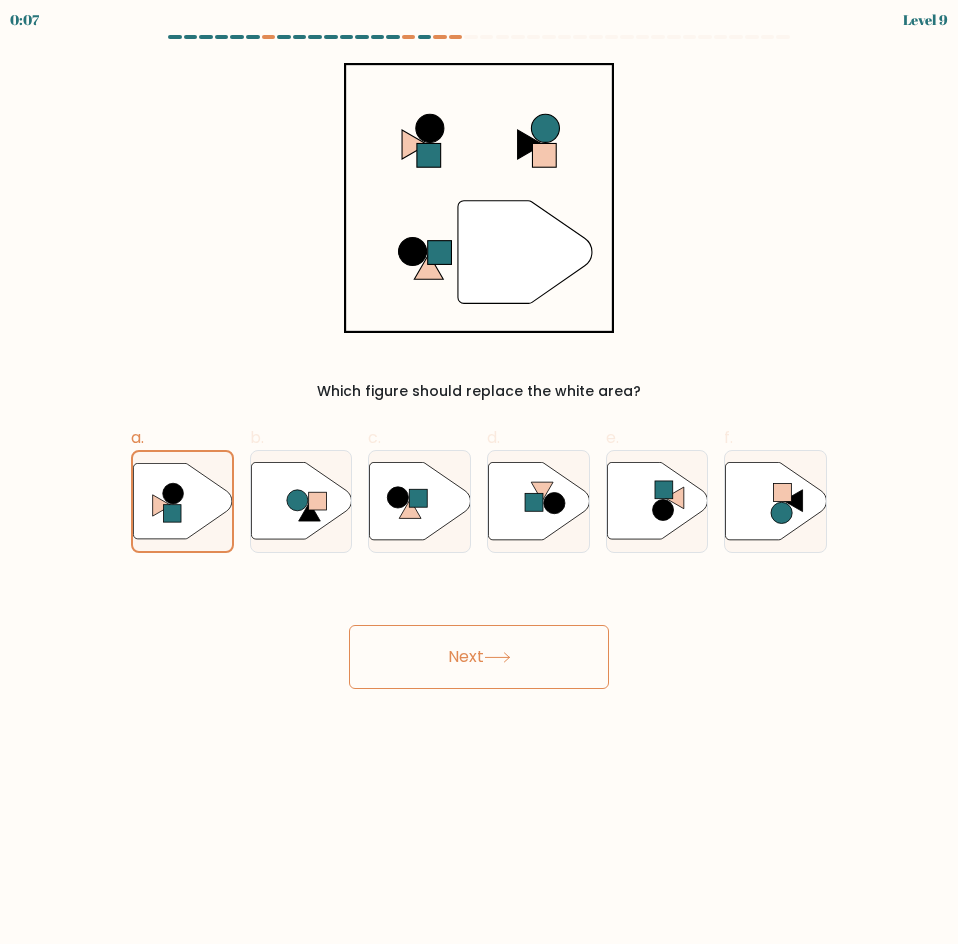 click on "Next" at bounding box center (479, 657) 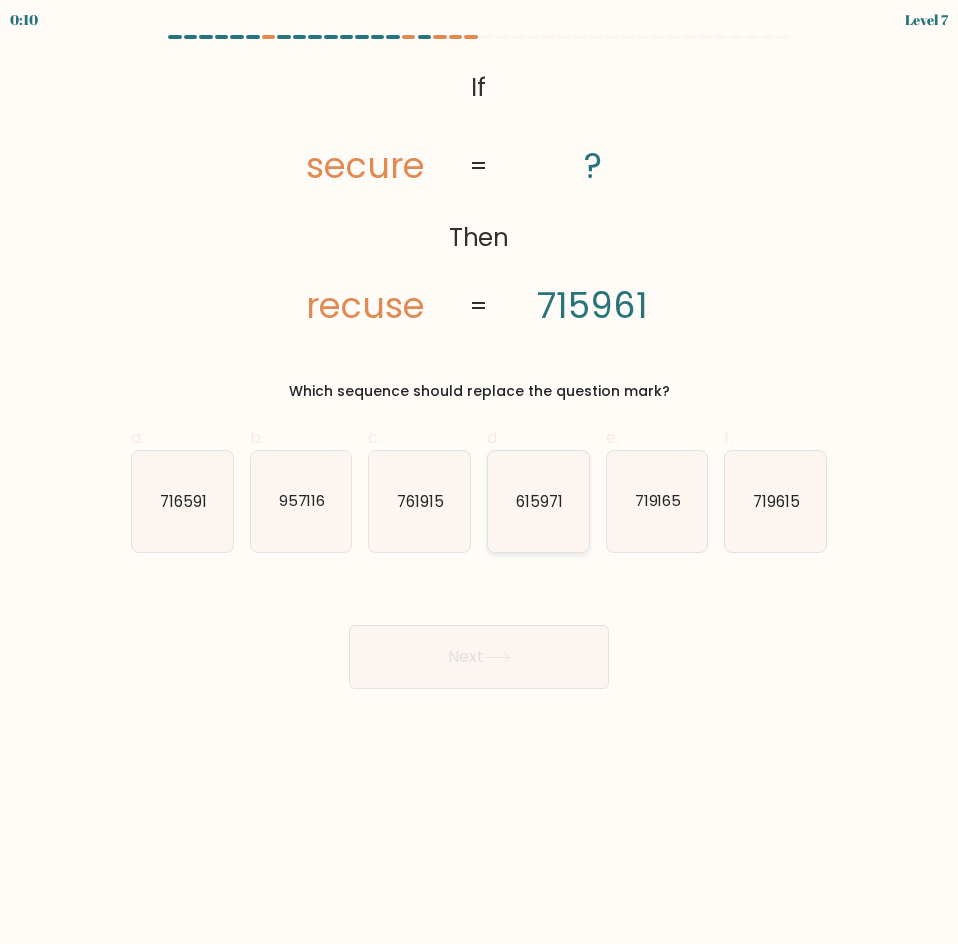 click on "615971" 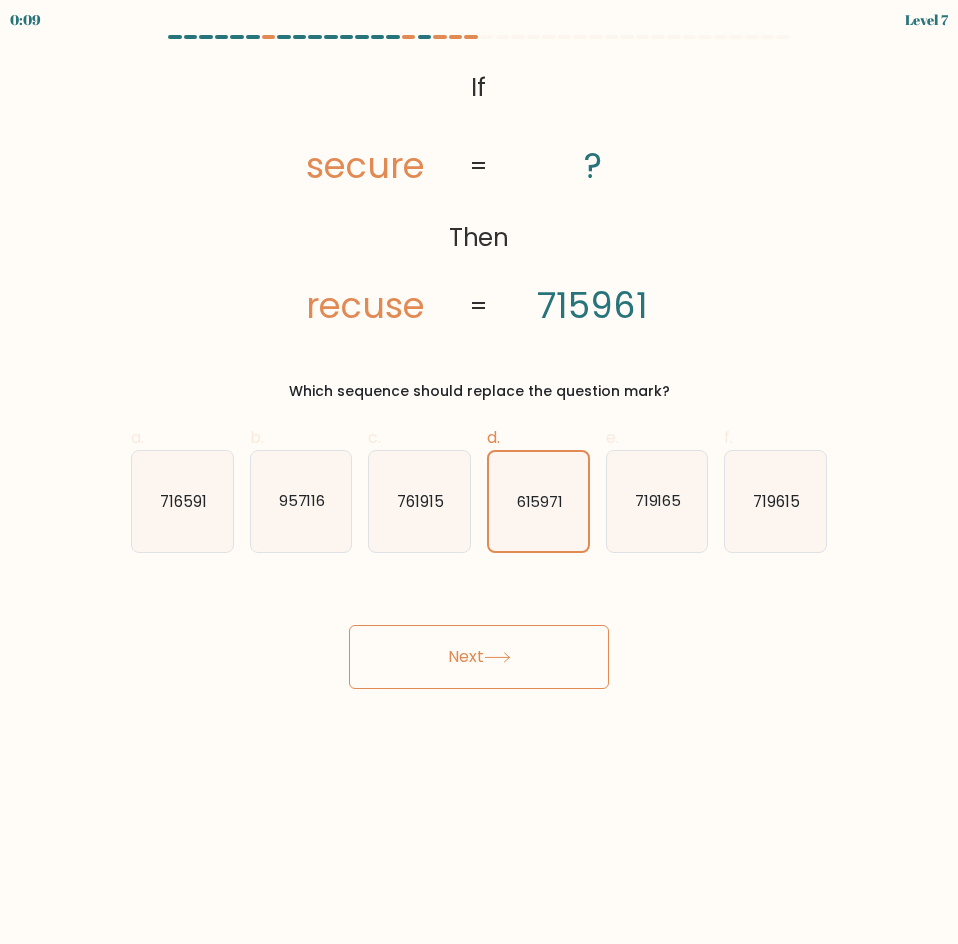 click on "Next" at bounding box center (479, 657) 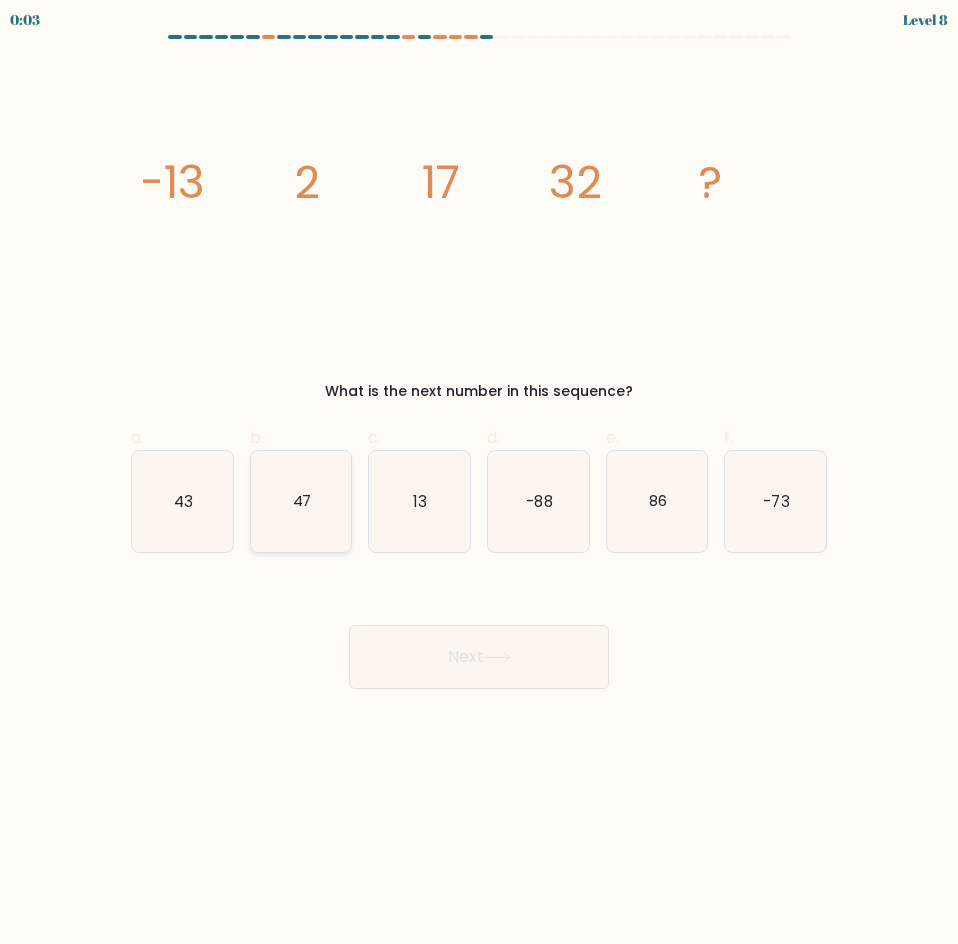 click on "47" 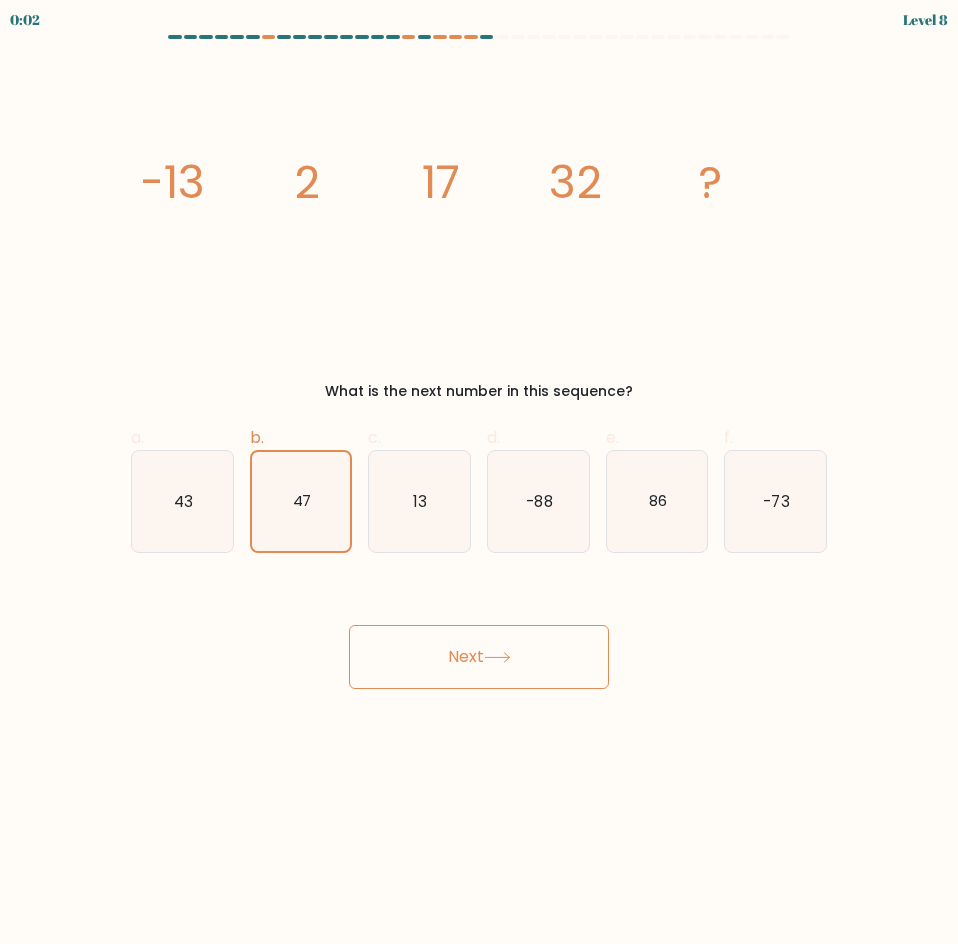 click on "Next" at bounding box center [479, 657] 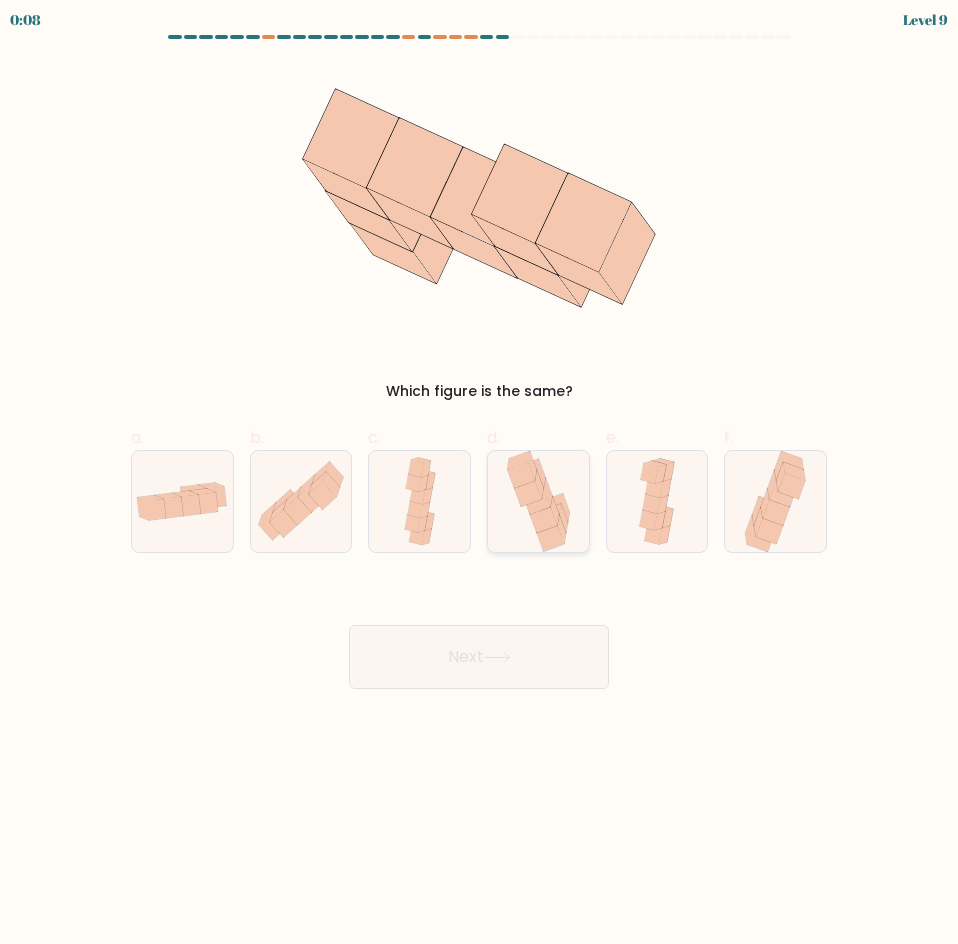 click 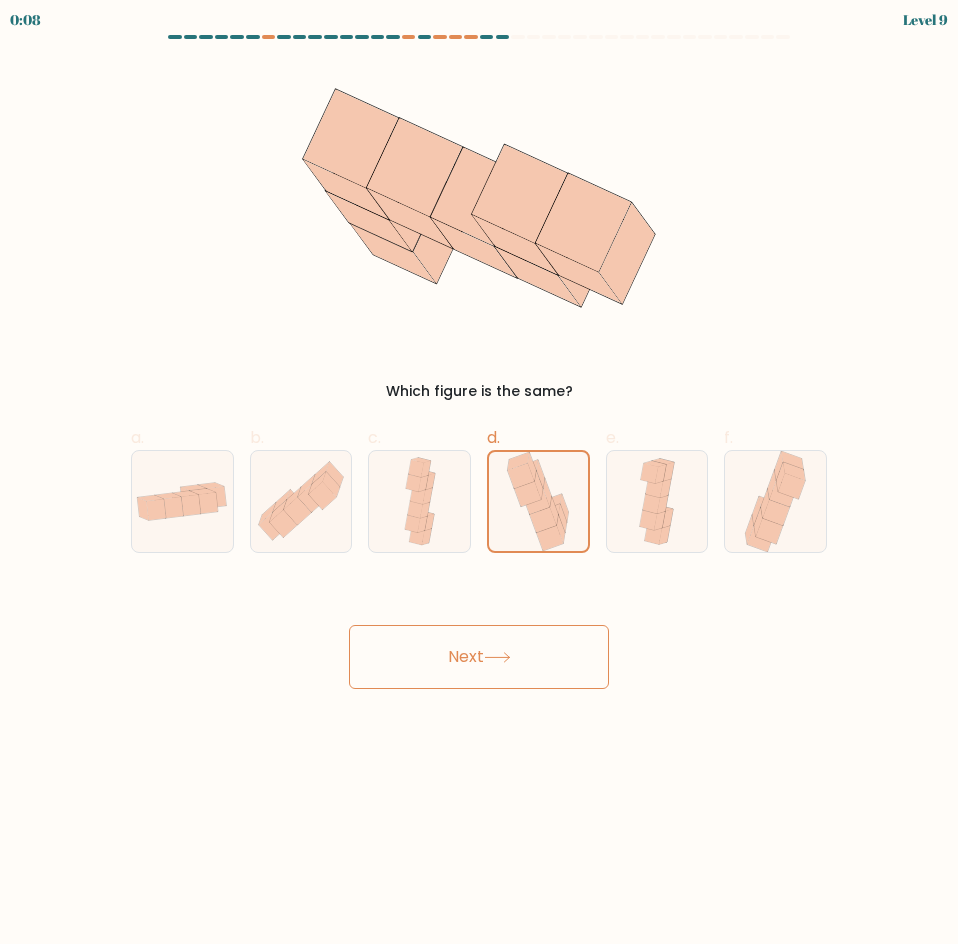 click on "Next" at bounding box center [479, 657] 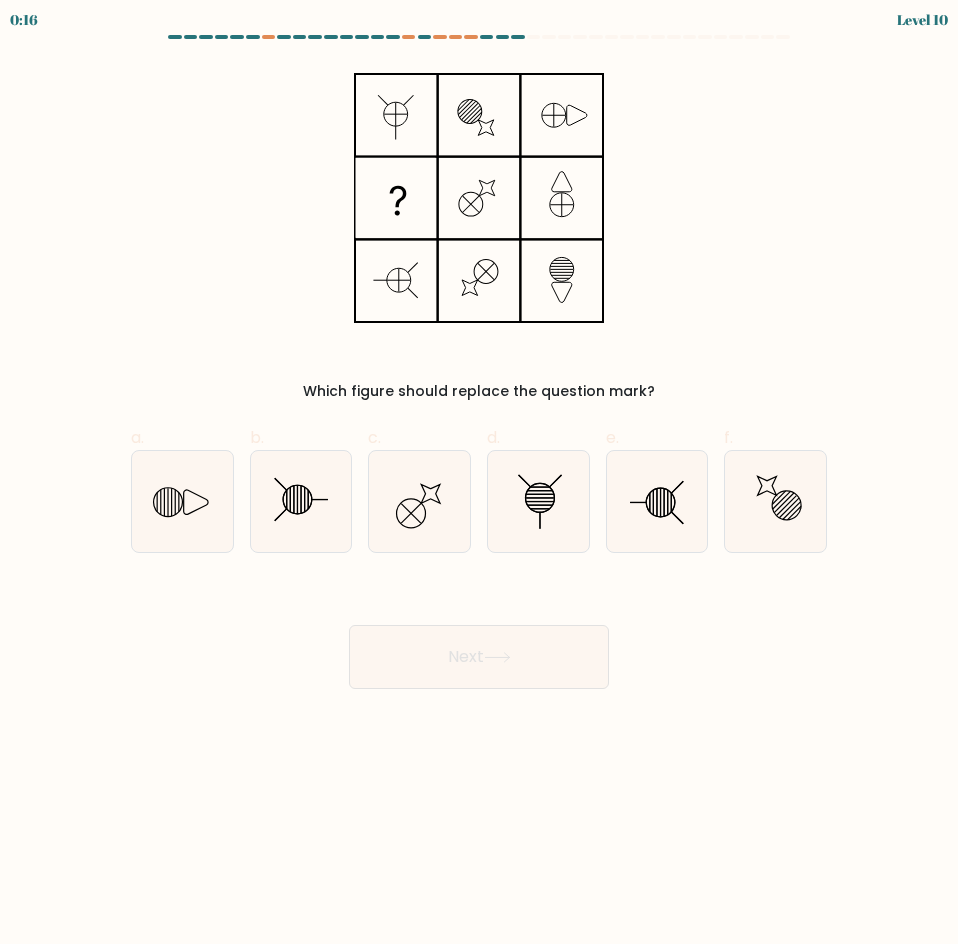 type 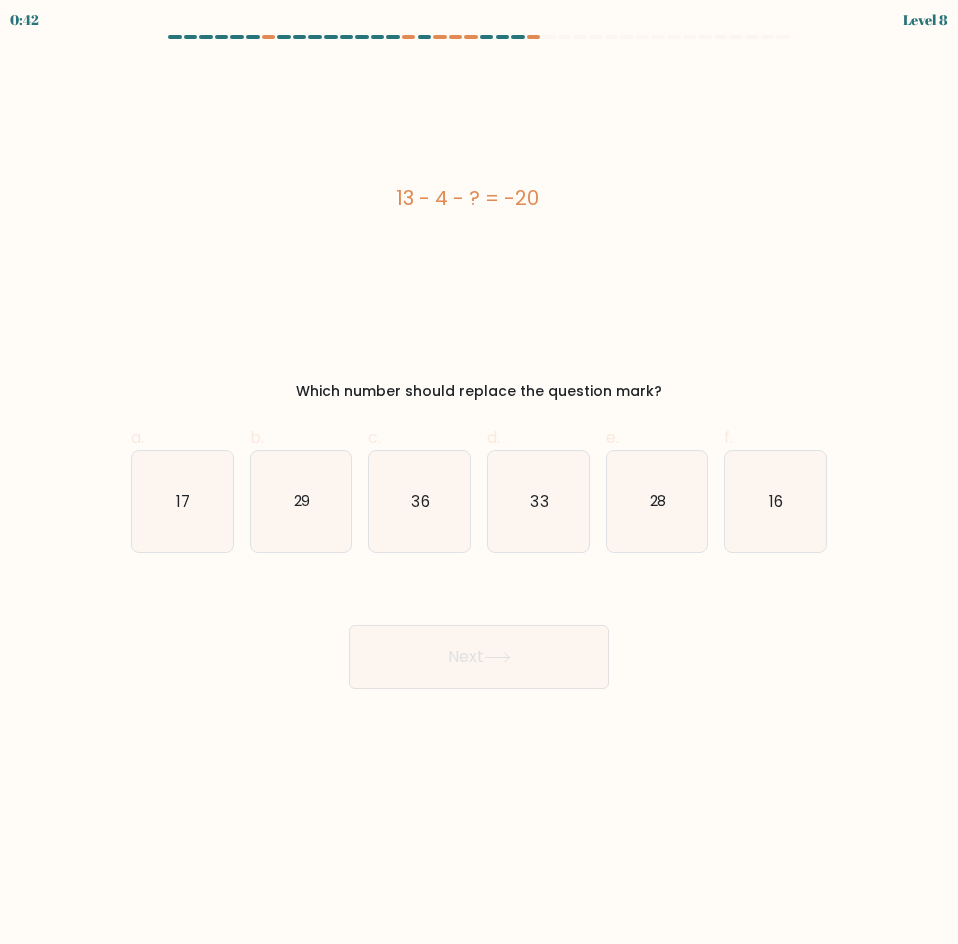 scroll, scrollTop: 0, scrollLeft: 0, axis: both 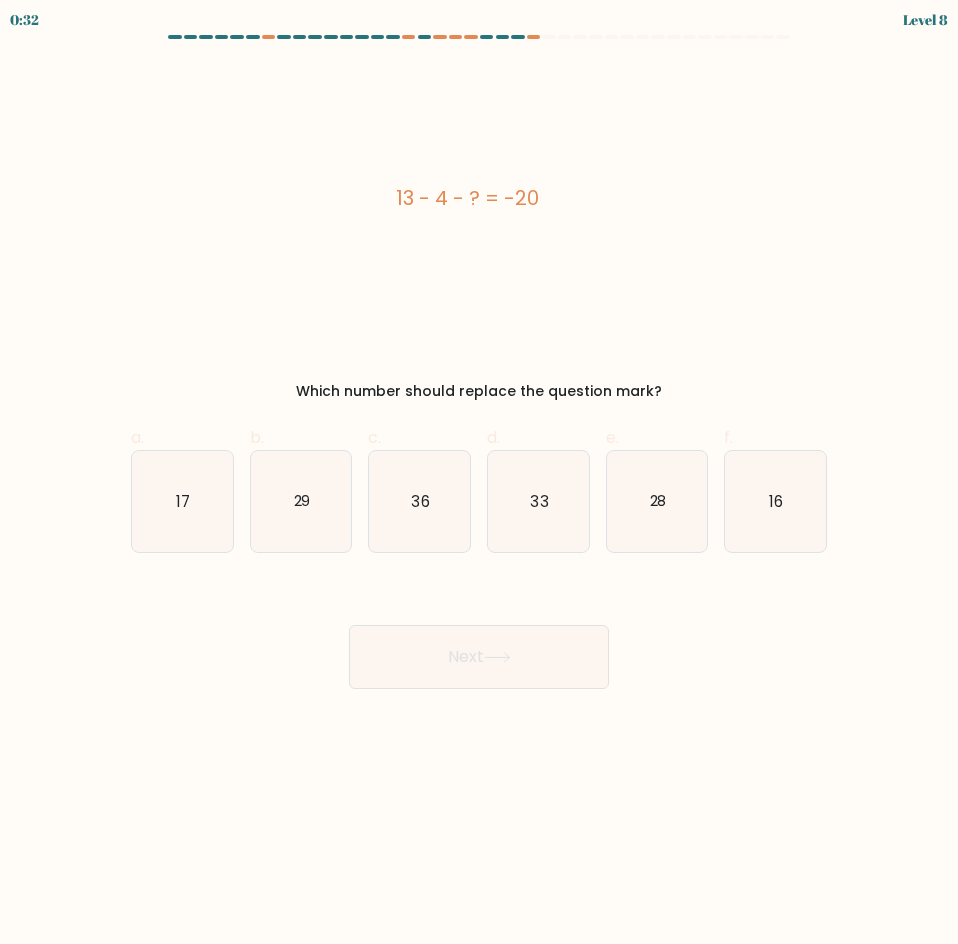 click on "Next" at bounding box center (479, 633) 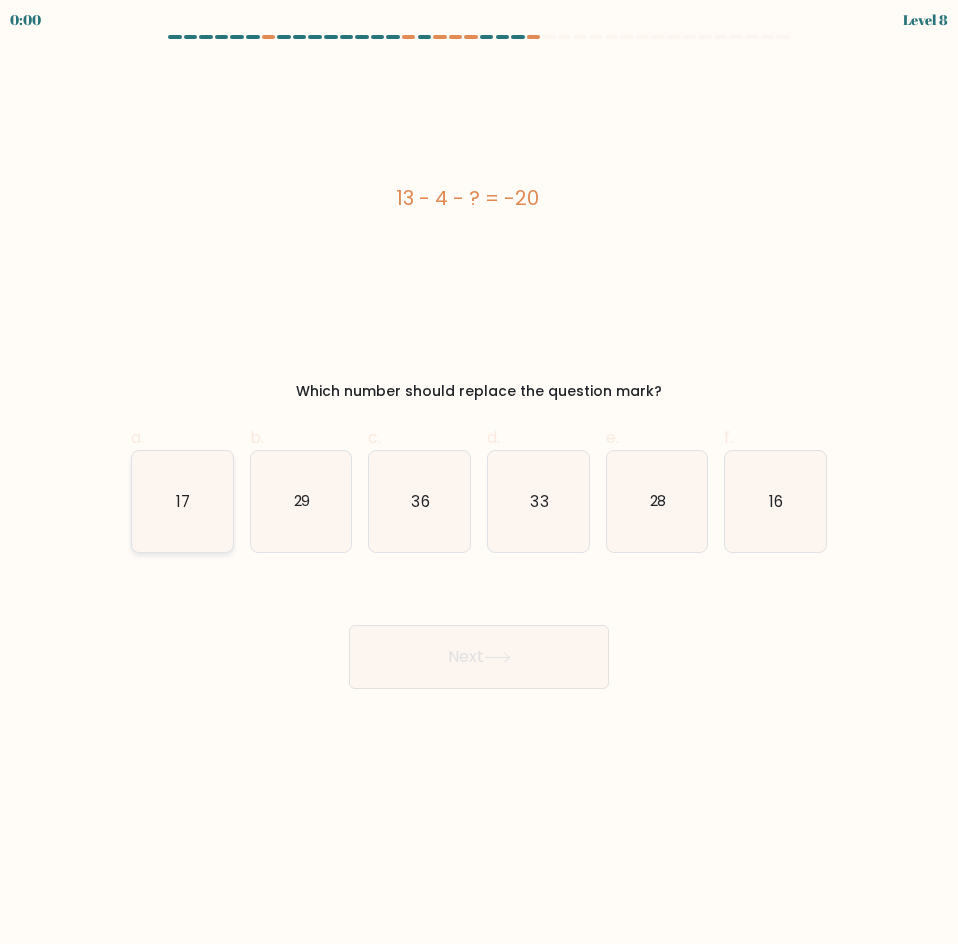 click on "17" 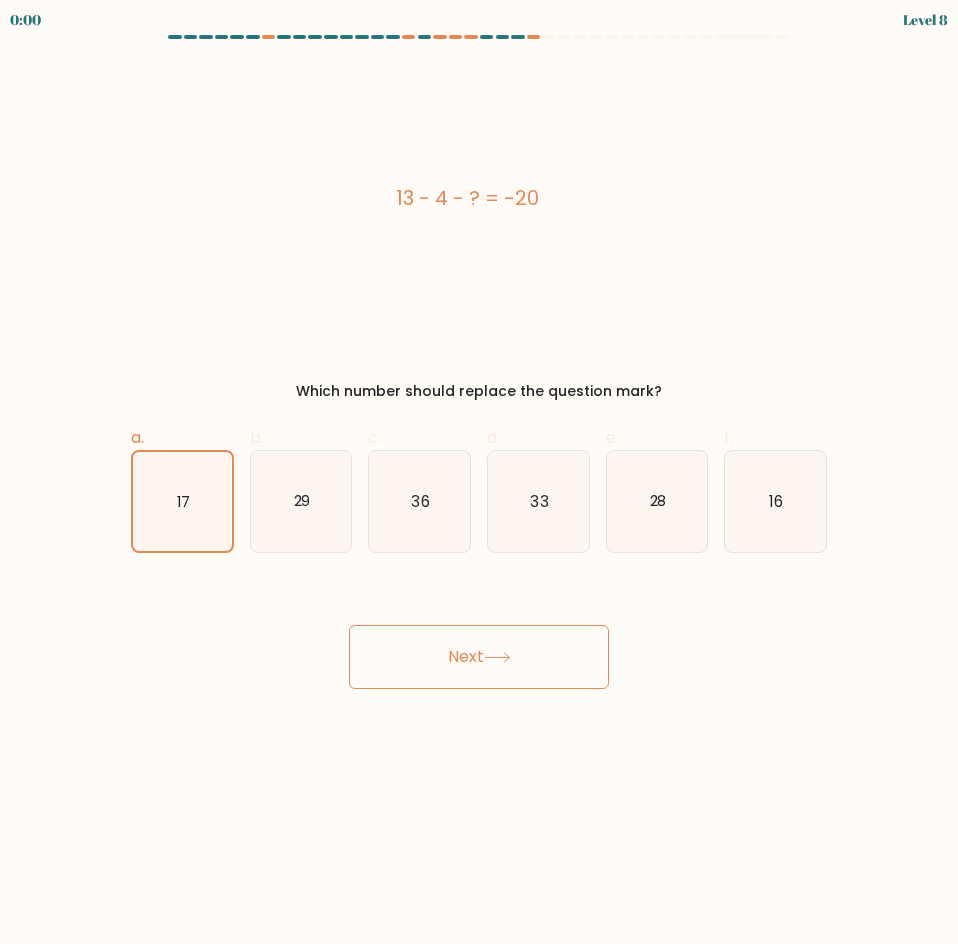 click on "Next" at bounding box center (479, 633) 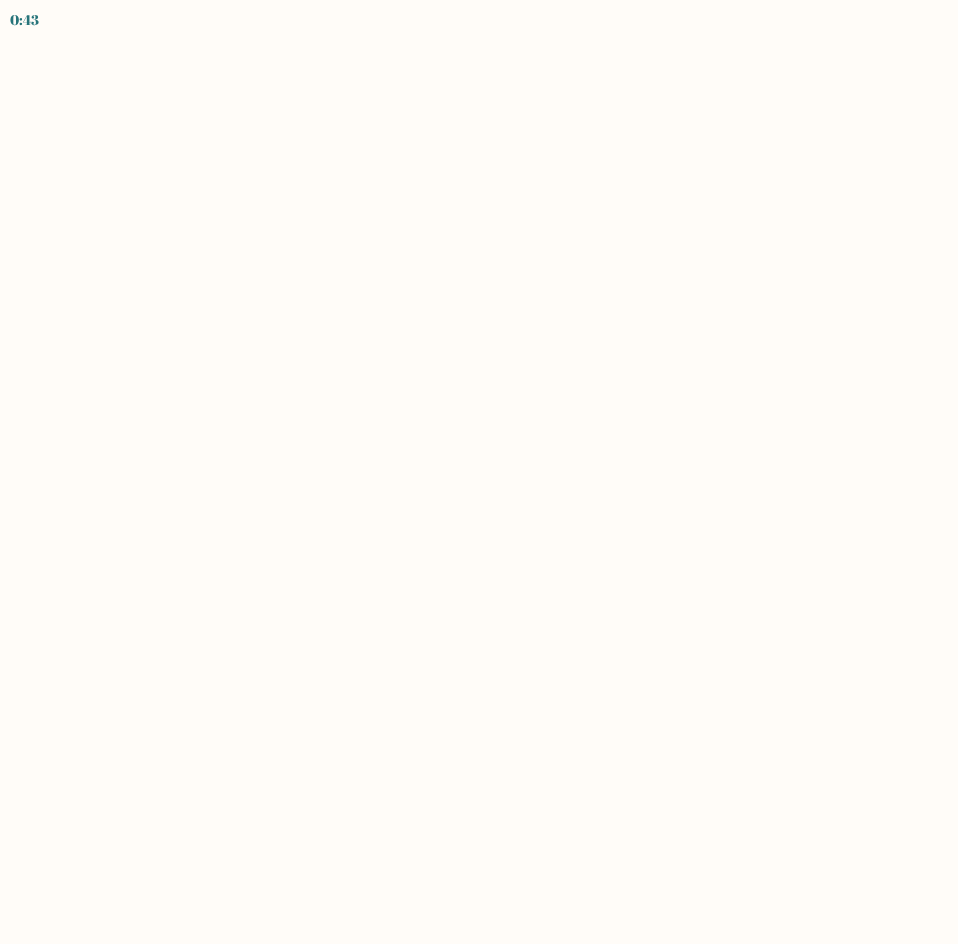 scroll, scrollTop: 0, scrollLeft: 0, axis: both 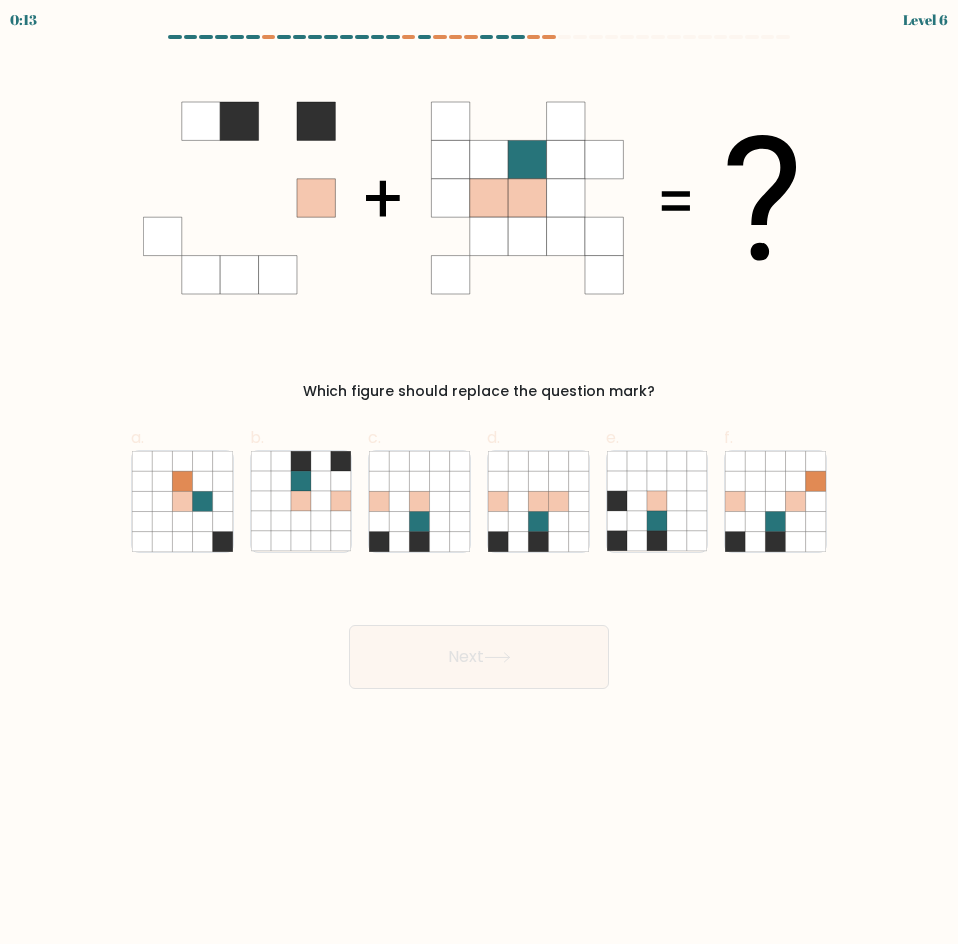 click on "Next" at bounding box center (479, 633) 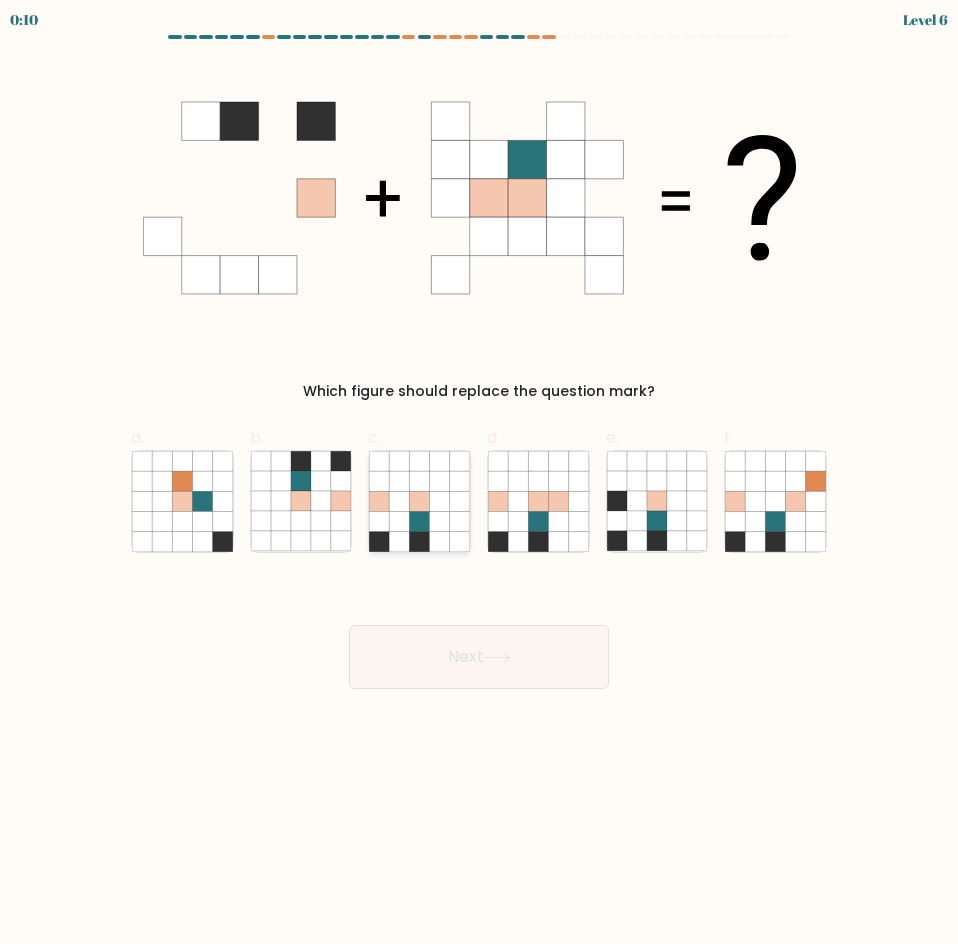 click 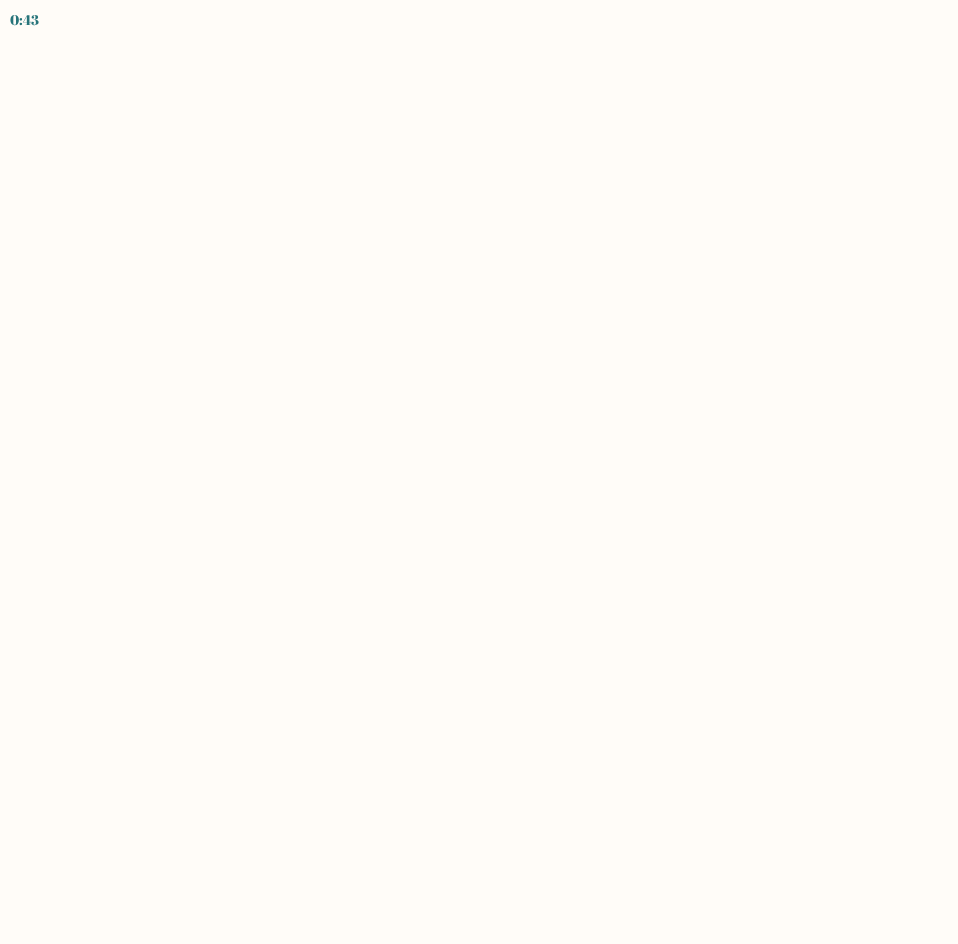 scroll, scrollTop: 0, scrollLeft: 0, axis: both 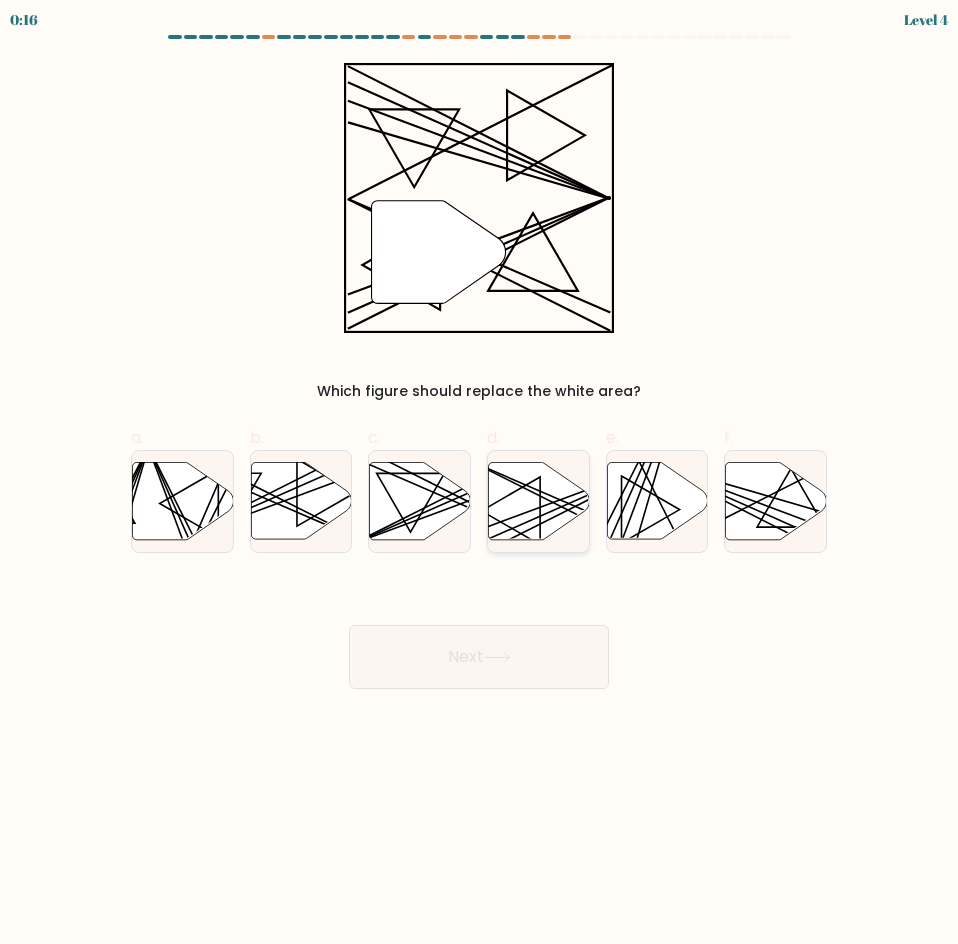 click 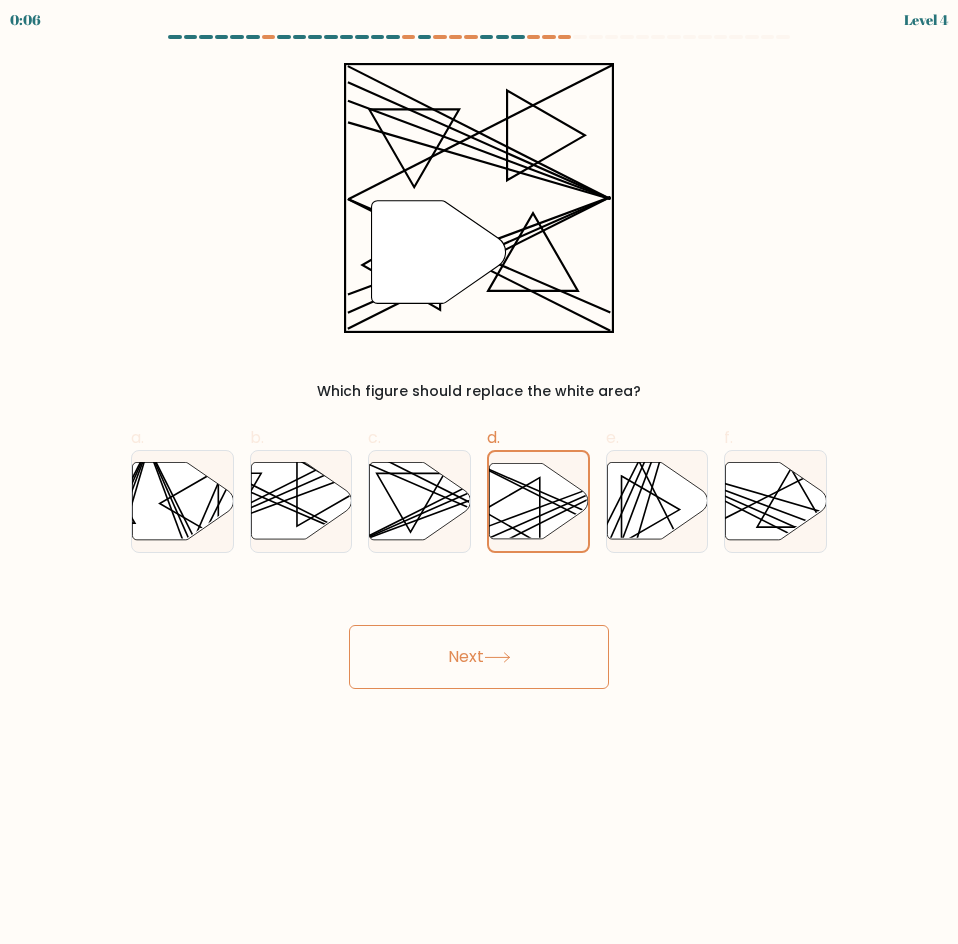 click on "Next" at bounding box center [479, 657] 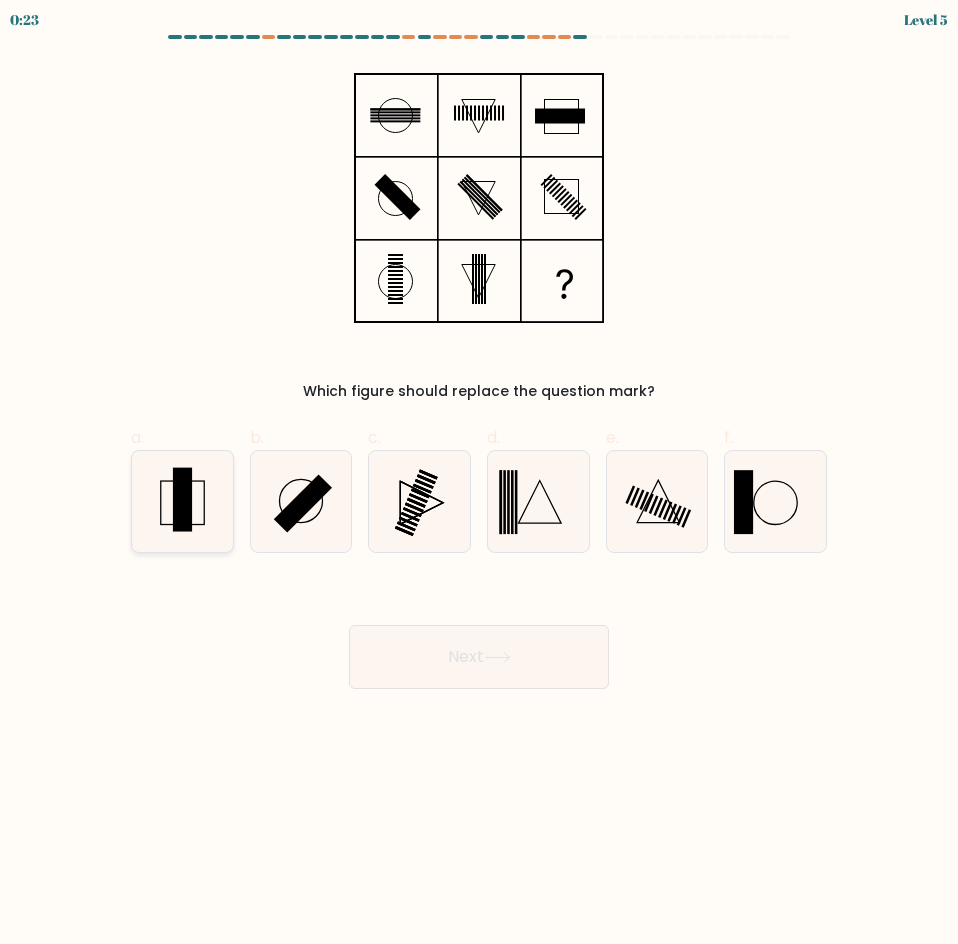 click 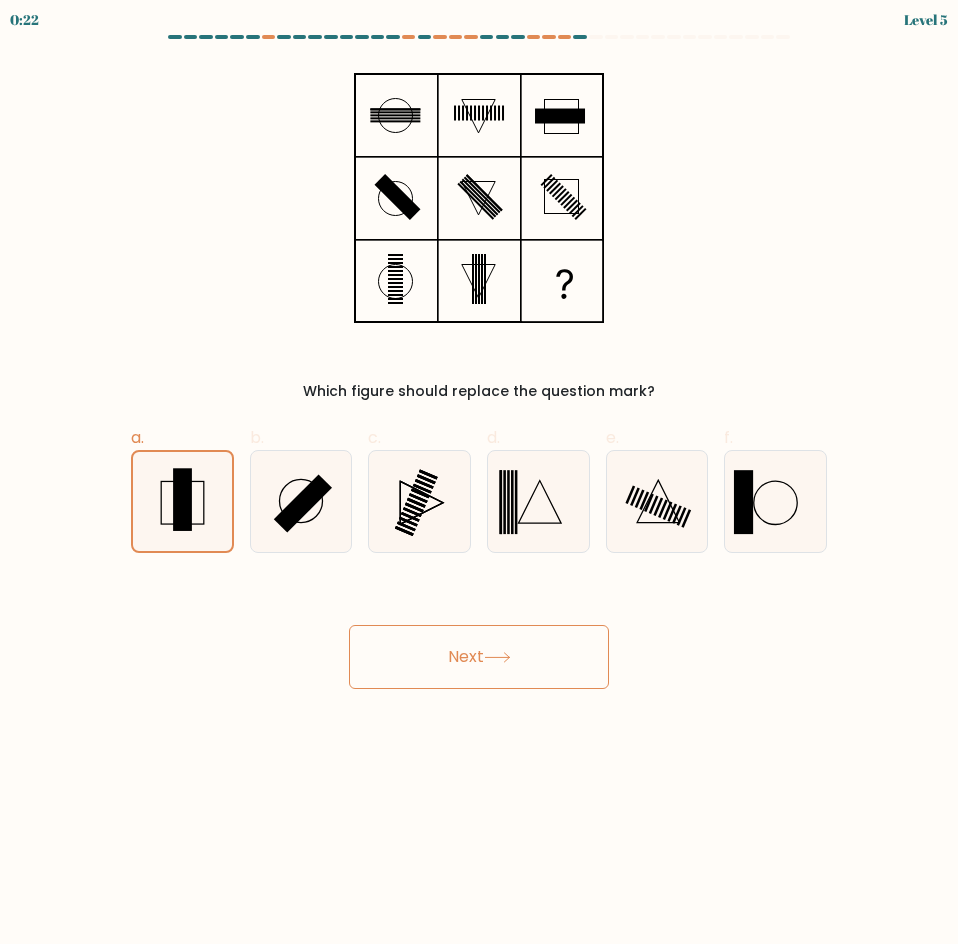 click on "Next" at bounding box center [479, 657] 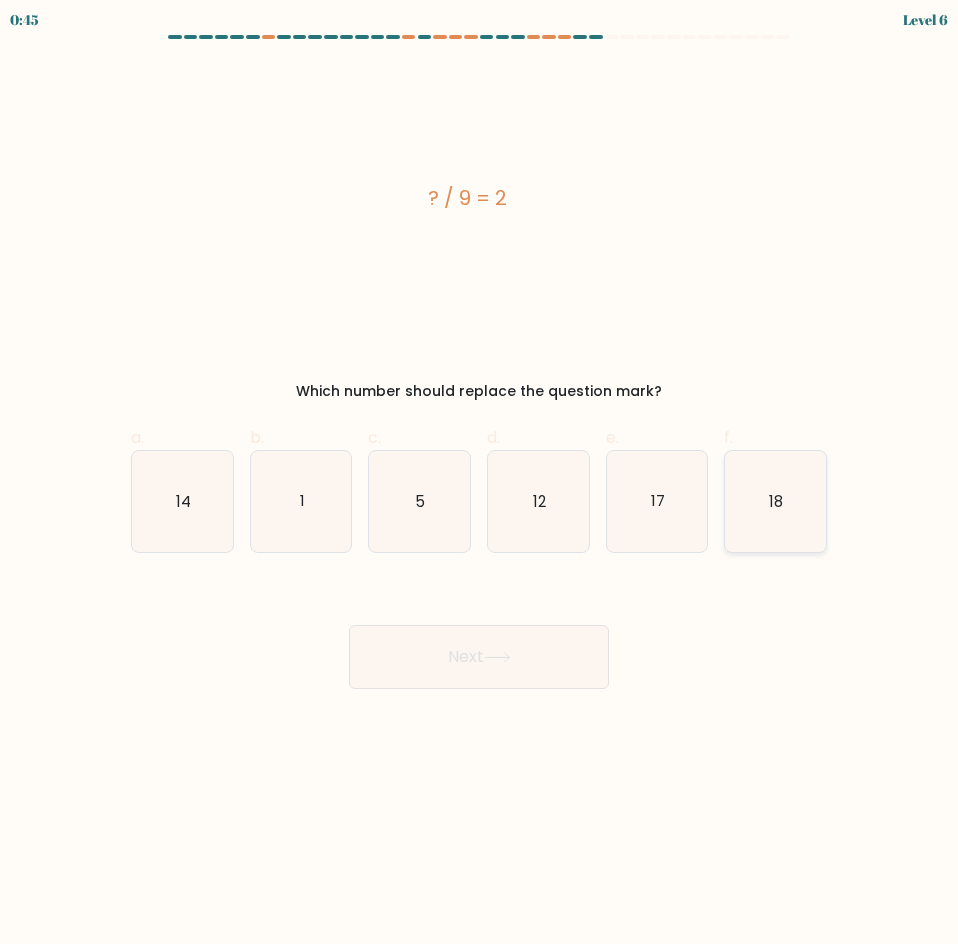click on "18" 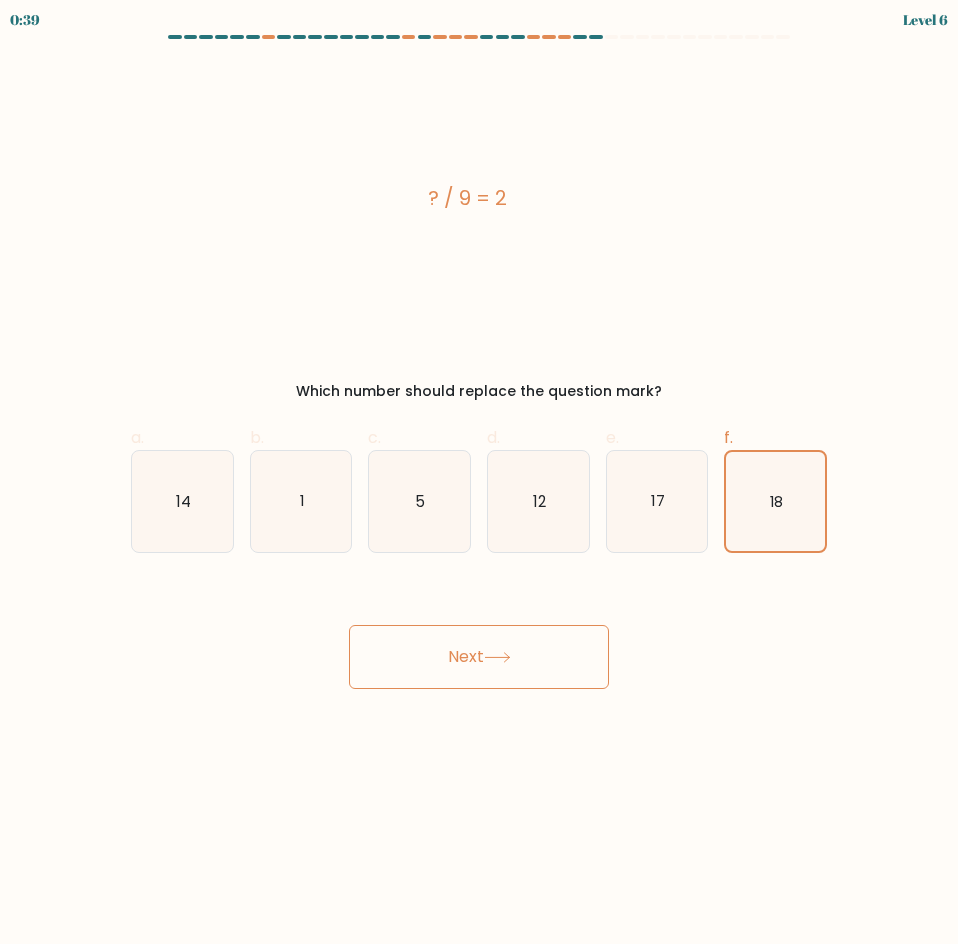 click on "Next" at bounding box center (479, 657) 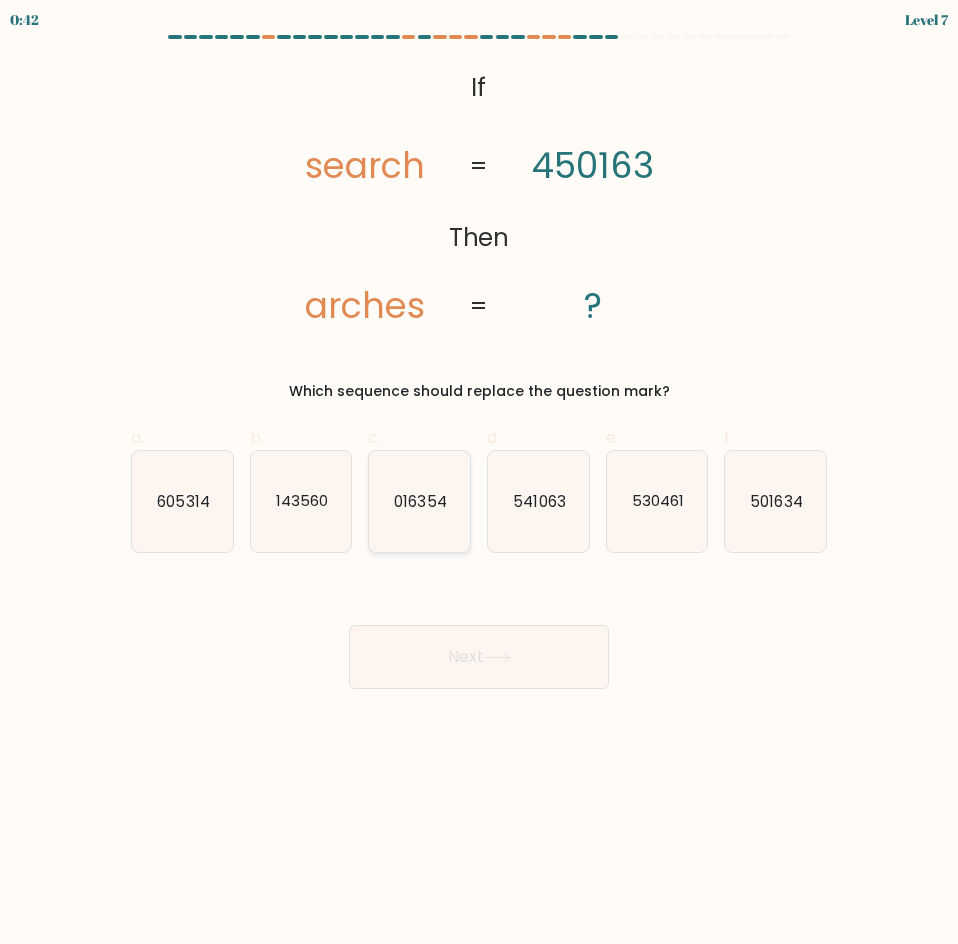 click on "016354" 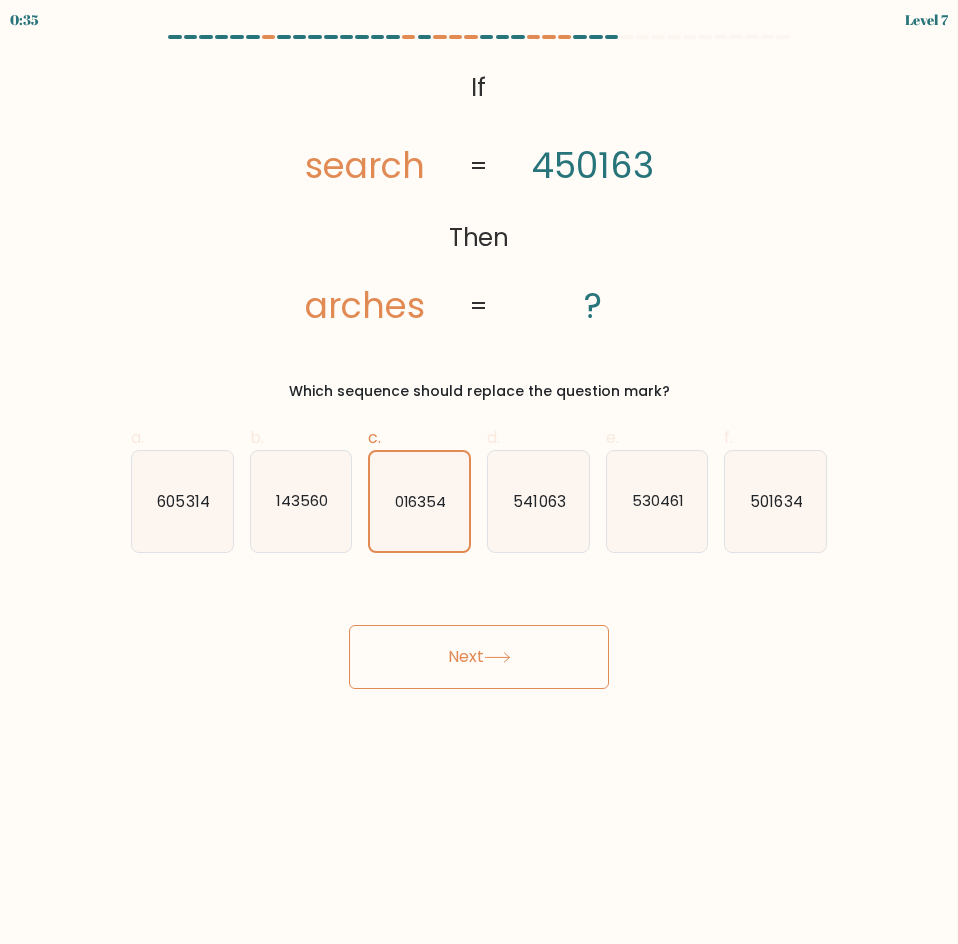 click on "Next" at bounding box center [479, 657] 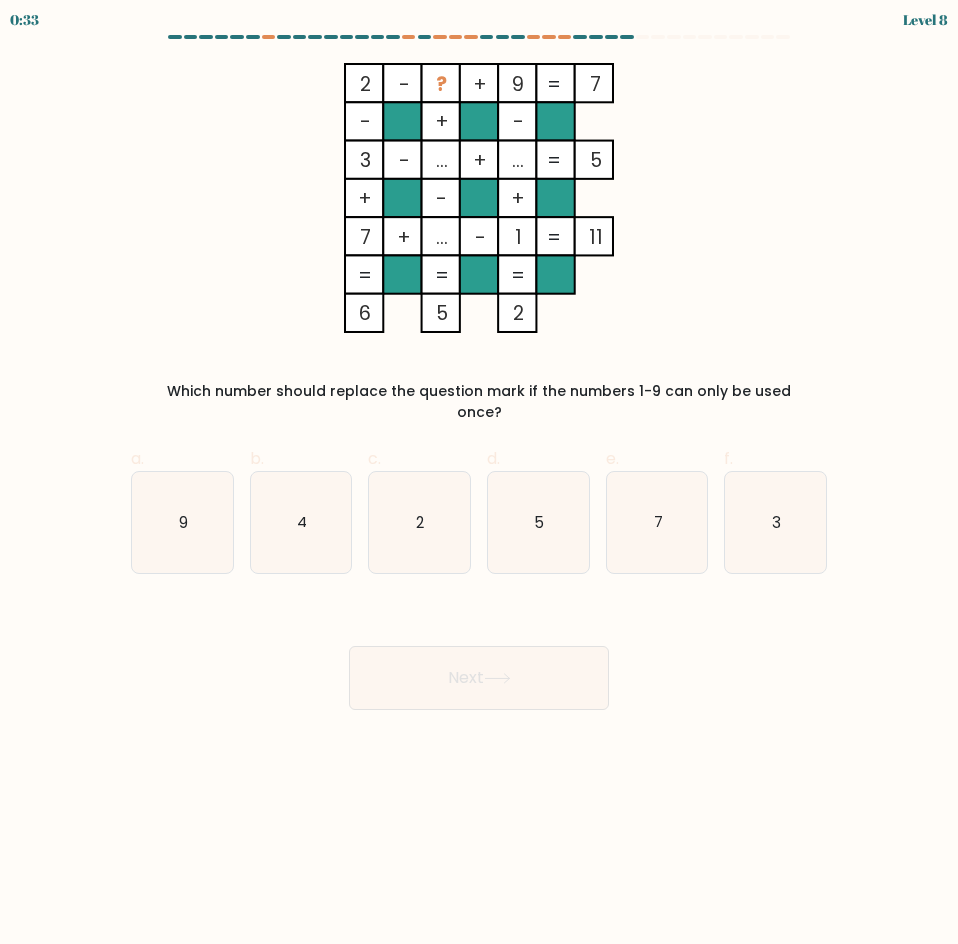 type 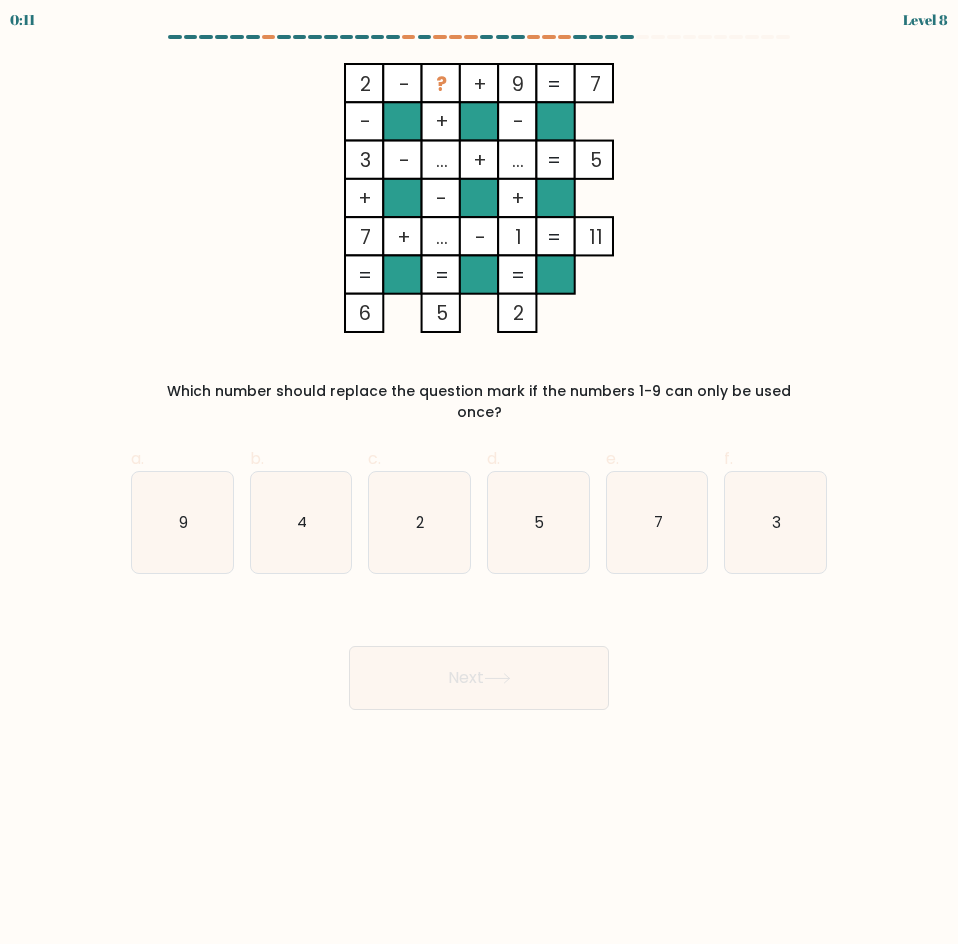 click on "b.
4" at bounding box center [301, 510] 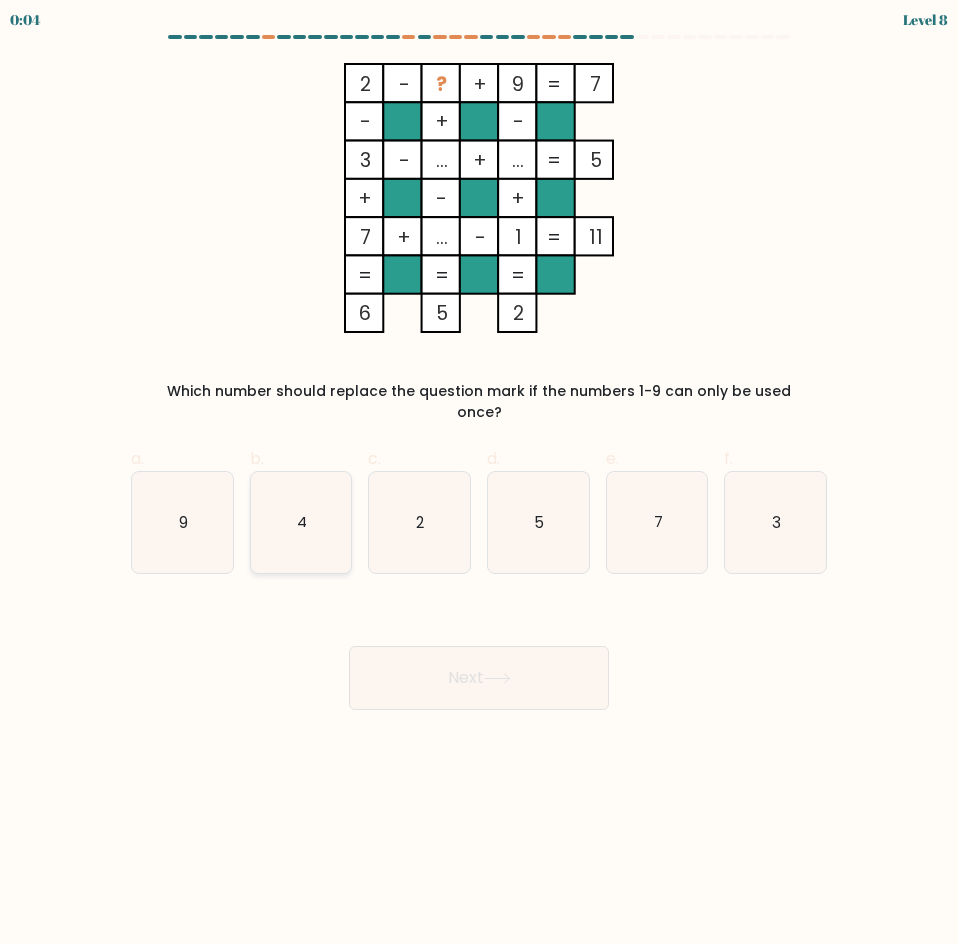 click on "4" 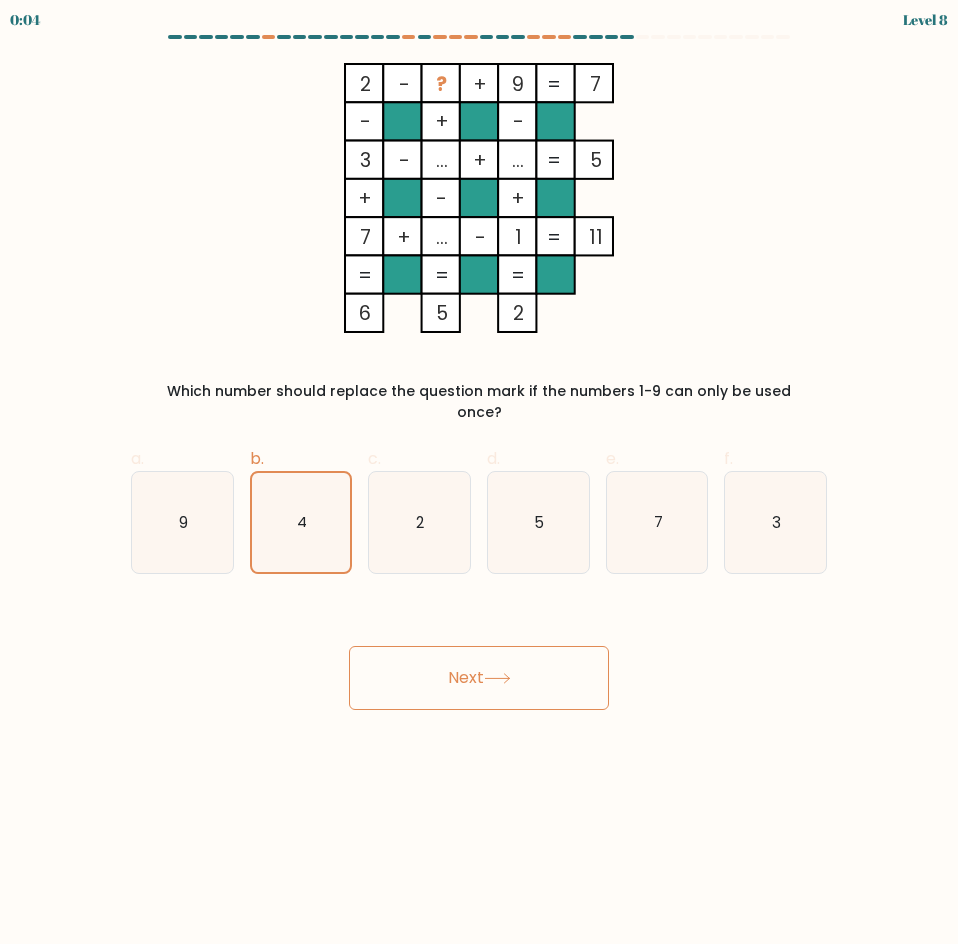 click on "Next" at bounding box center [479, 678] 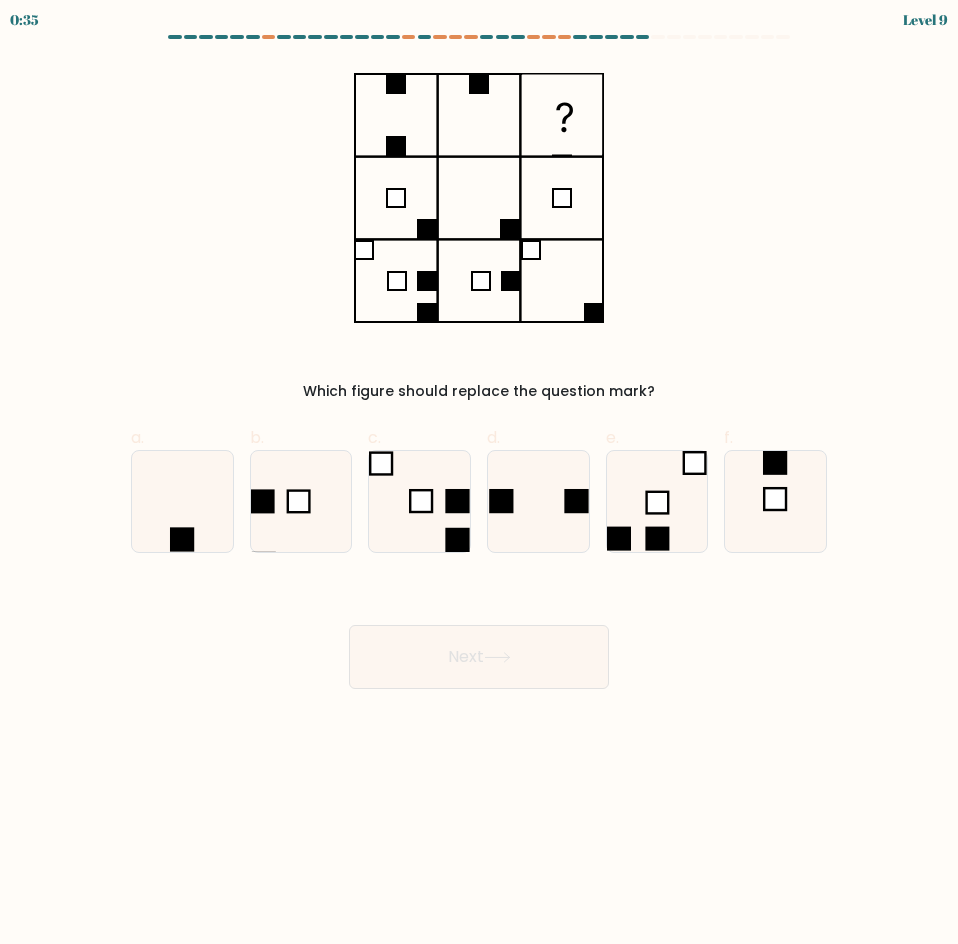 type 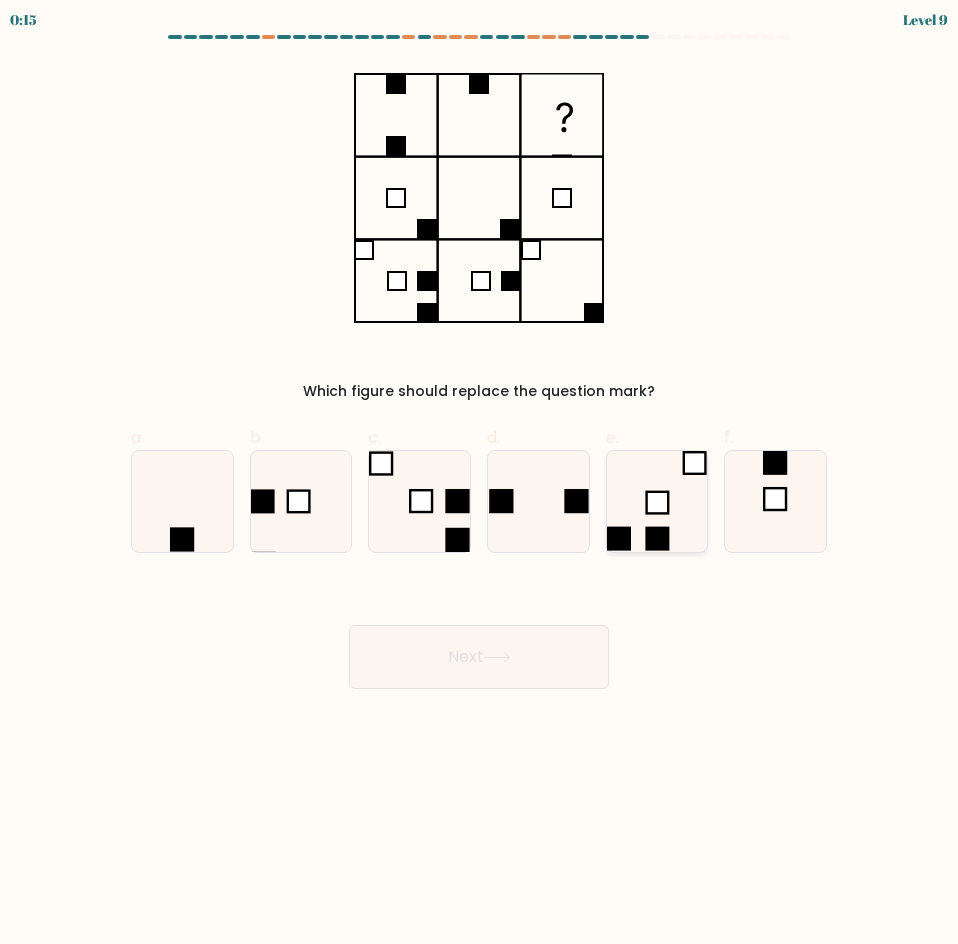 click 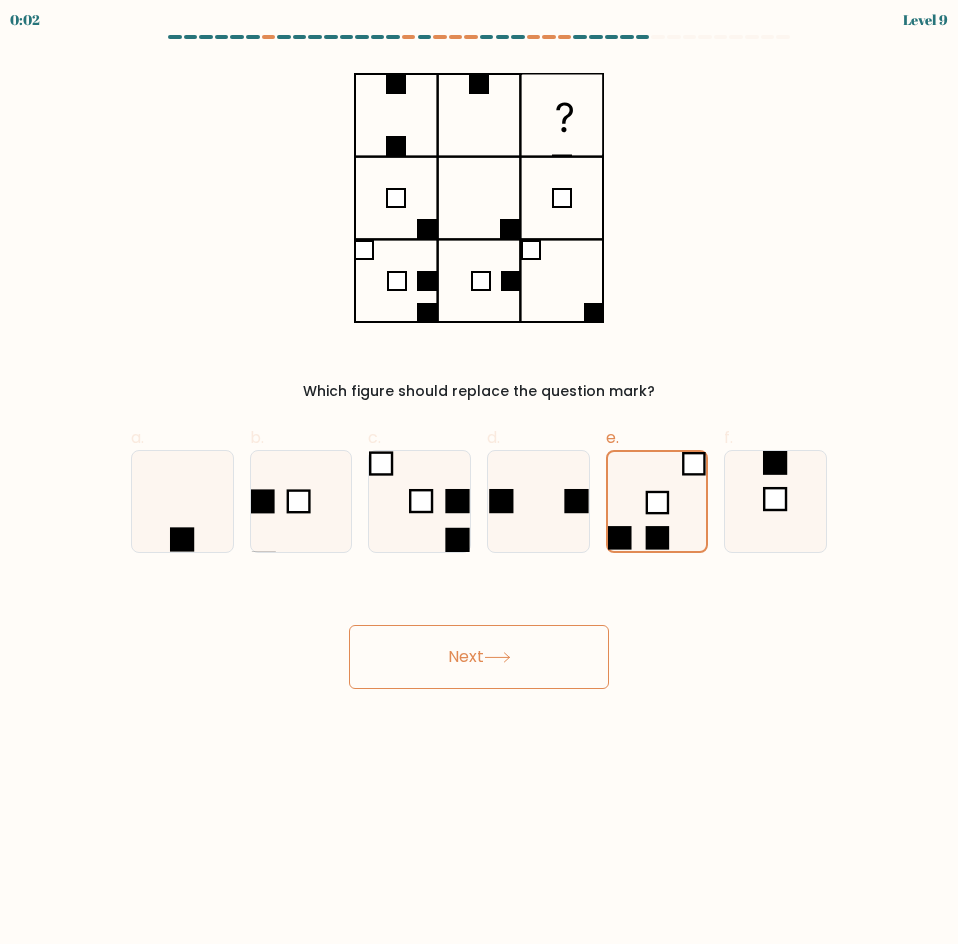 click on "Next" at bounding box center [479, 657] 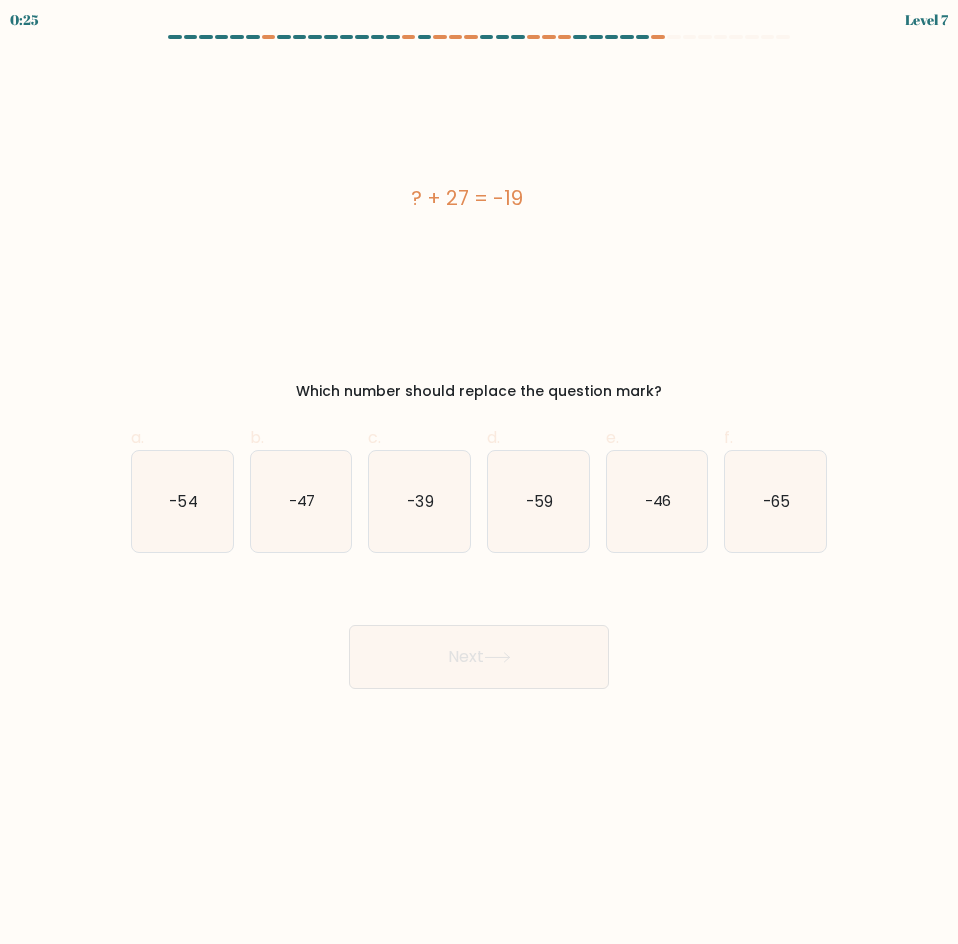 type 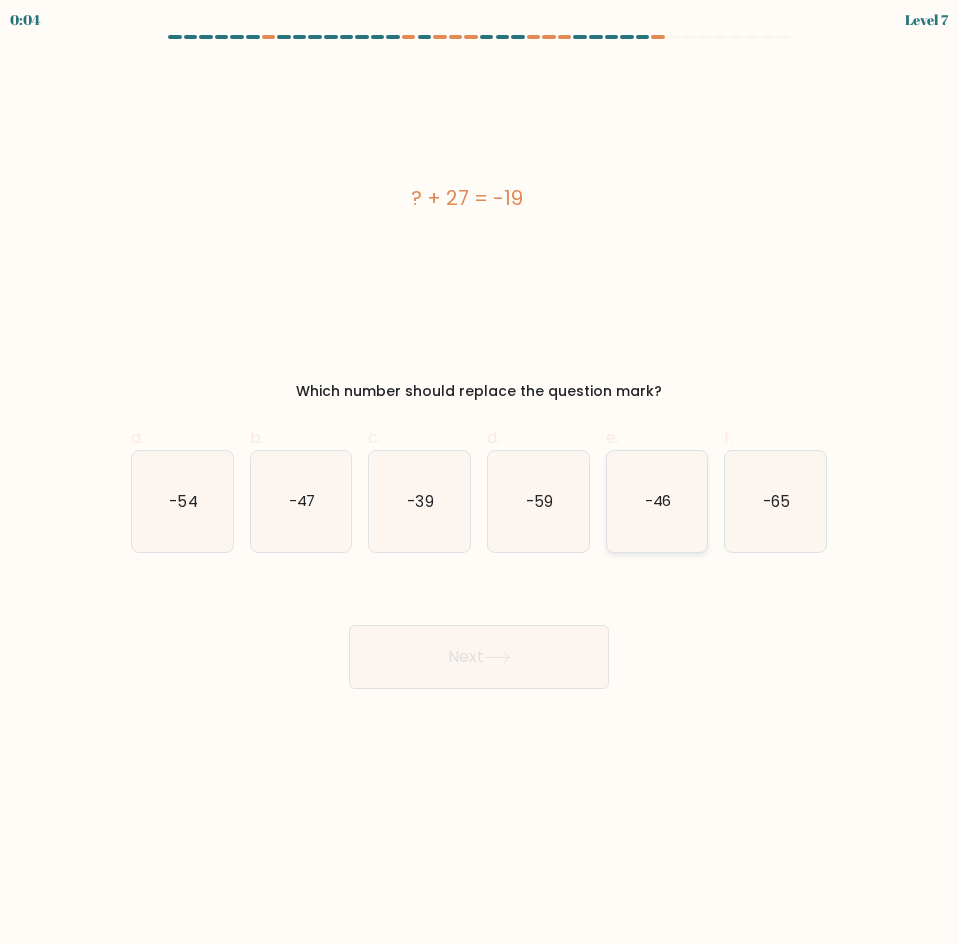 click on "-46" 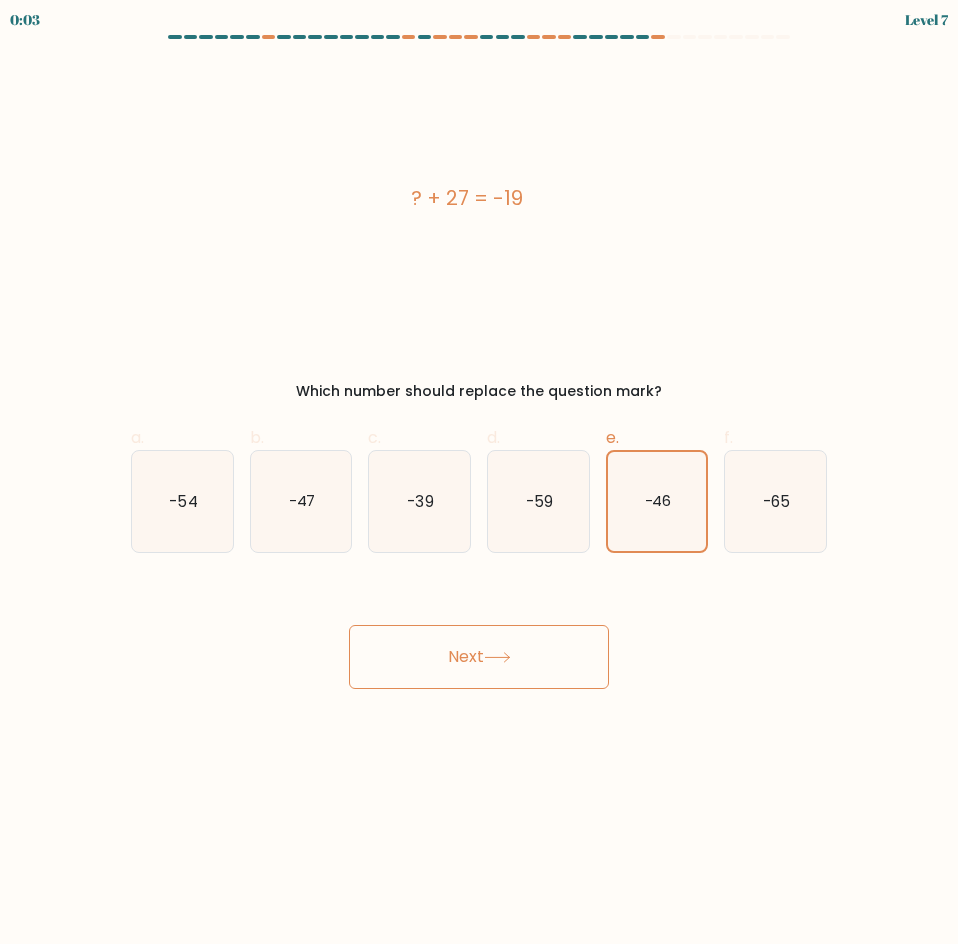 click on "Next" at bounding box center [479, 657] 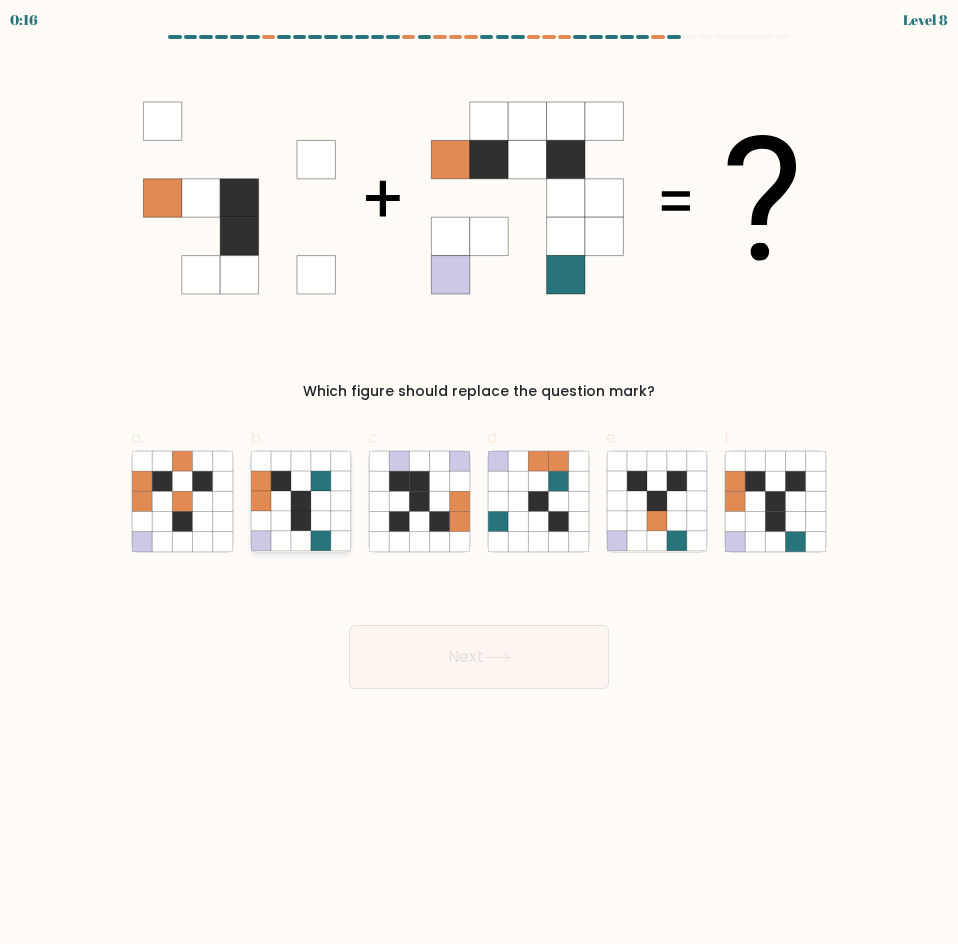 click 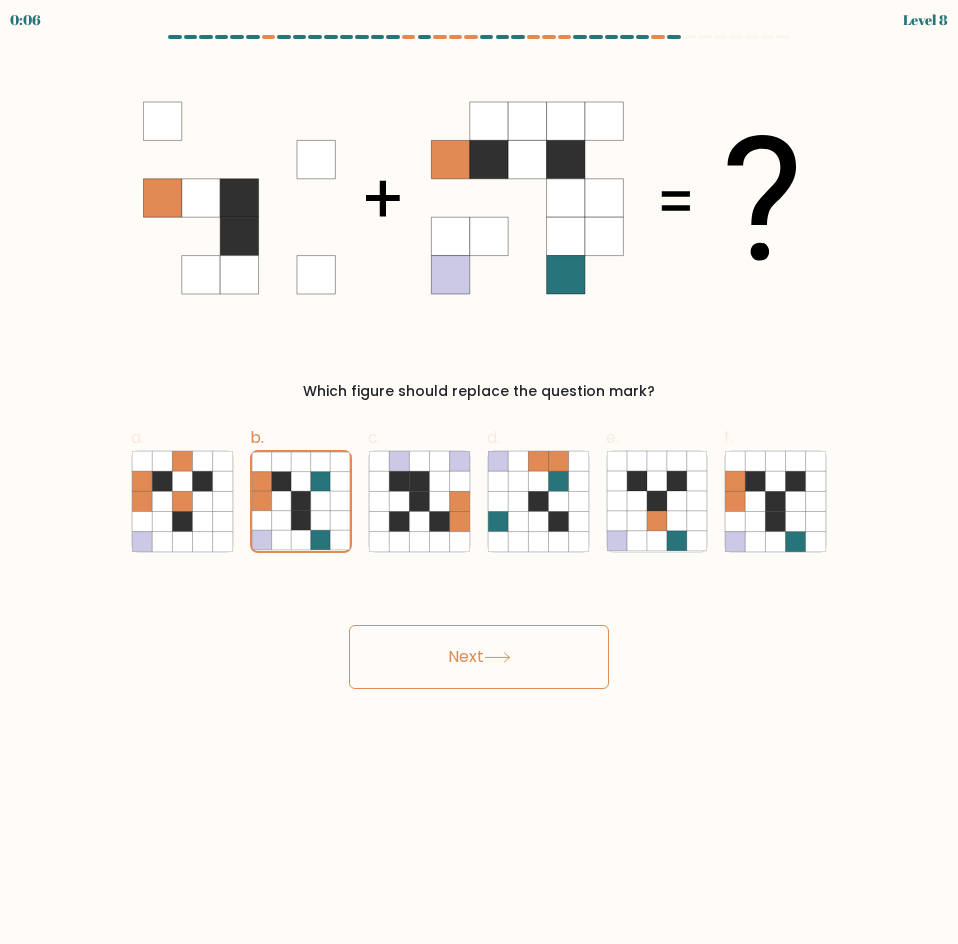 click on "Next" at bounding box center [479, 657] 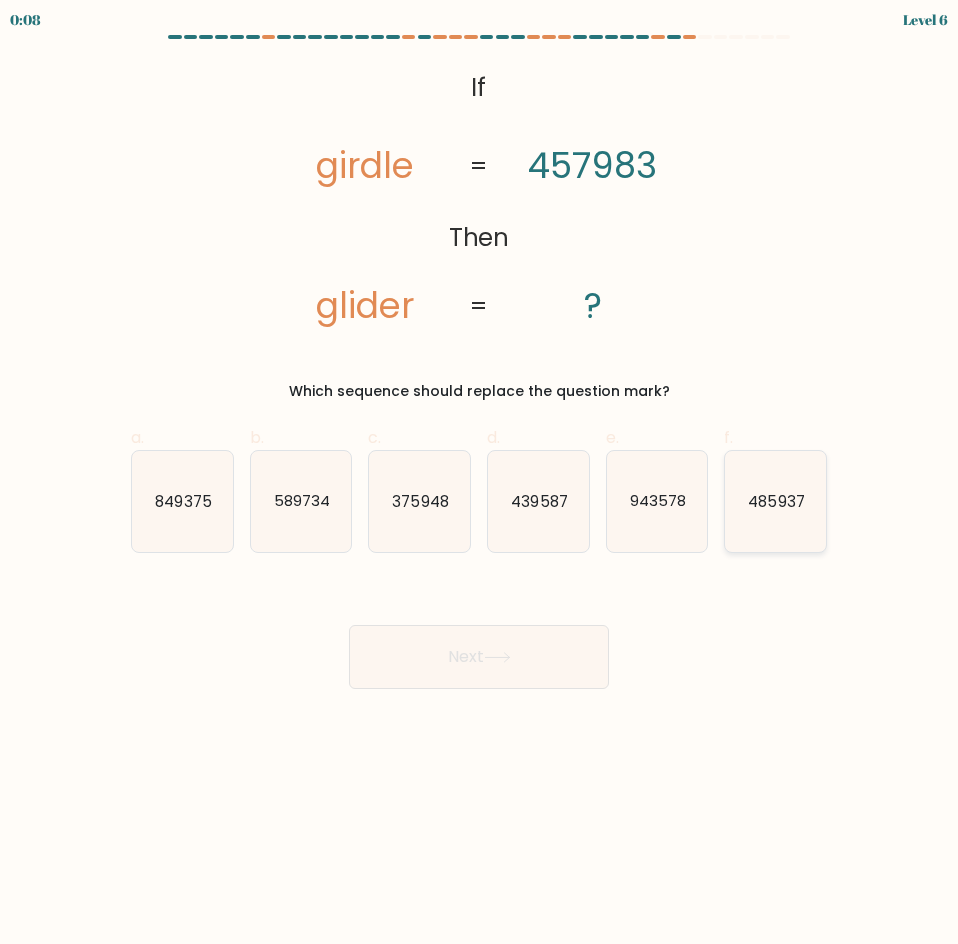click on "485937" 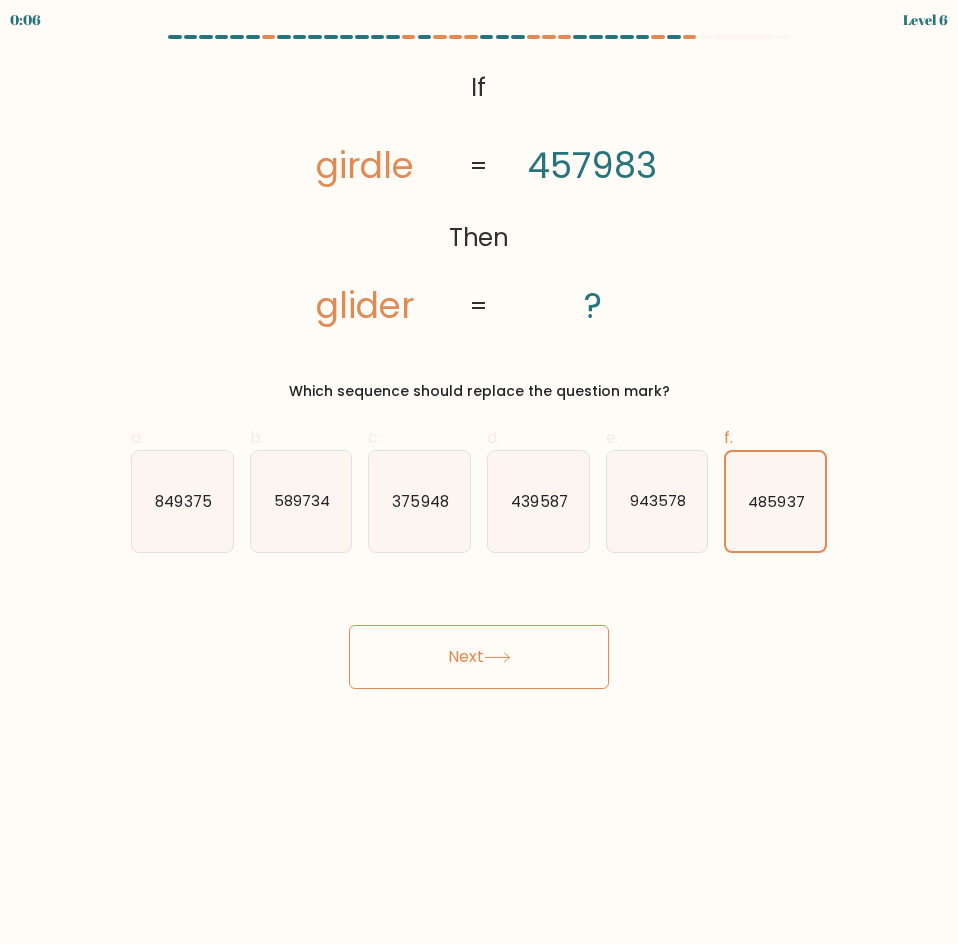 click on "Next" at bounding box center (479, 657) 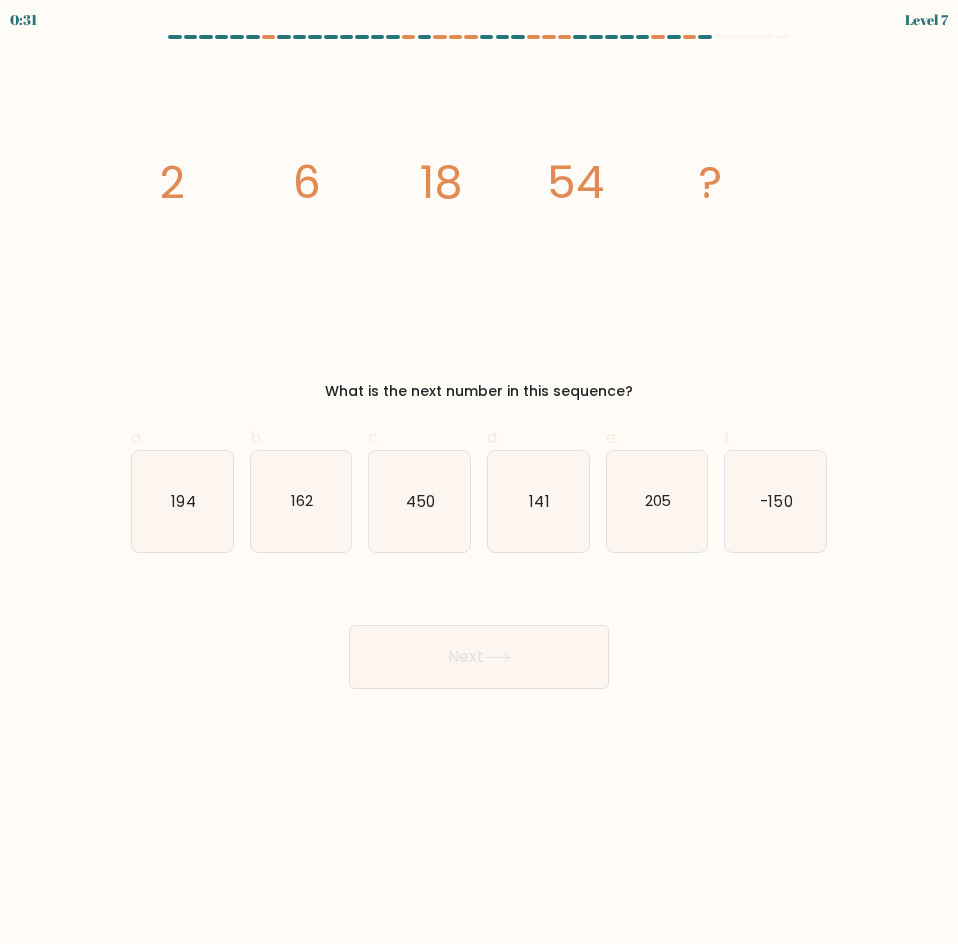 click at bounding box center [479, 362] 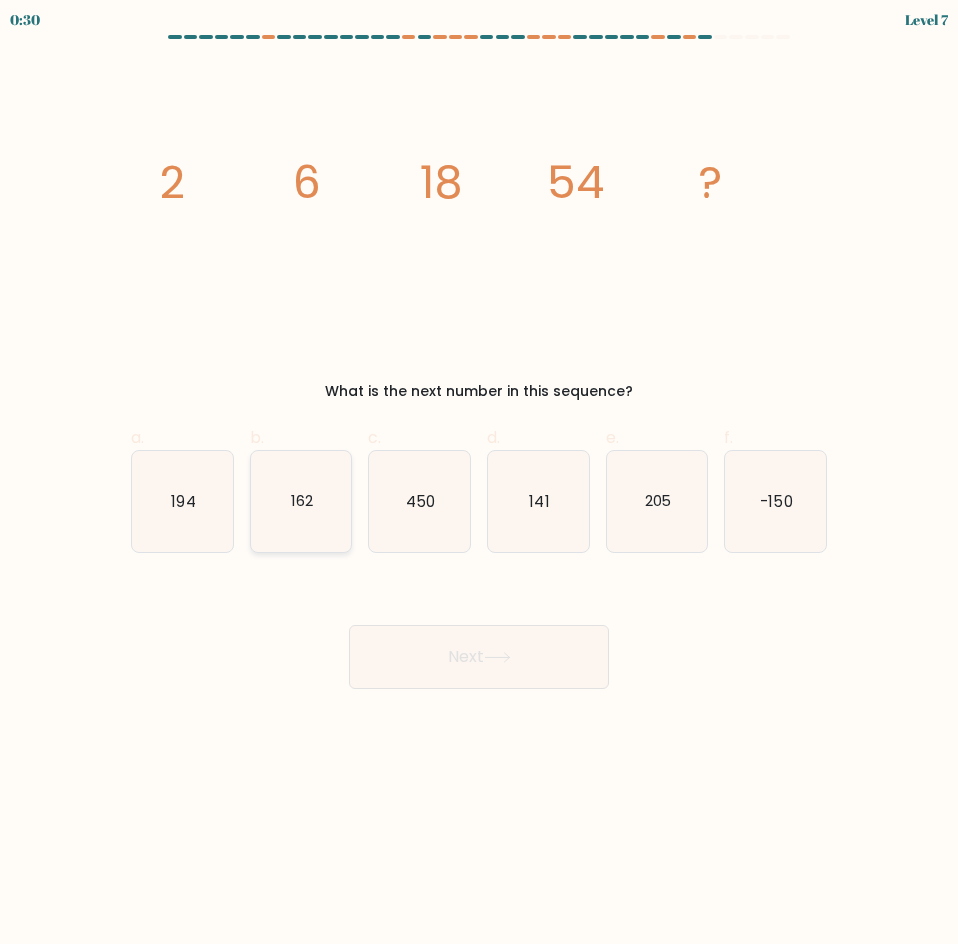 click on "162" 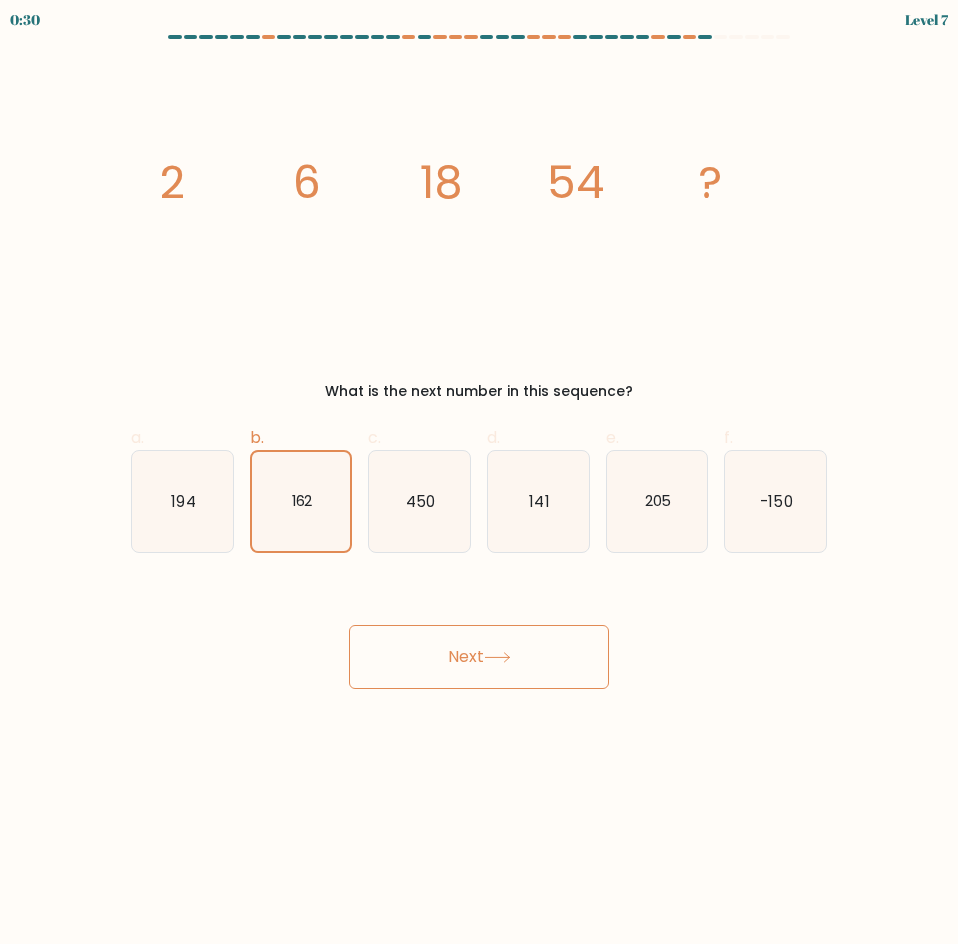 click on "Next" at bounding box center [479, 657] 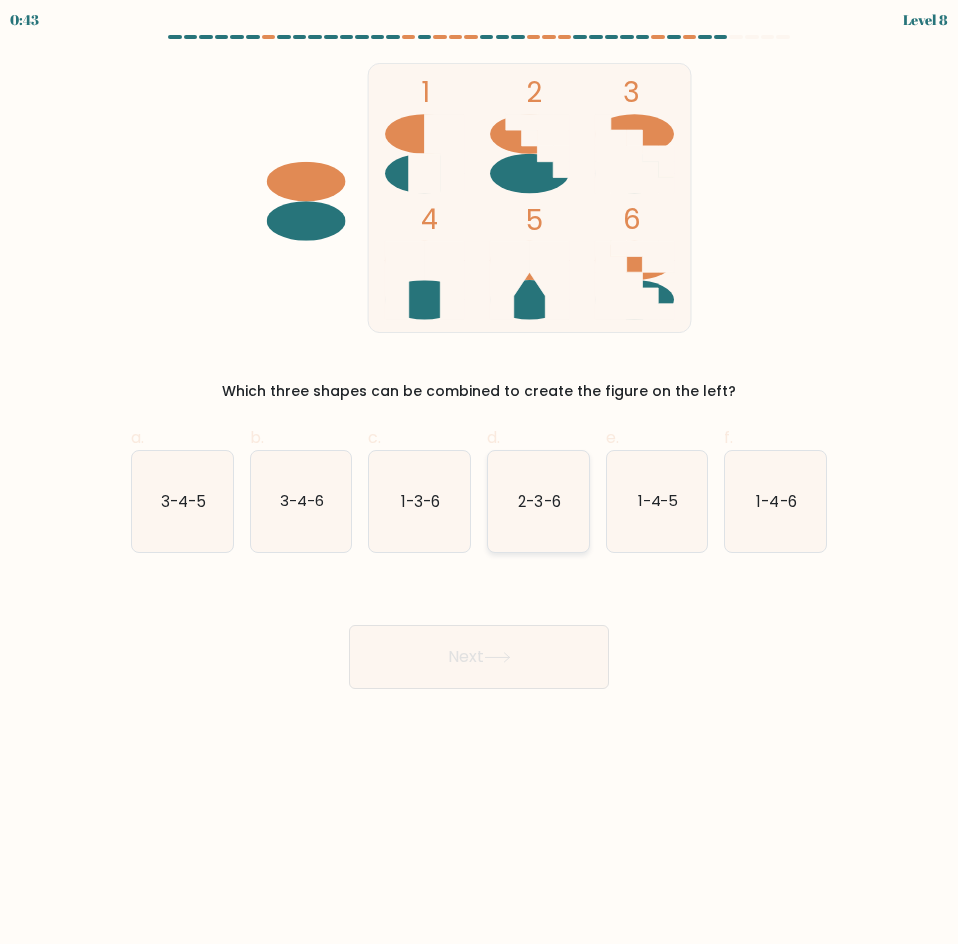click on "2-3-6" 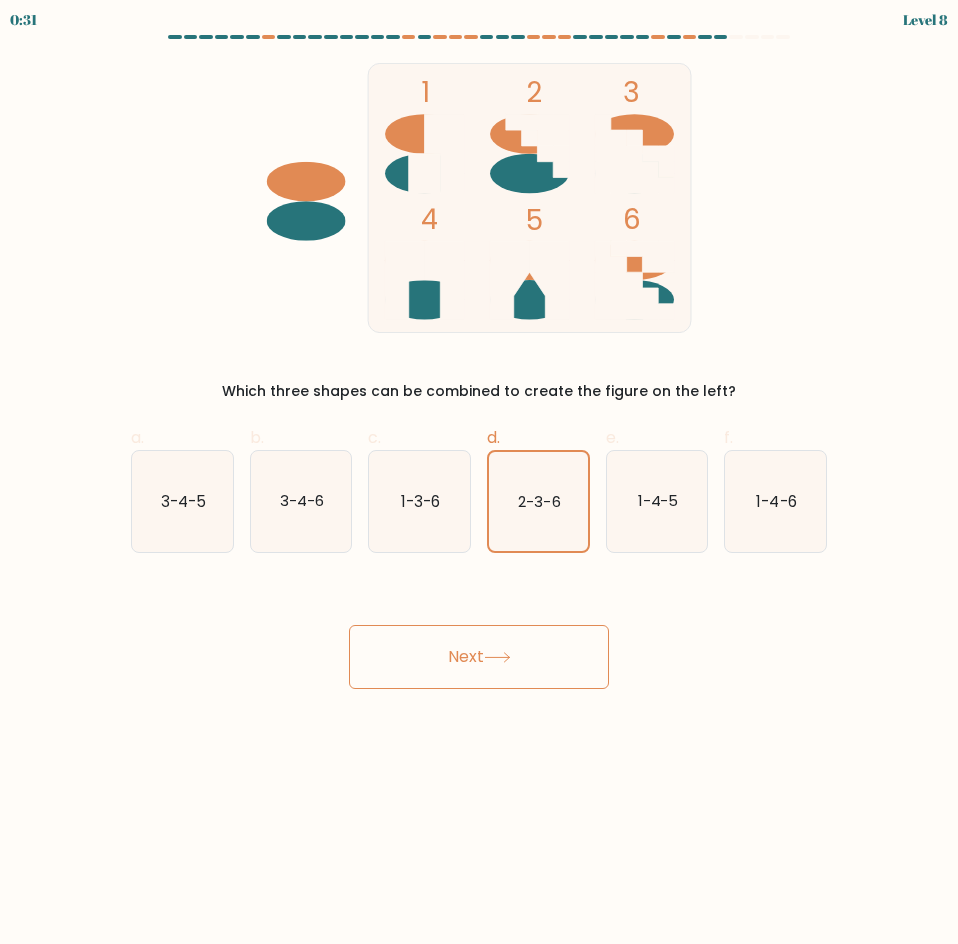 click on "Next" at bounding box center [479, 657] 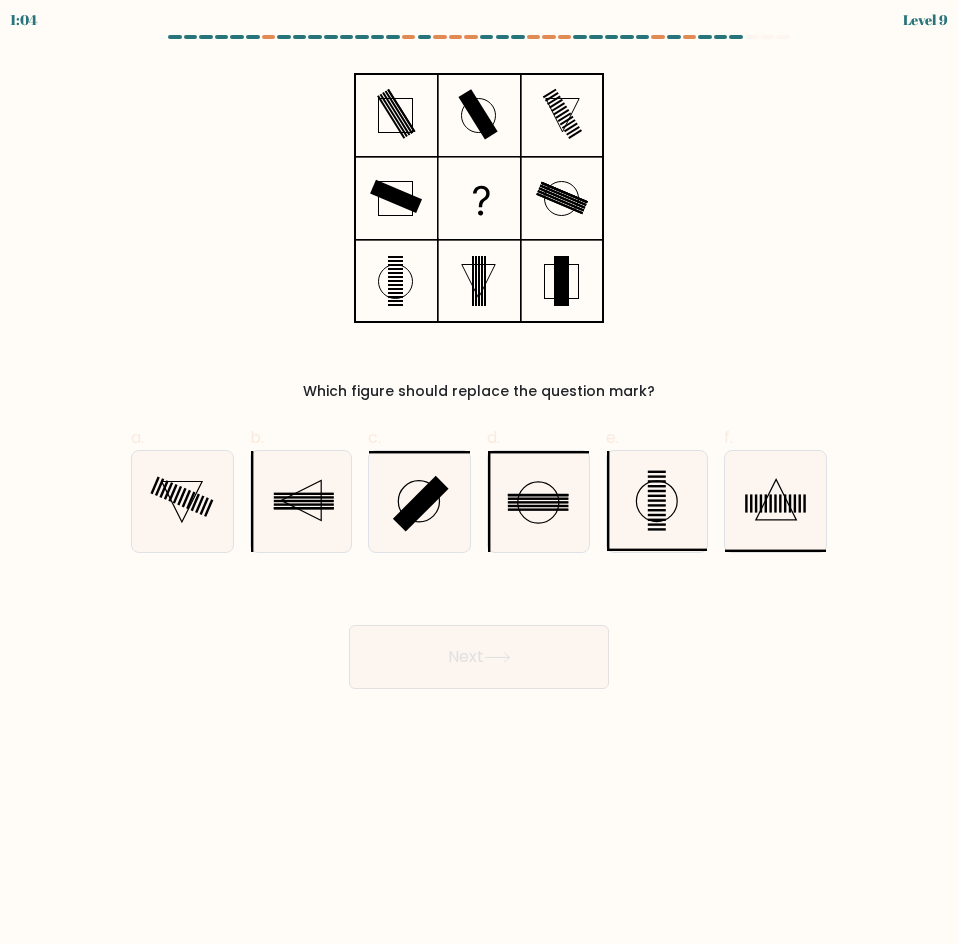 type 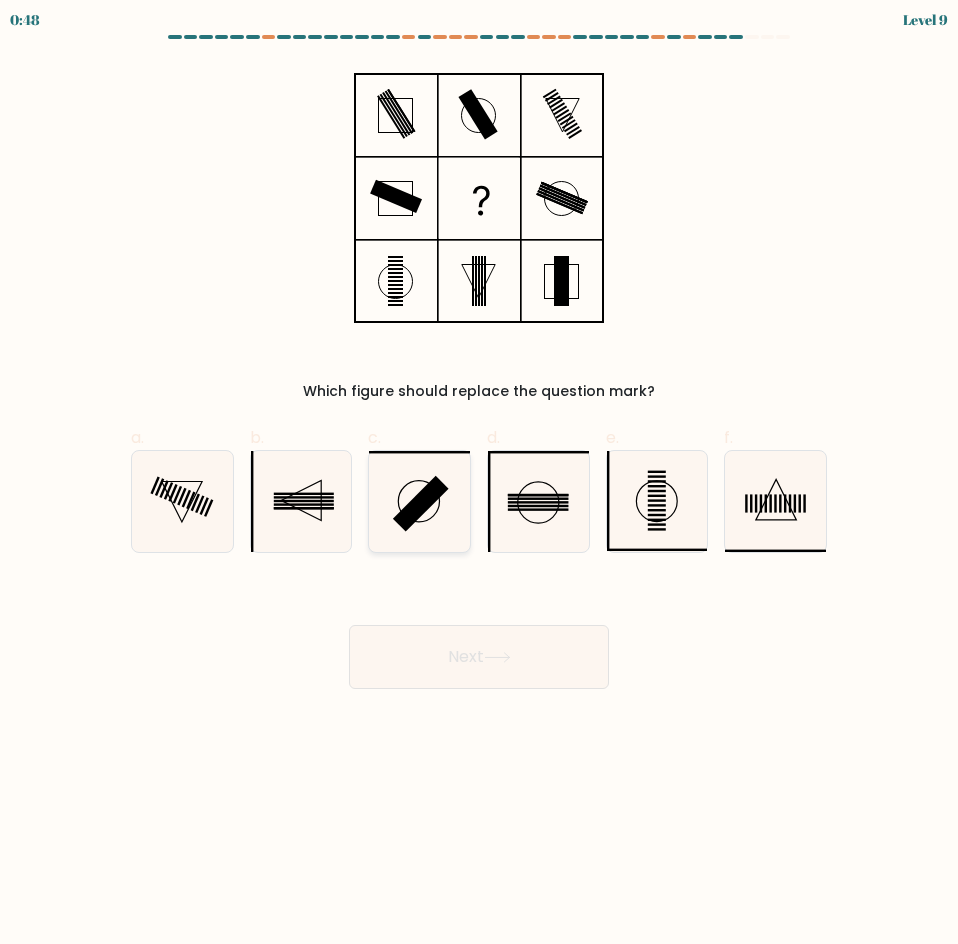 click 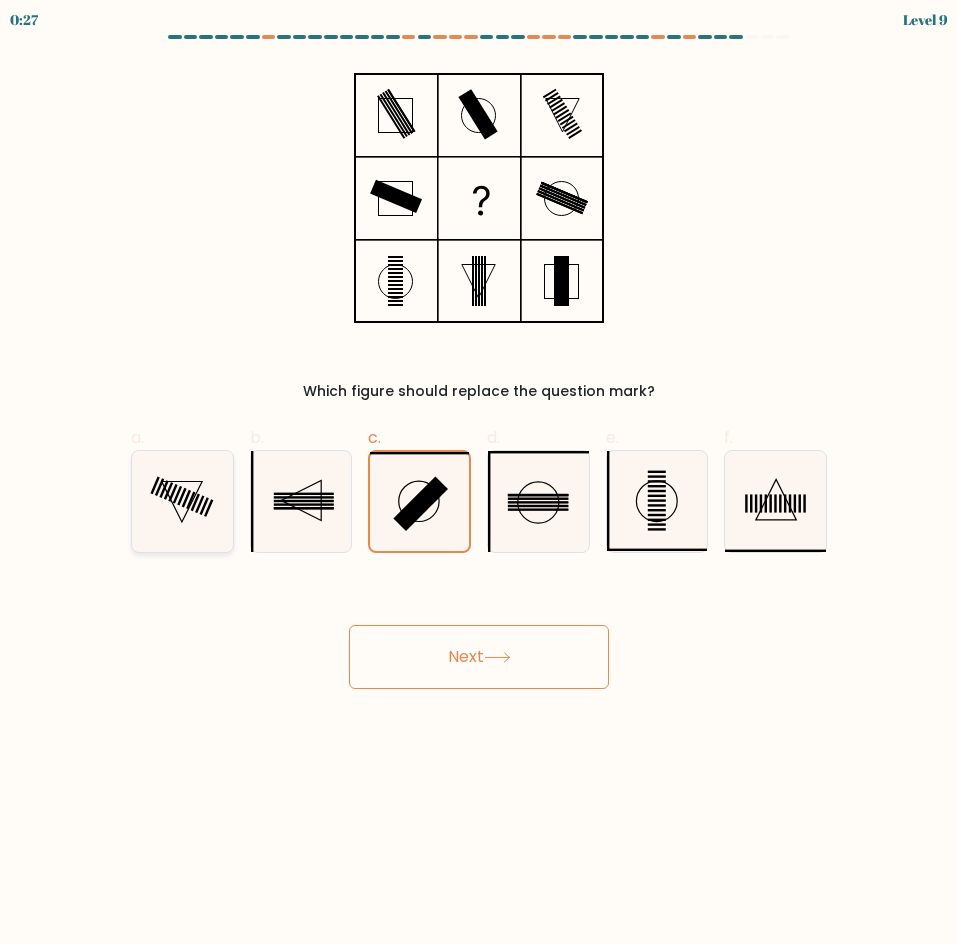 click 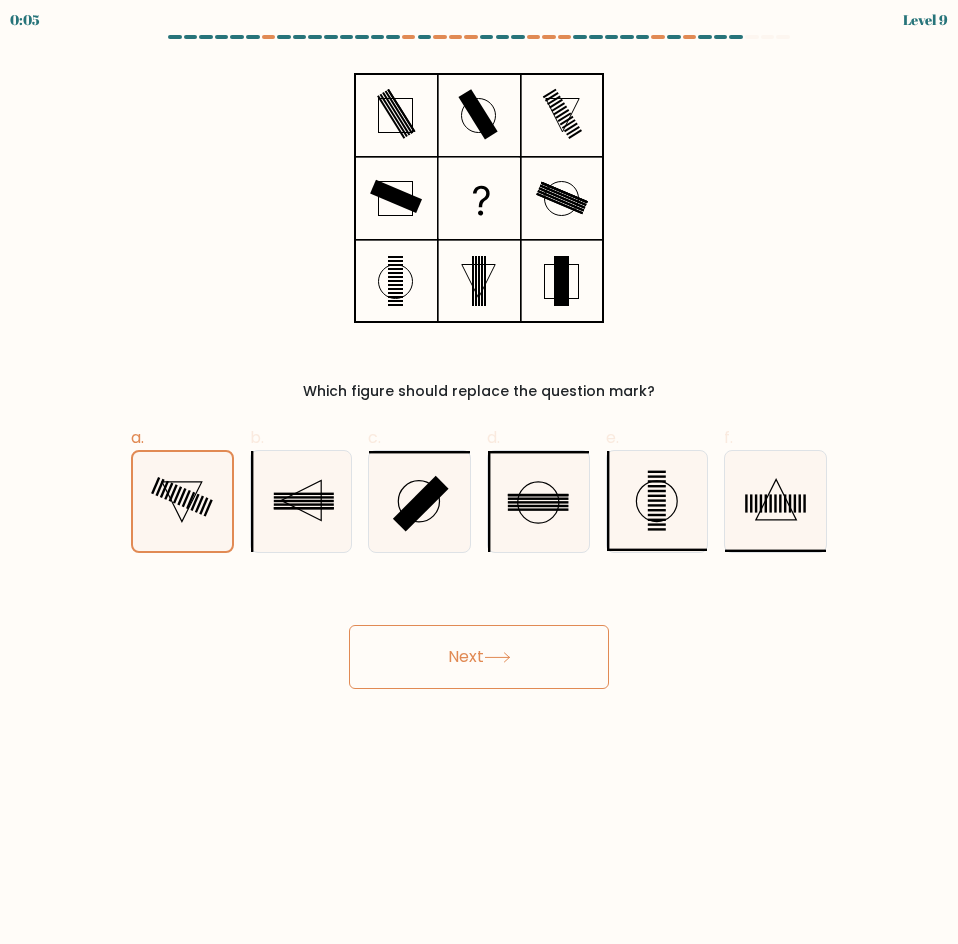 click on "Next" at bounding box center [479, 657] 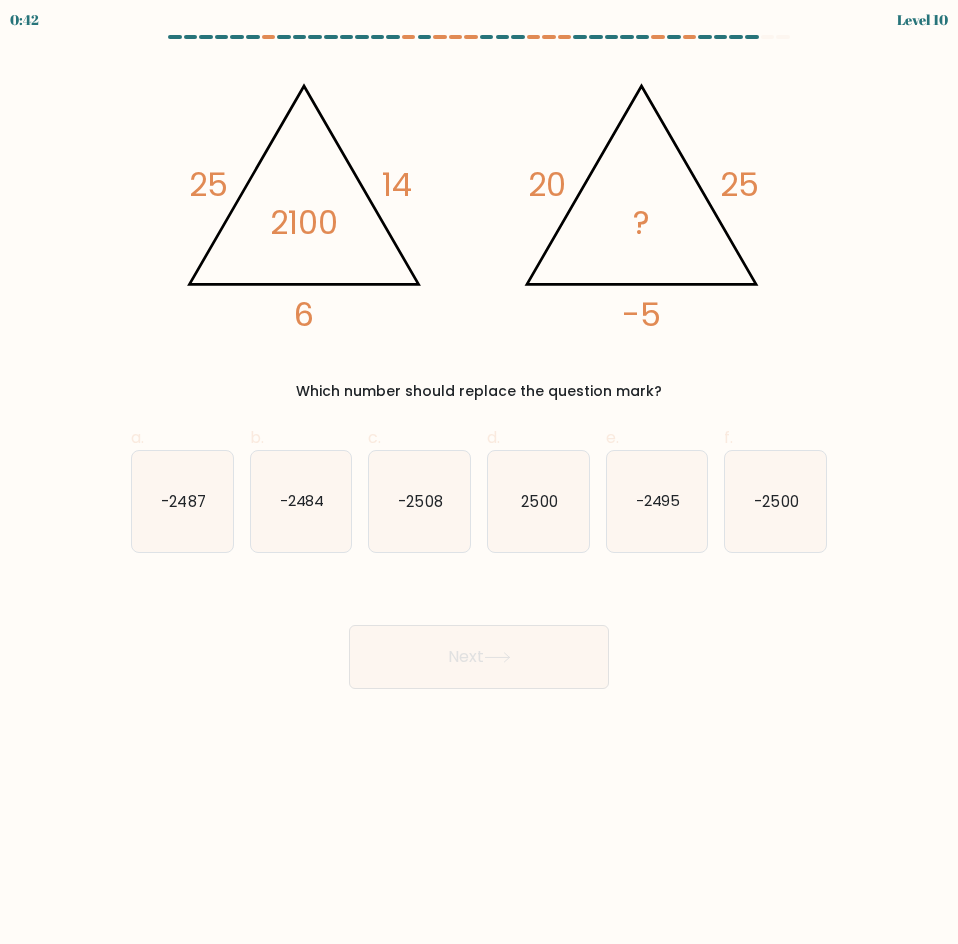 type 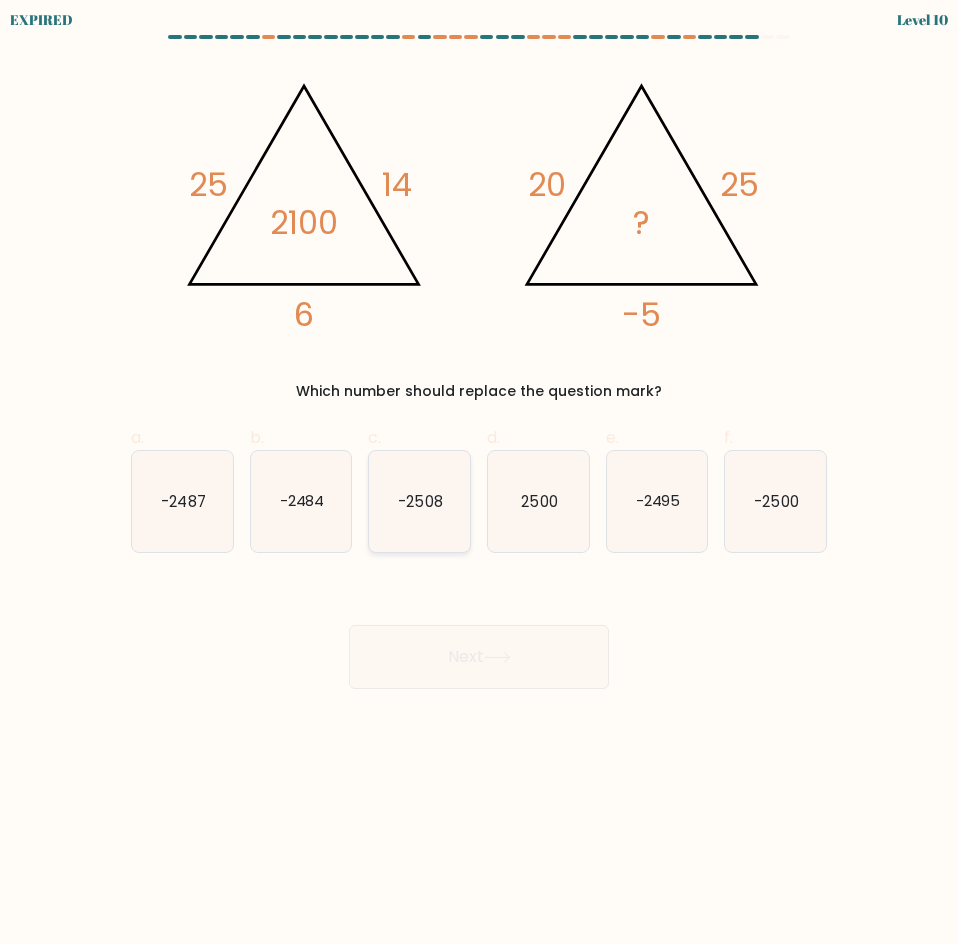 click on "-2508" 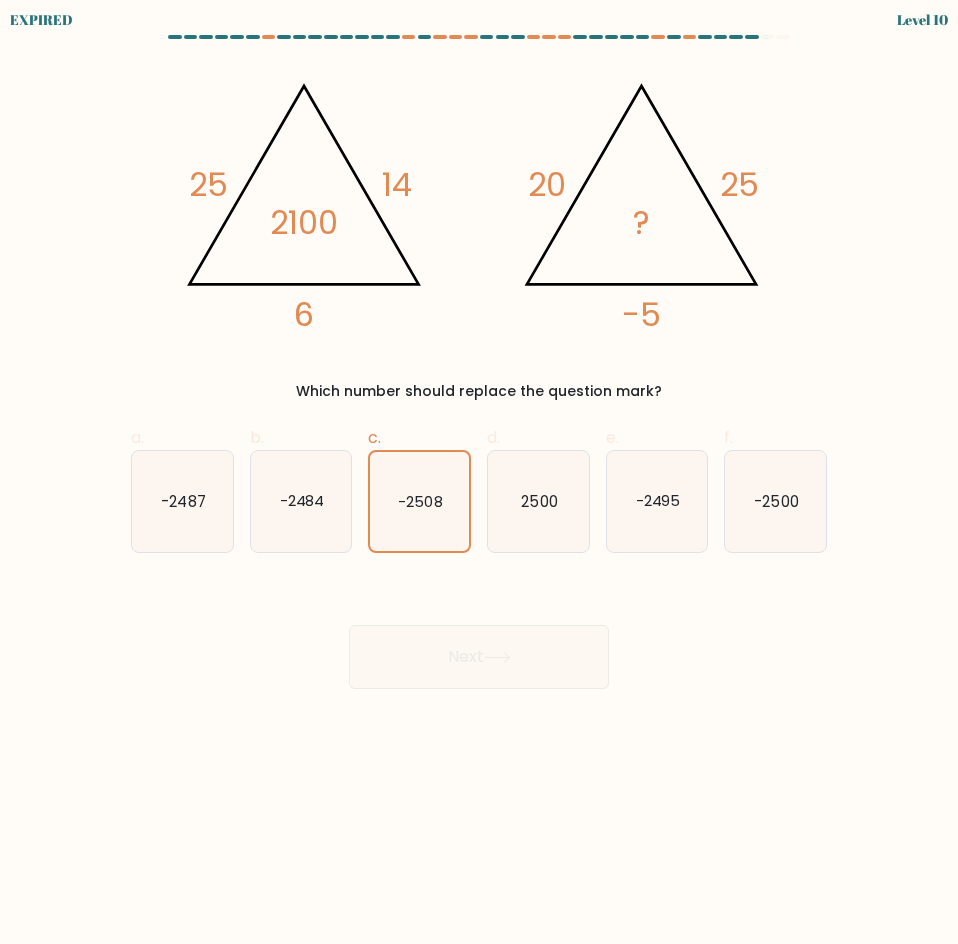 click on "Next" at bounding box center (479, 633) 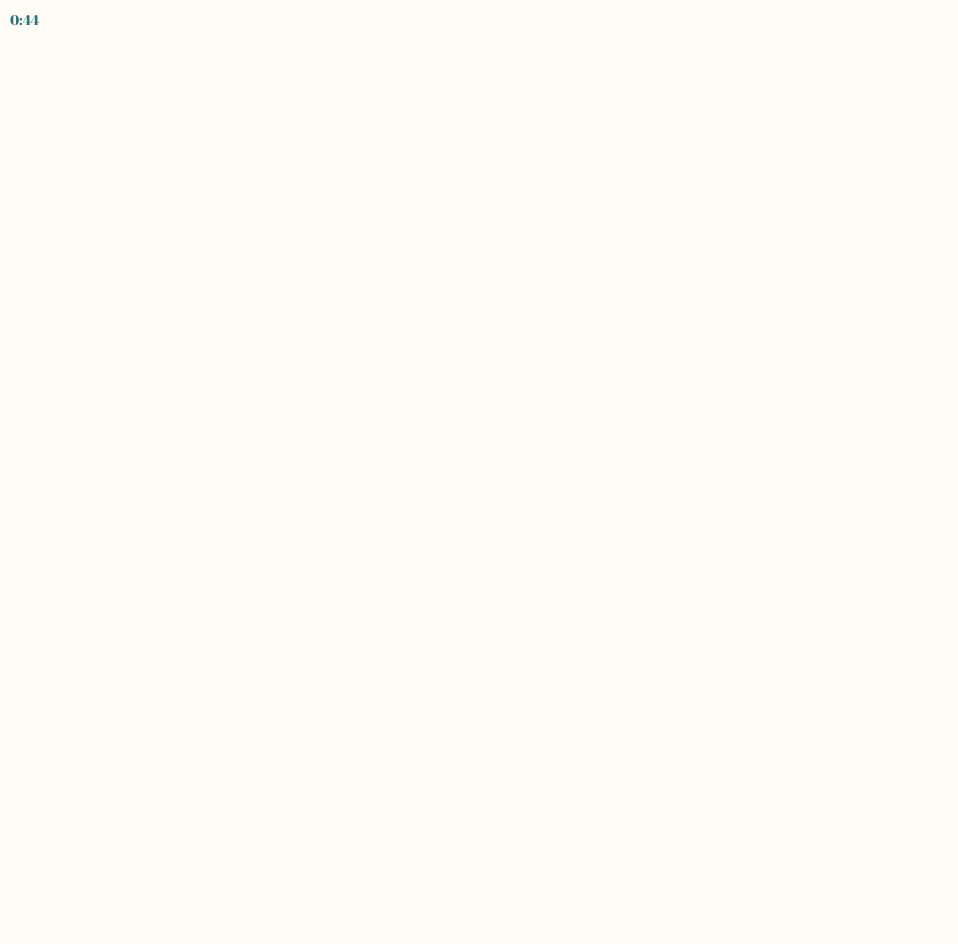 scroll, scrollTop: 0, scrollLeft: 0, axis: both 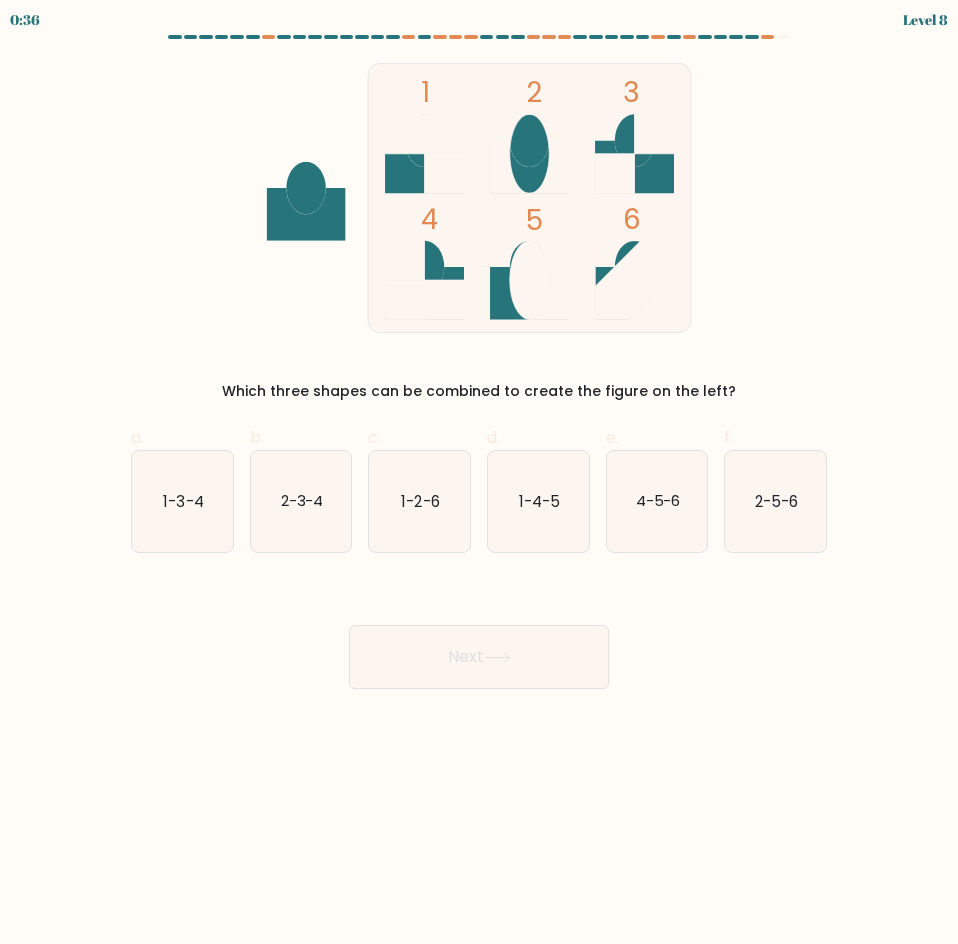 click 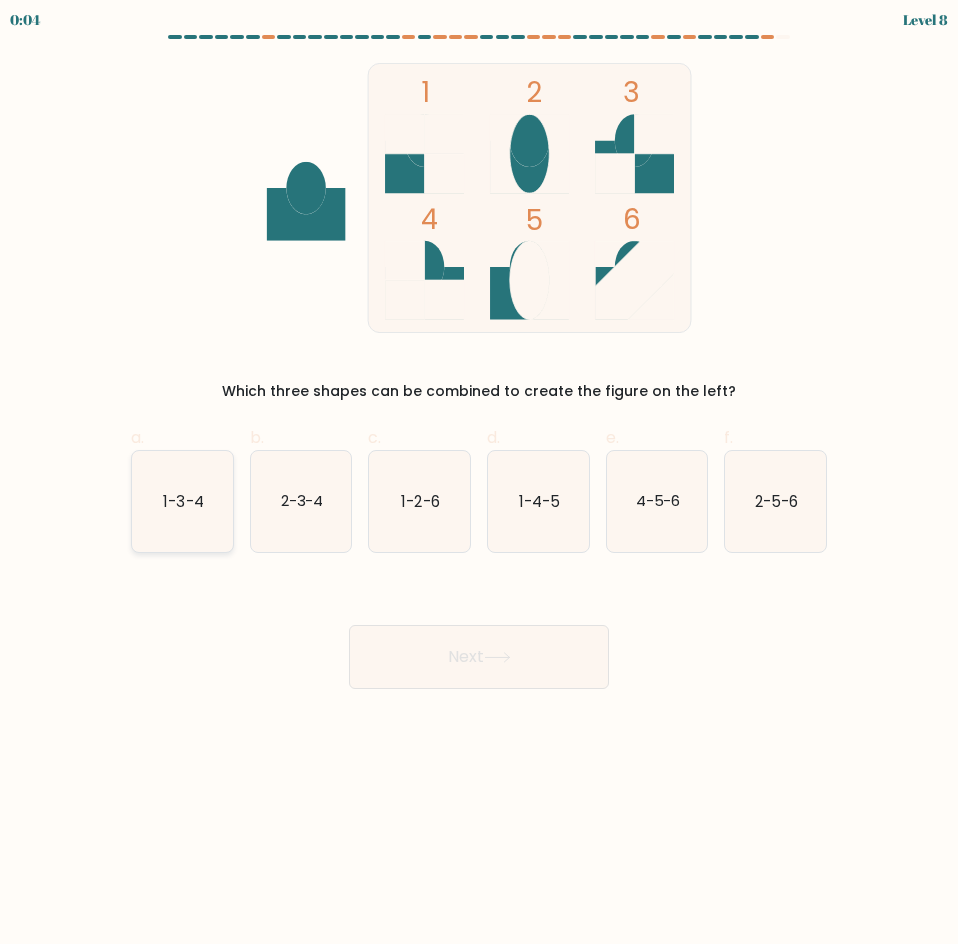 click on "1-3-4" 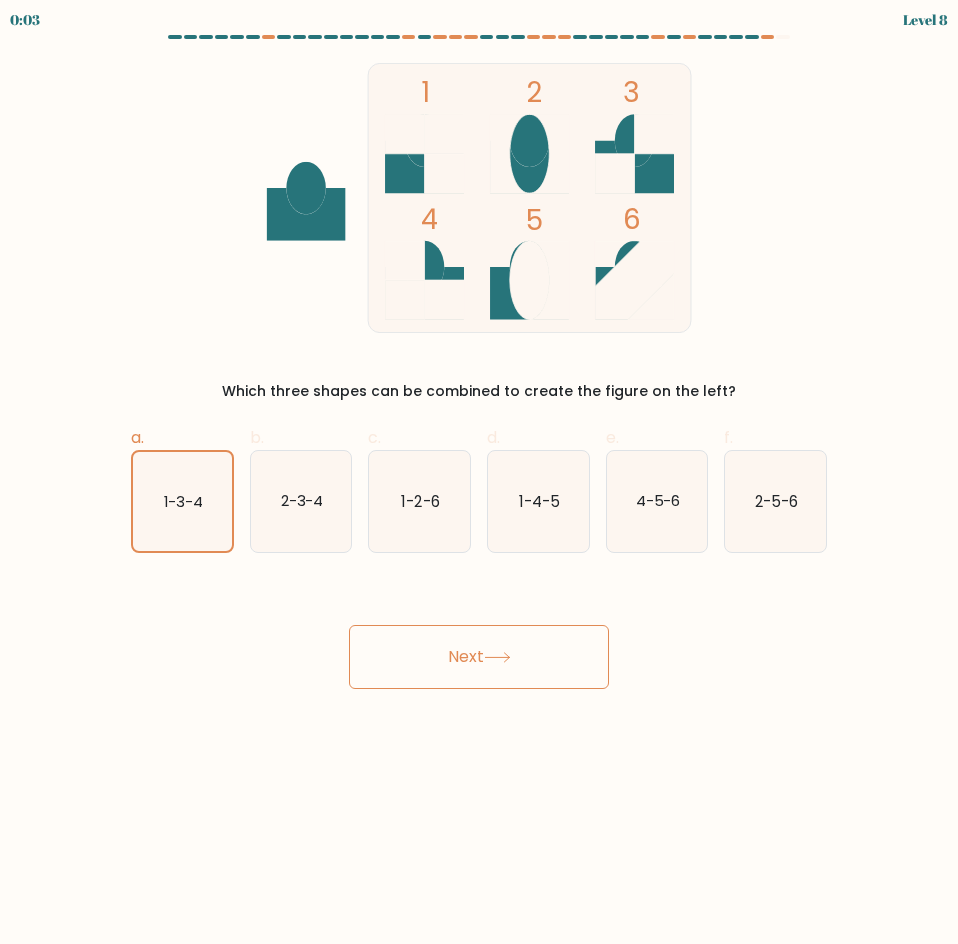 click on "Next" at bounding box center [479, 657] 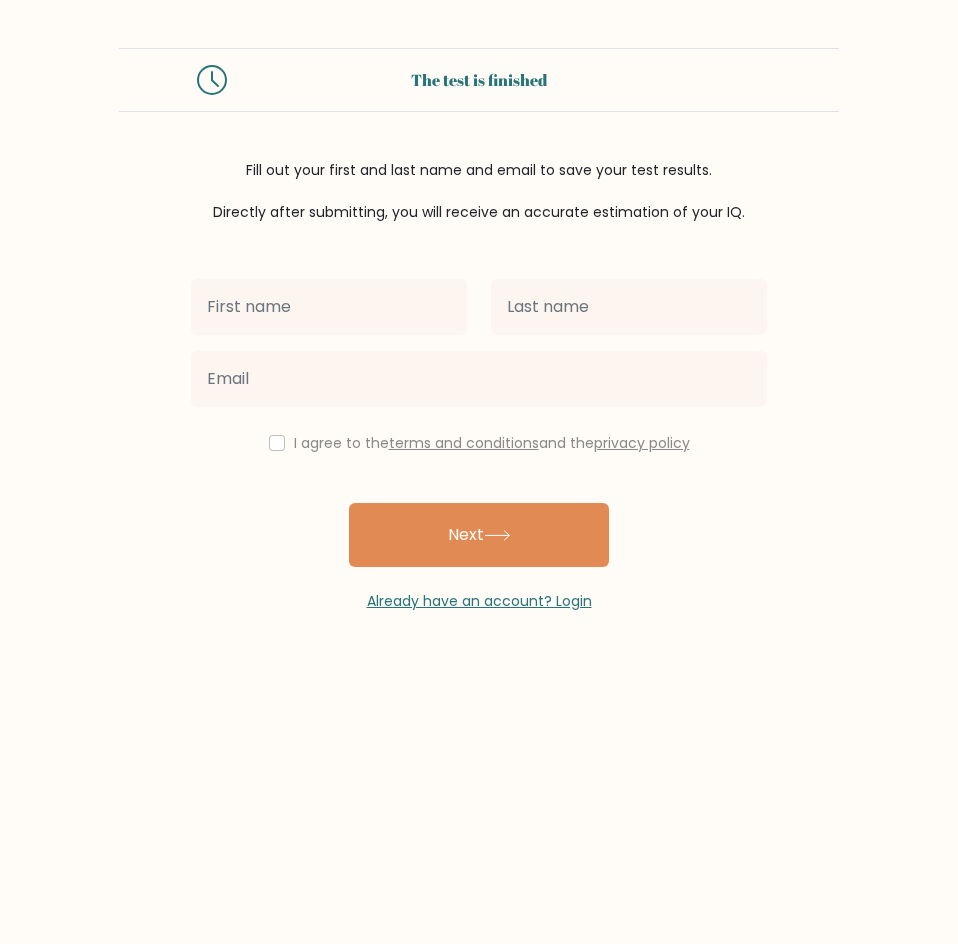 scroll, scrollTop: 0, scrollLeft: 0, axis: both 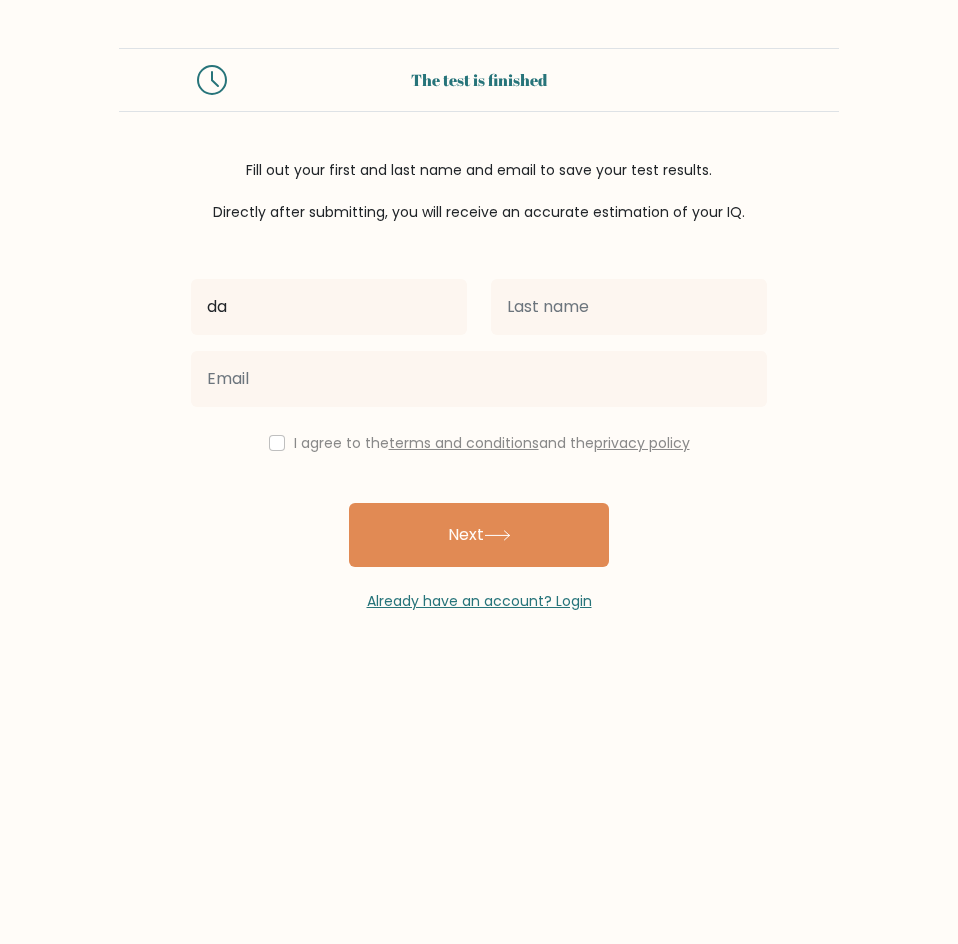 type on "d" 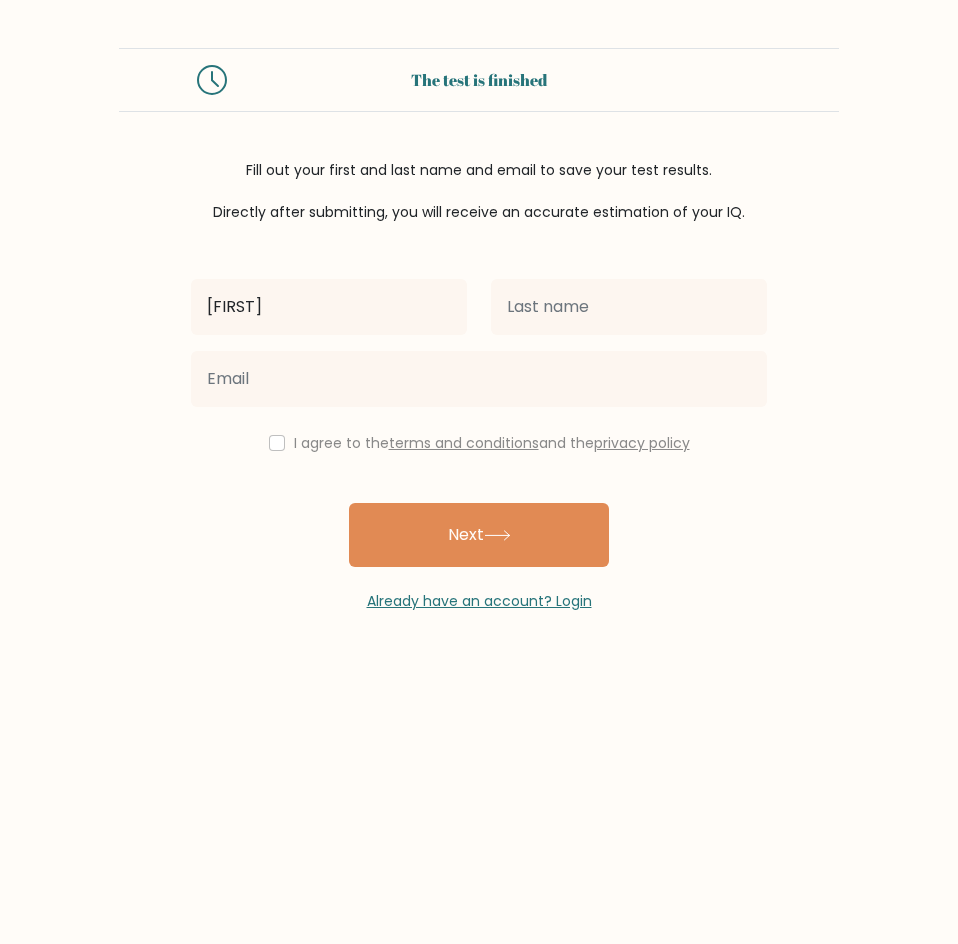 type on "[FIRST]" 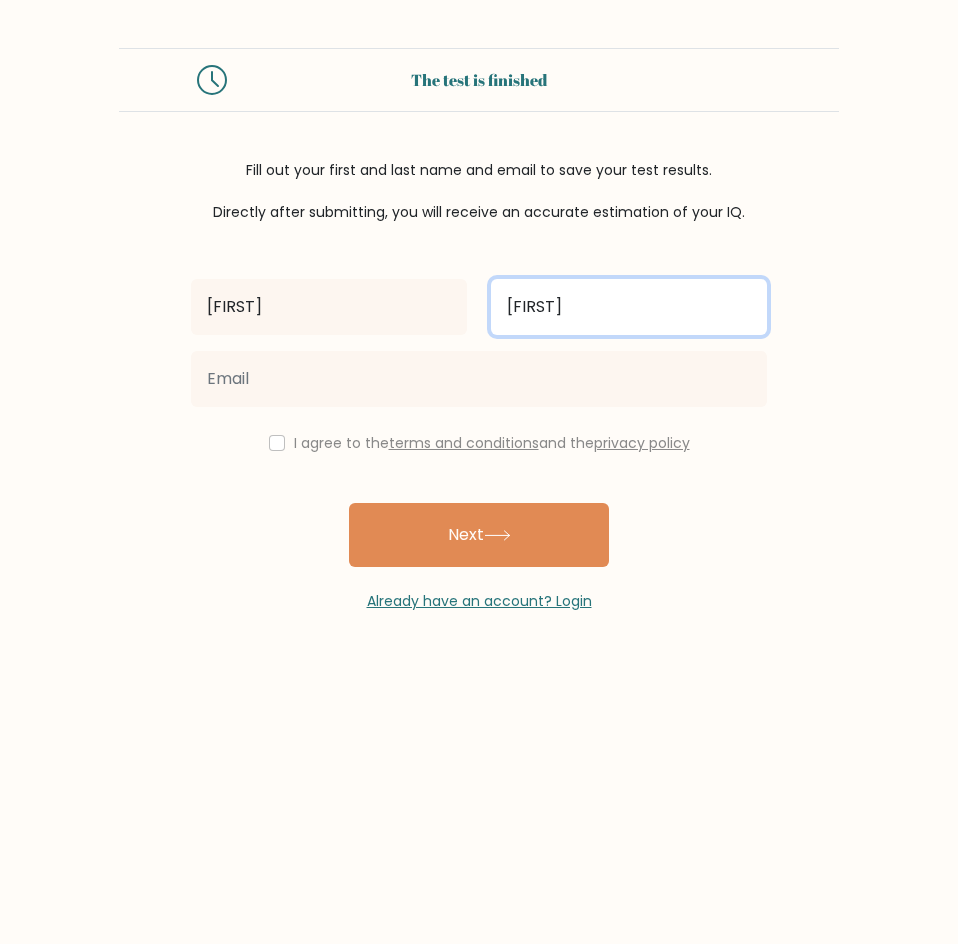 type on "[FIRST]" 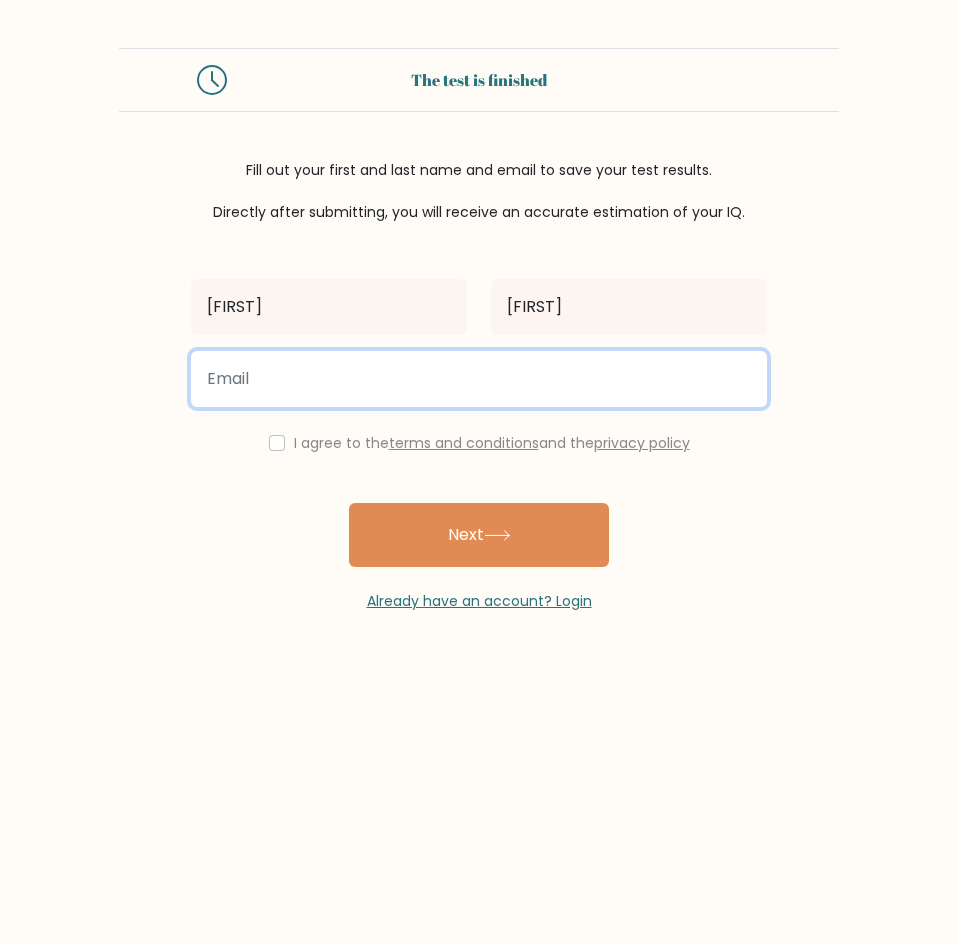 click at bounding box center [479, 379] 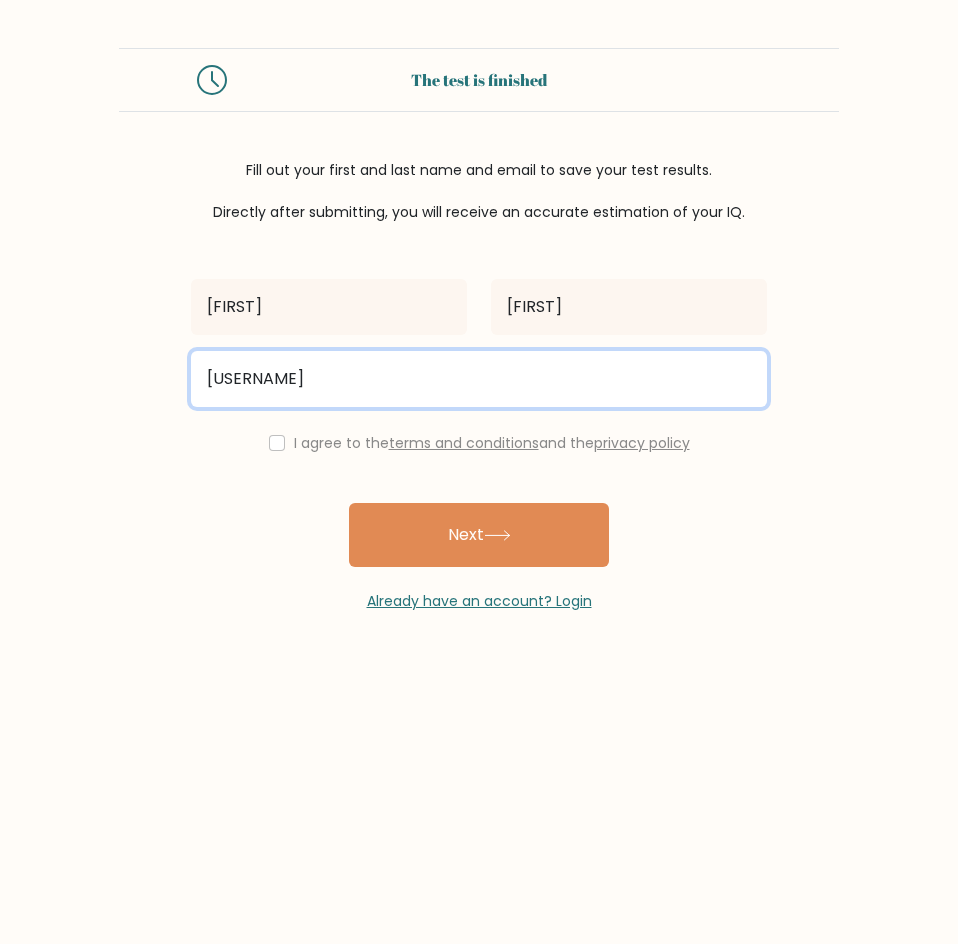 click on "[USERNAME]" at bounding box center (479, 379) 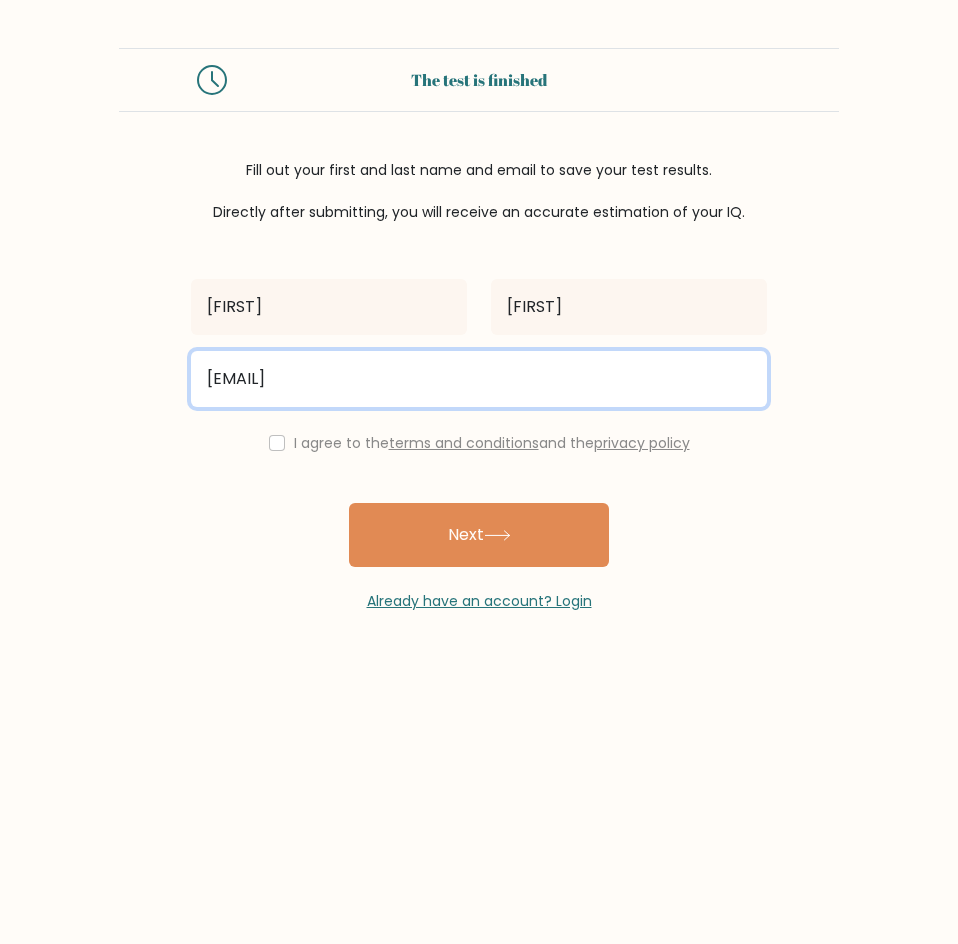 type on "[EMAIL]" 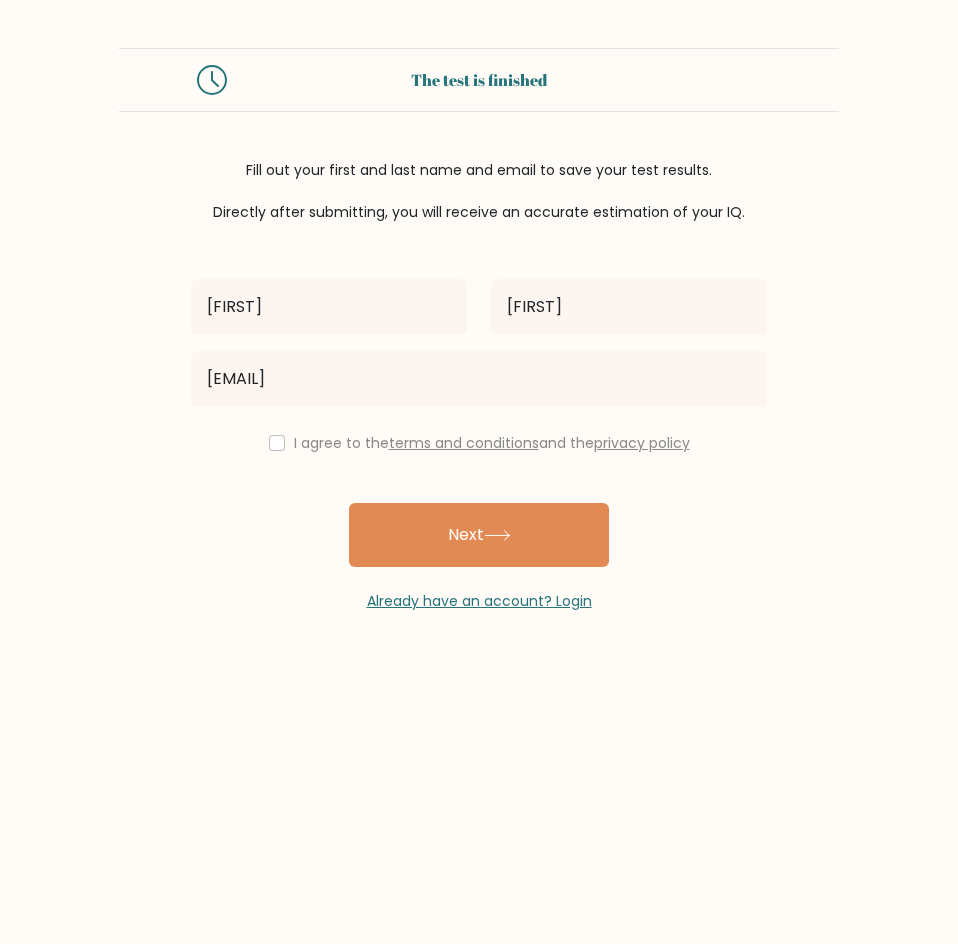click on "I agree to the  terms and conditions  and the  privacy policy" at bounding box center (479, 443) 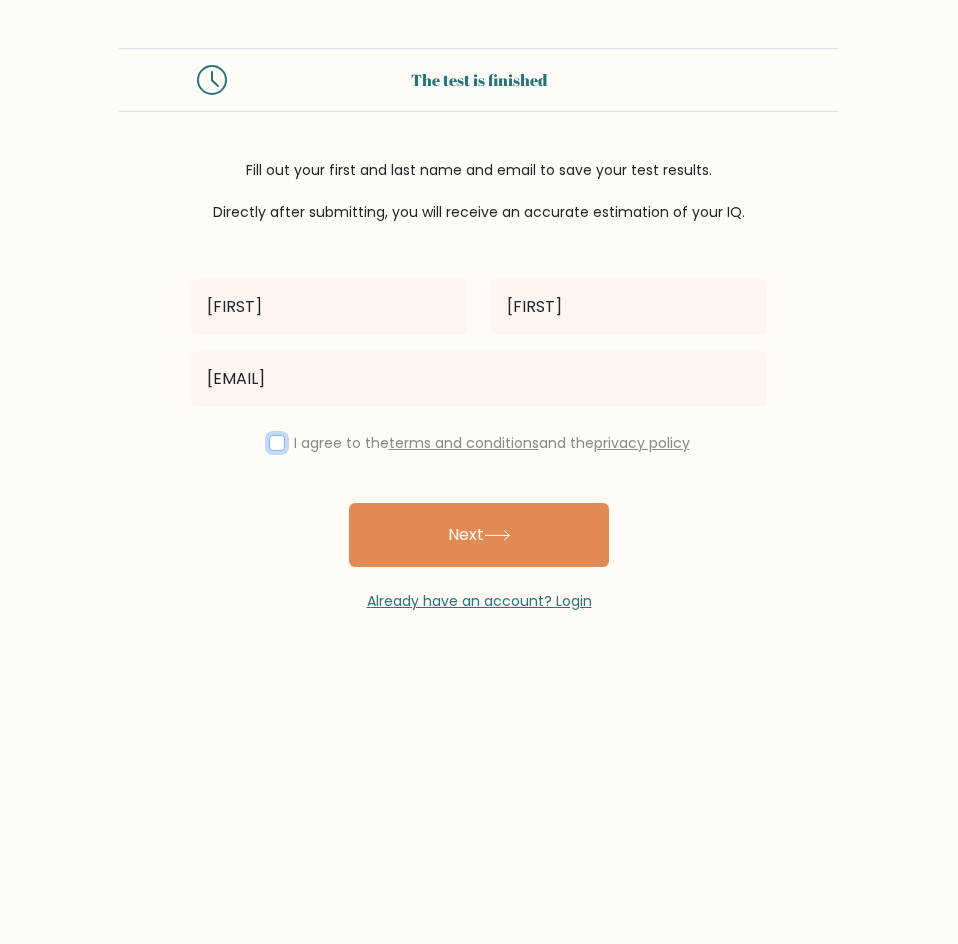click at bounding box center (277, 443) 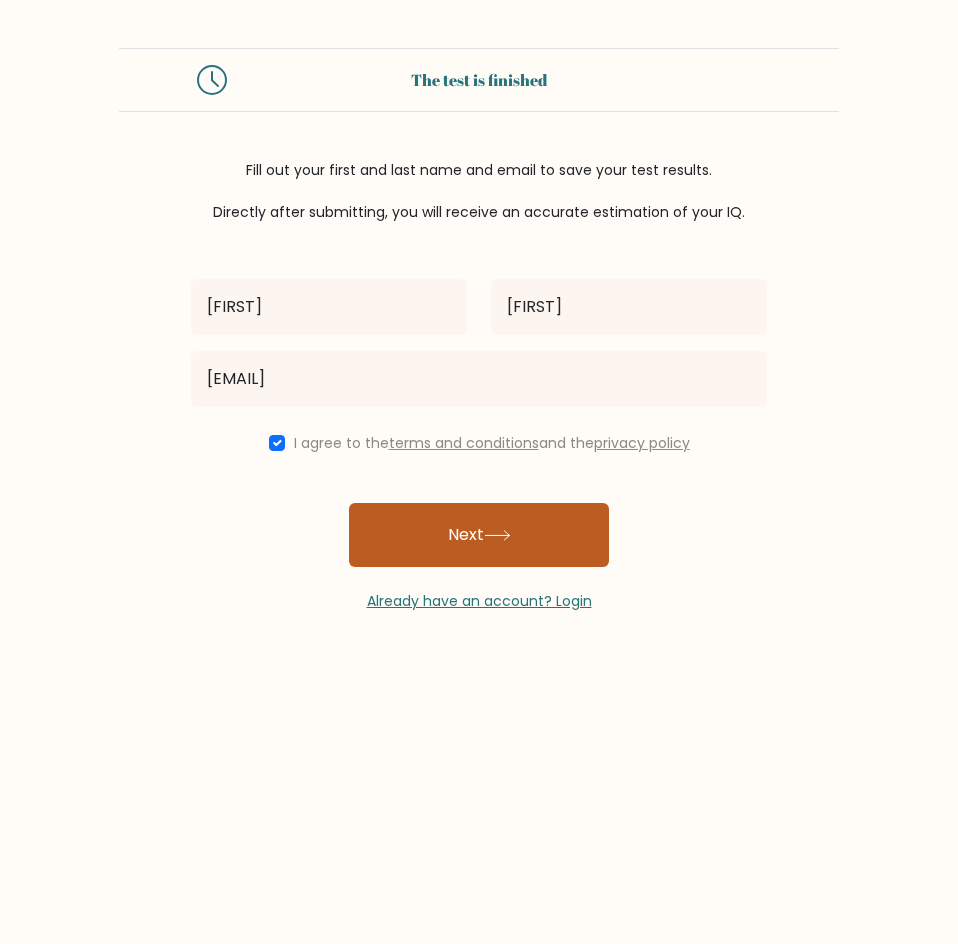 click on "Next" at bounding box center (479, 535) 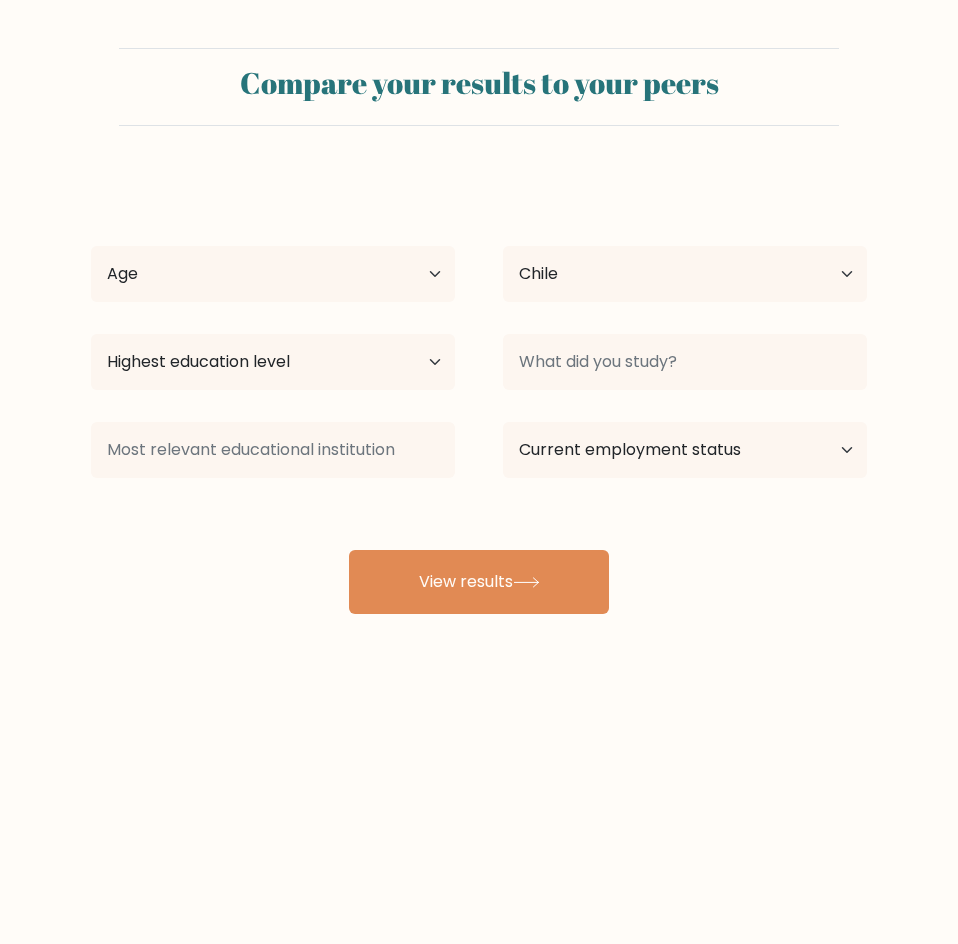 select on "CL" 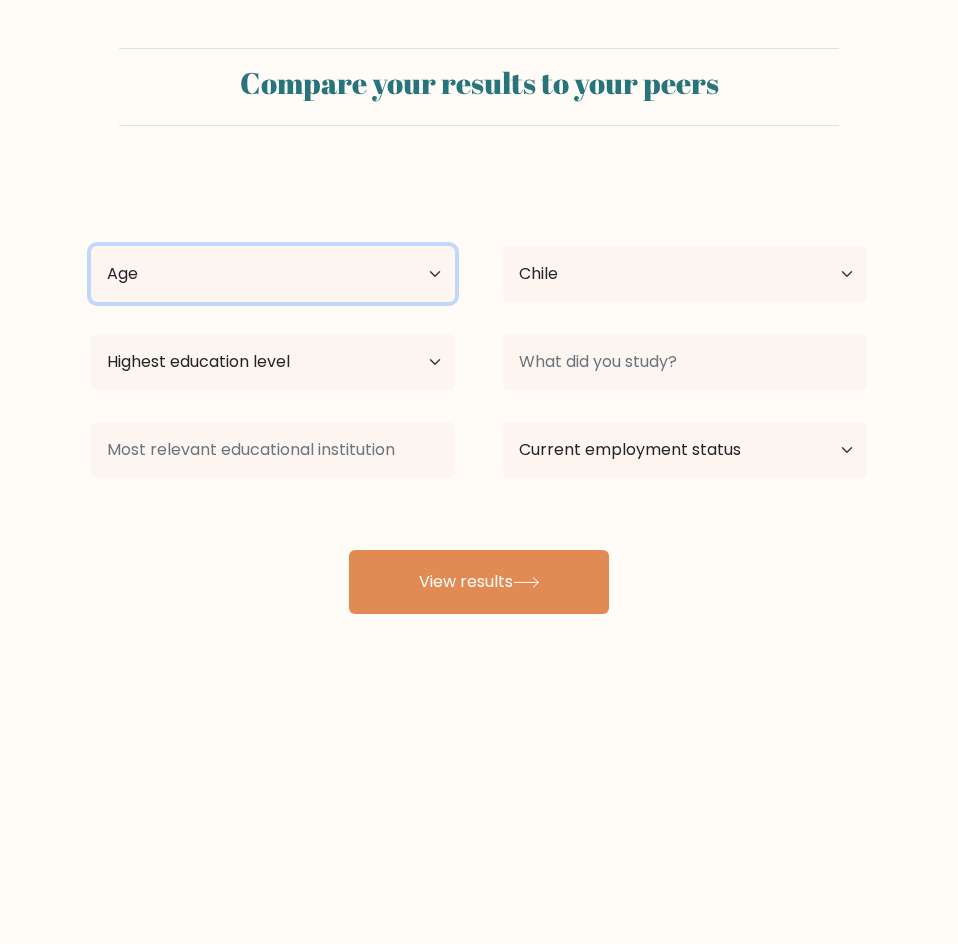 click on "Age
Under 18 years old
18-24 years old
25-34 years old
35-44 years old
45-54 years old
55-64 years old
65 years old and above" at bounding box center (273, 274) 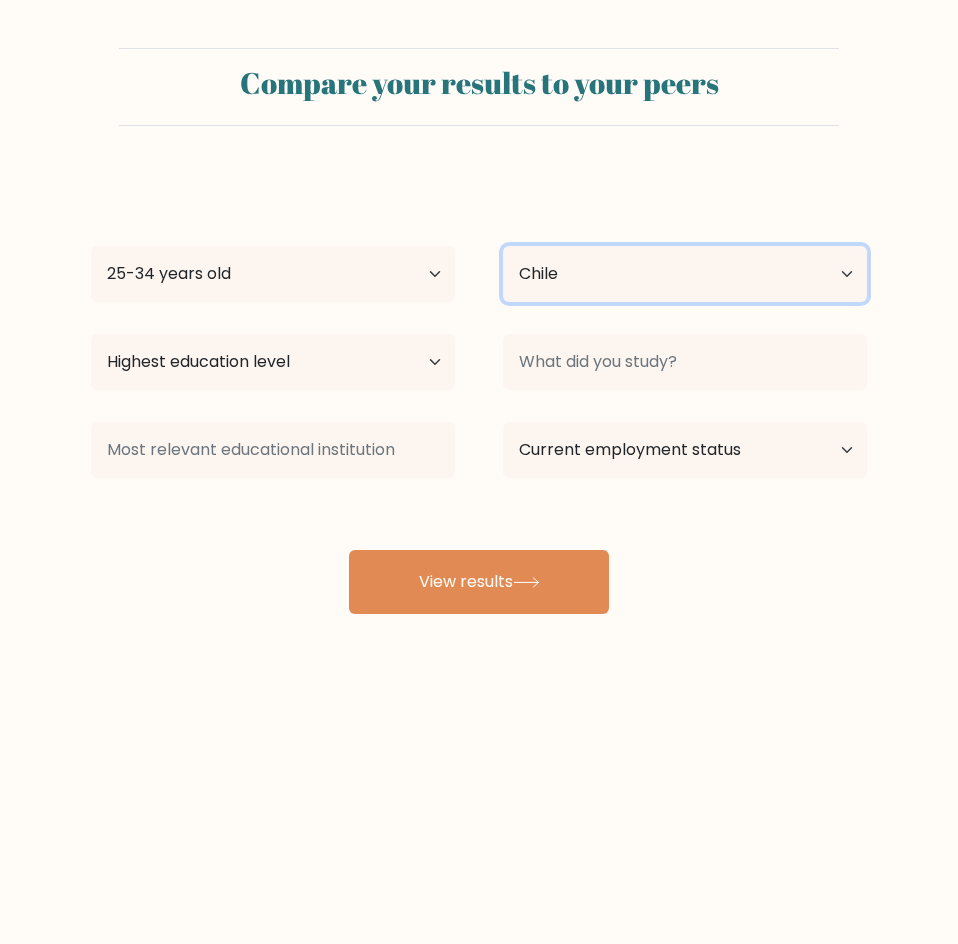 click on "Country
Afghanistan
Albania
Algeria
American Samoa
Andorra
Angola
Anguilla
Antarctica
Antigua and Barbuda
Argentina
Armenia
Aruba
Australia
Austria
Azerbaijan
Bahamas
Bahrain
Bangladesh
Barbados
Belarus
Belgium
Belize
Benin
Bermuda
Bhutan
Bolivia
Bonaire, Sint Eustatius and Saba
Bosnia and Herzegovina
Botswana
Bouvet Island
Brazil
British Indian Ocean Territory
Brunei
Bulgaria
Burkina Faso
Burundi
Cabo Verde
Cambodia
Cameroon
Canada
Cayman Islands
Central African Republic
Chad
Chile
China
Christmas Island
Cocos (Keeling) Islands
Colombia
Comoros
Congo
Congo (the Democratic Republic of the)
Cook Islands
Costa Rica
Côte d'Ivoire
Croatia
Cuba" at bounding box center (685, 274) 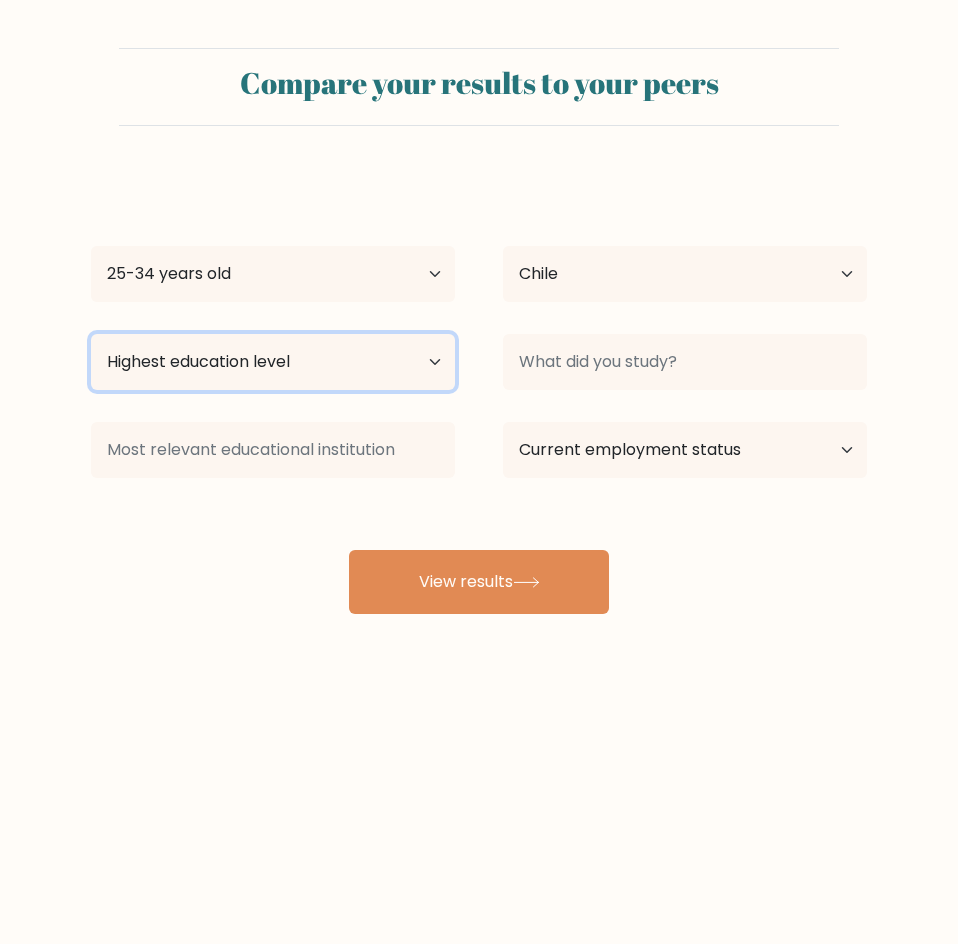 click on "Highest education level
No schooling
Primary
Lower Secondary
Upper Secondary
Occupation Specific
Bachelor's degree
Master's degree
Doctoral degree" at bounding box center (273, 362) 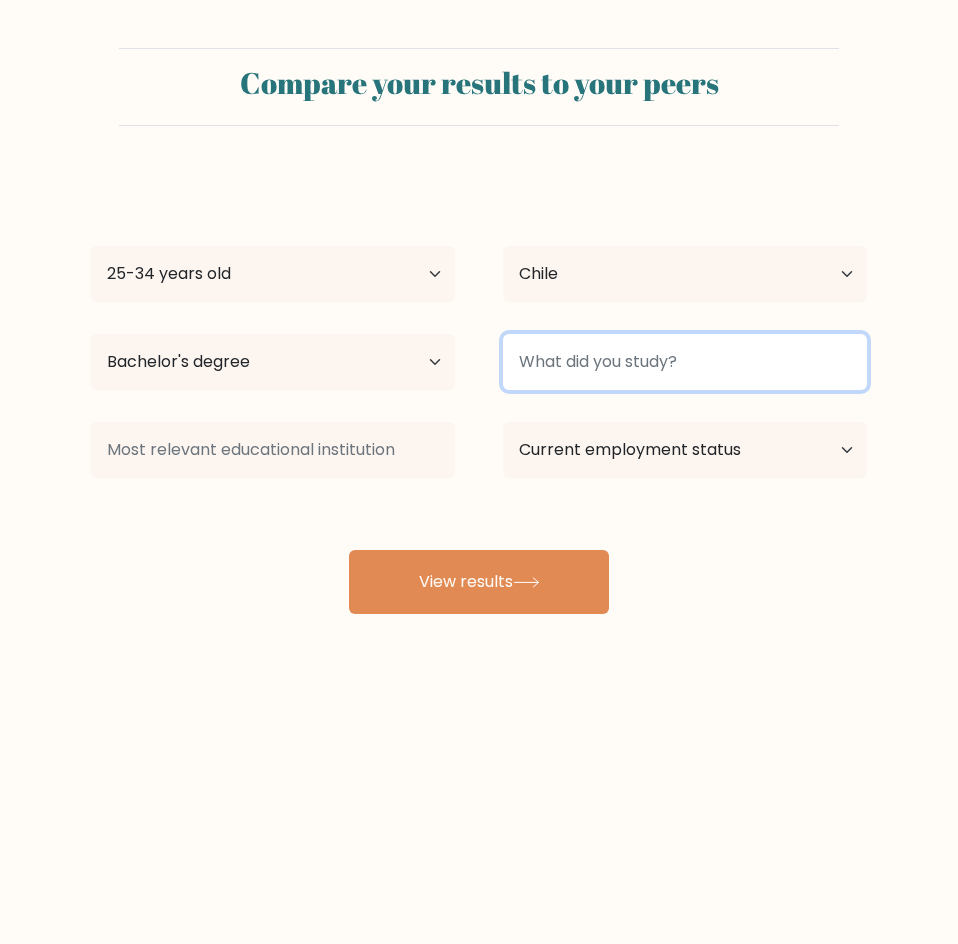 click at bounding box center [685, 362] 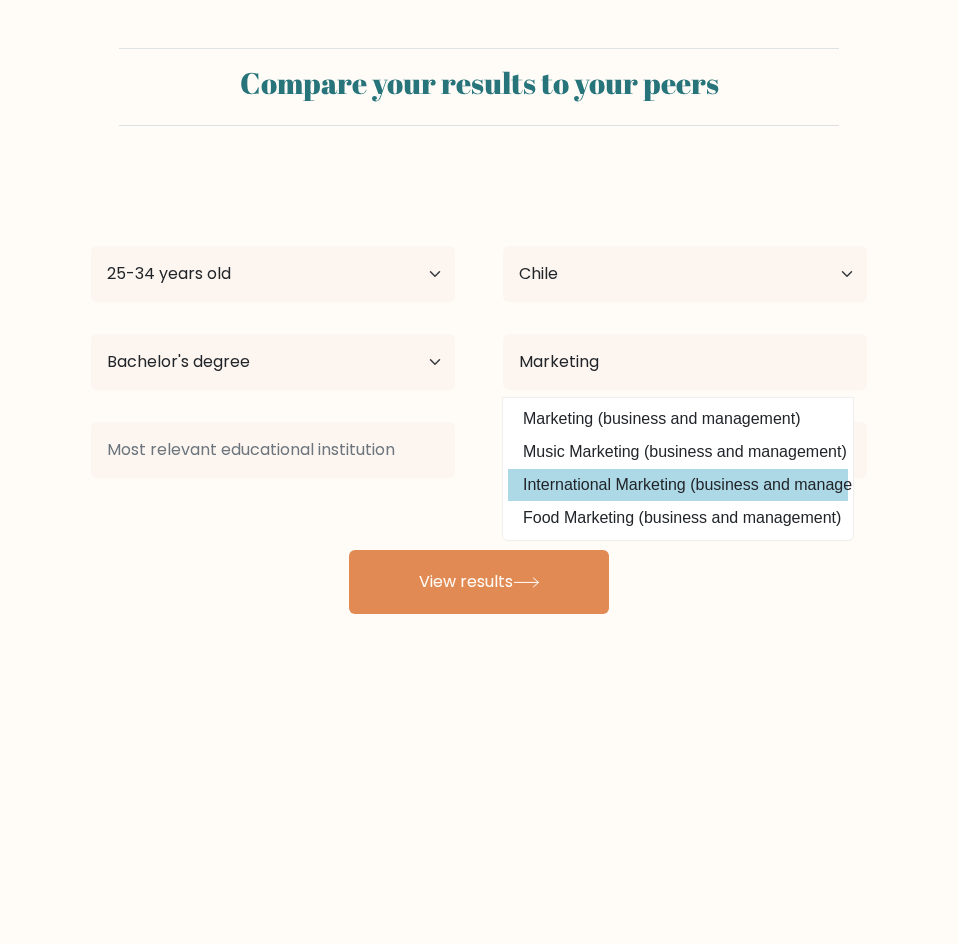 click on "International Marketing (business and management)" at bounding box center [678, 485] 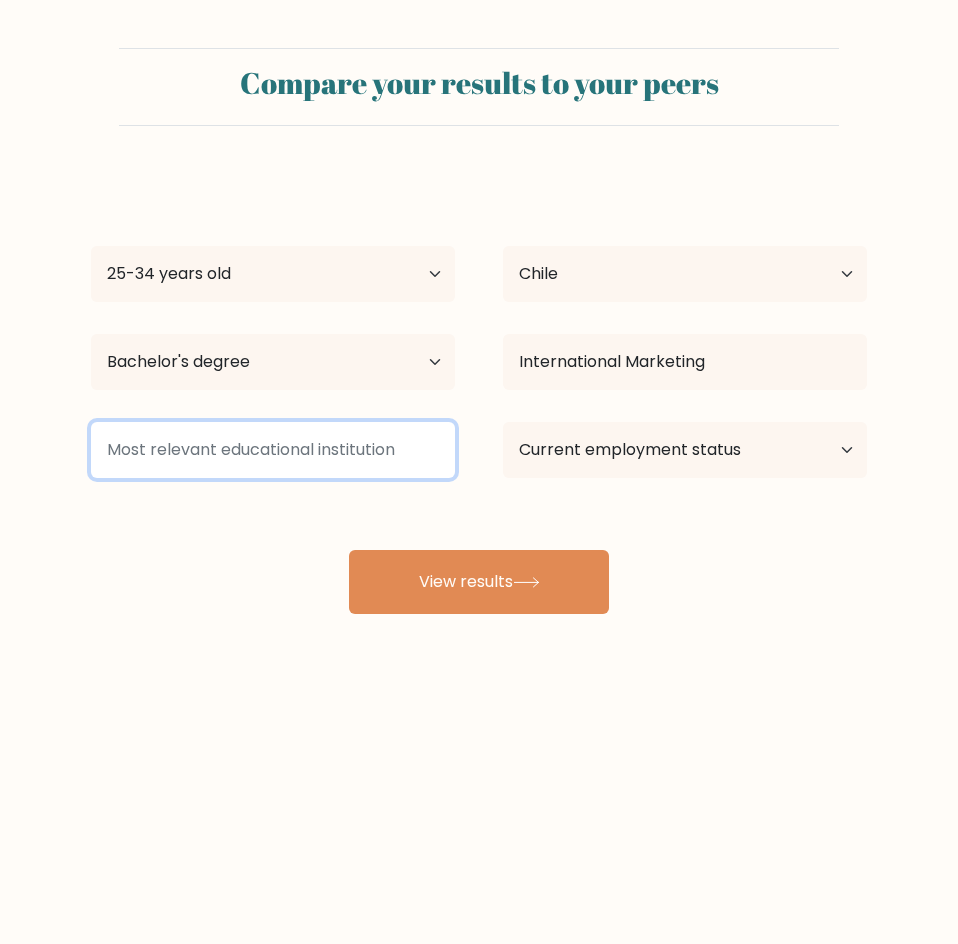 click at bounding box center (273, 450) 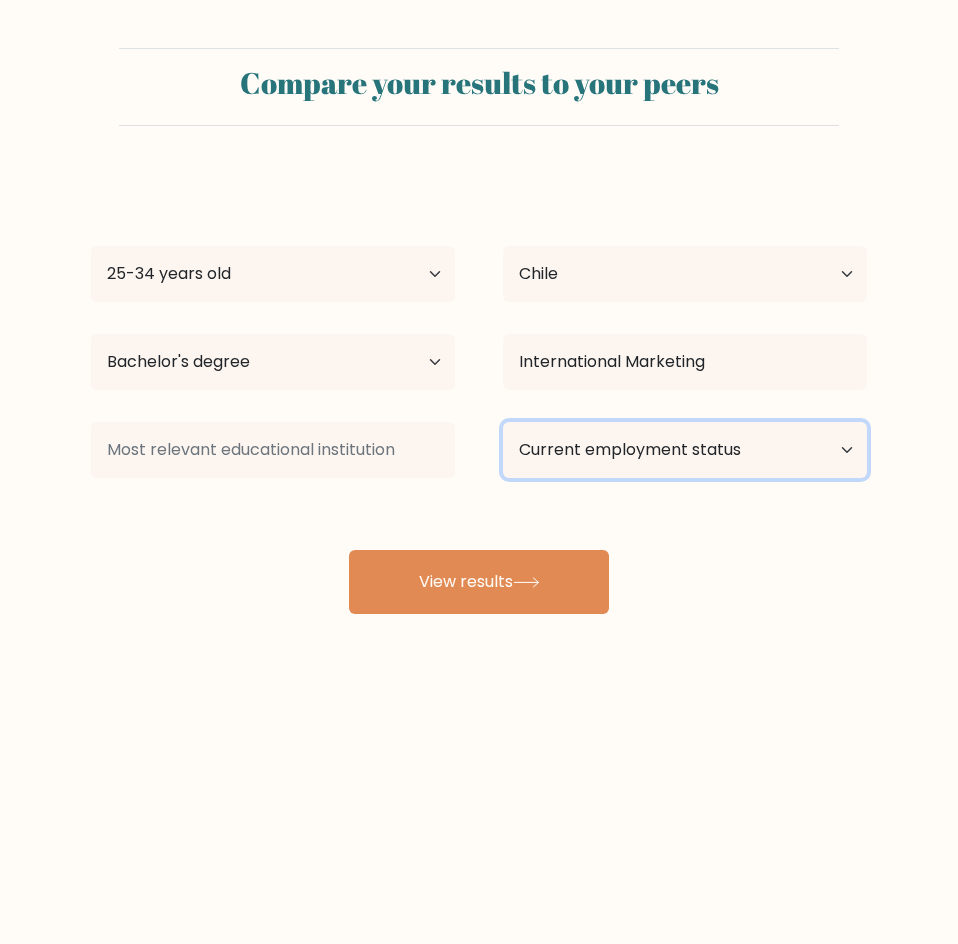 click on "Current employment status
Employed
Student
Retired
Other / prefer not to answer" at bounding box center [685, 450] 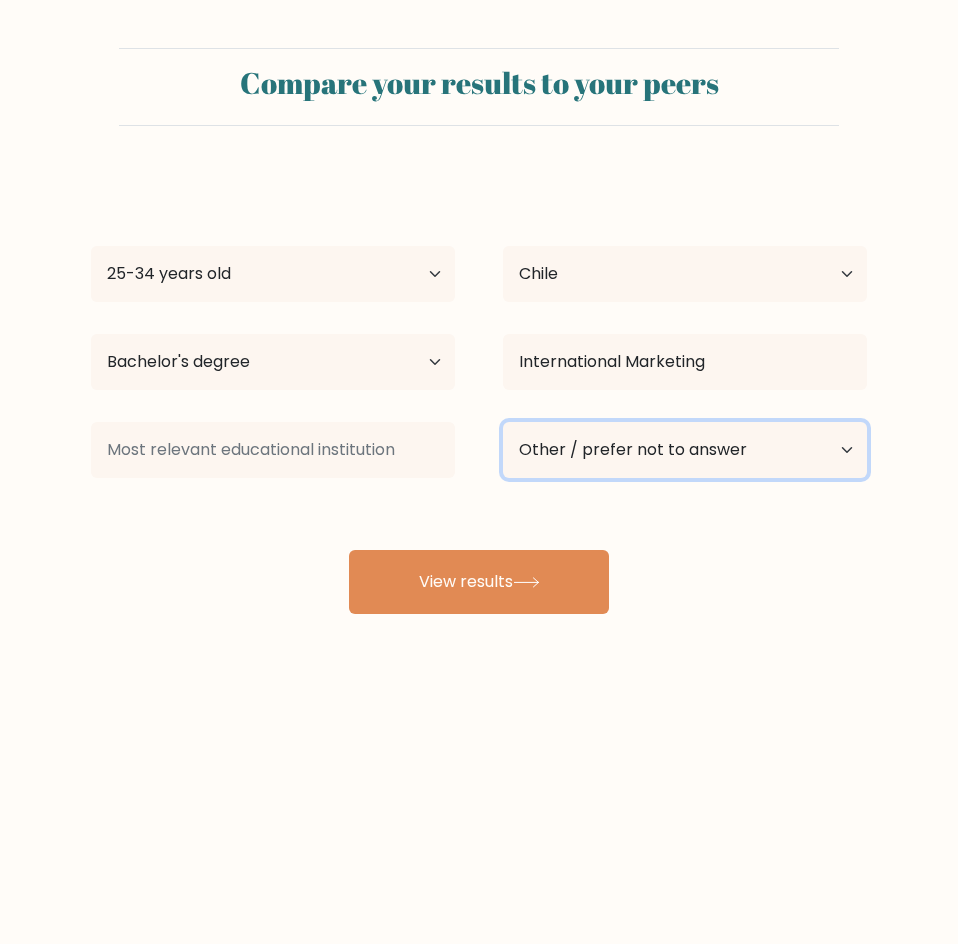 click on "Current employment status
Employed
Student
Retired
Other / prefer not to answer" at bounding box center [685, 450] 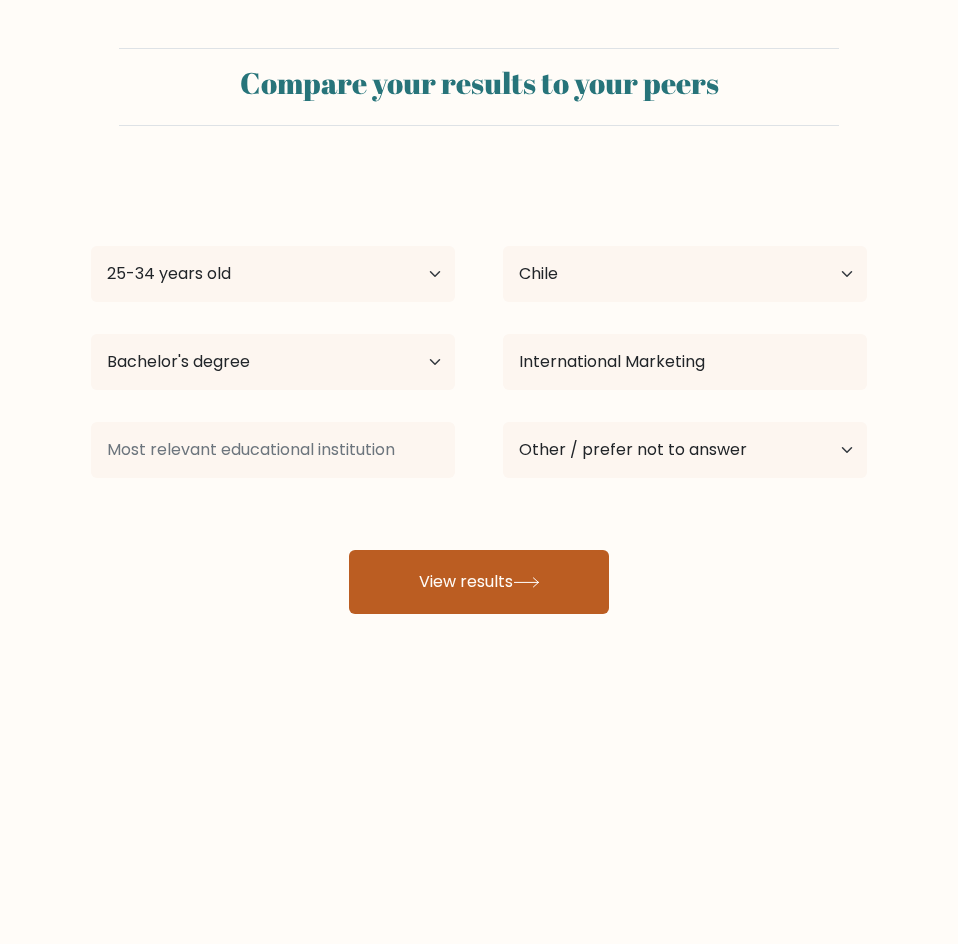 click on "View results" at bounding box center [479, 582] 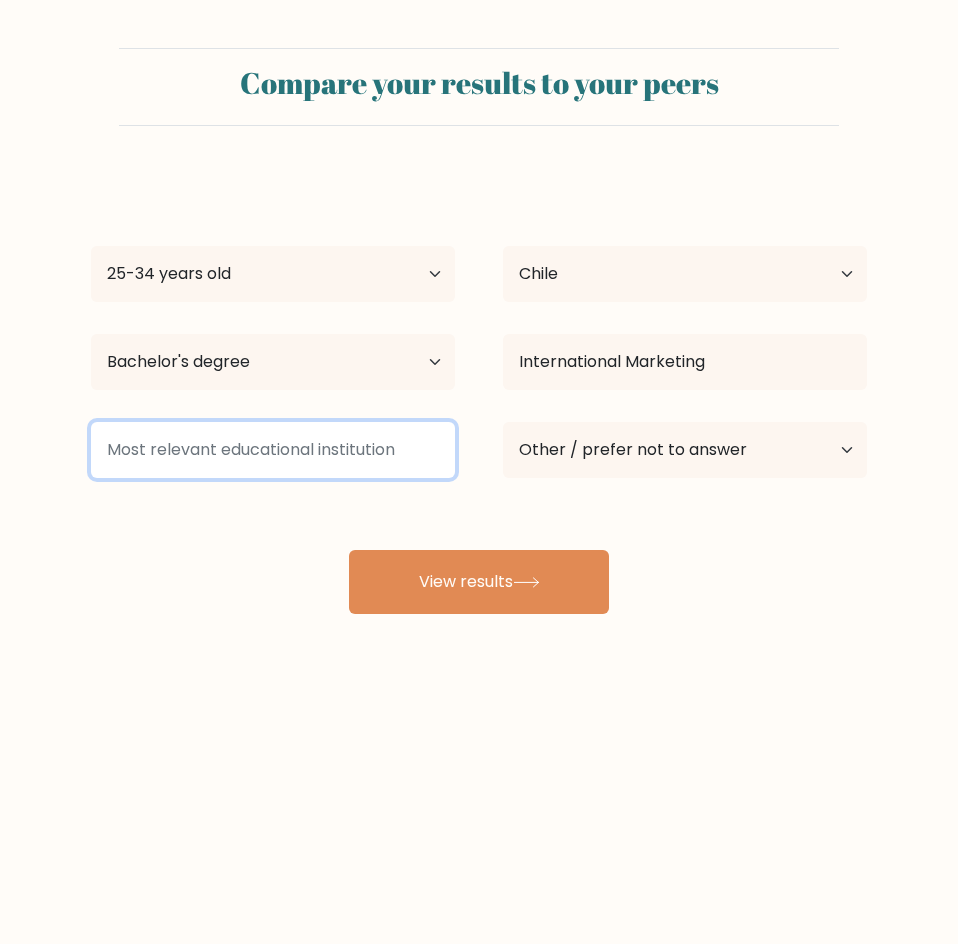 click at bounding box center (273, 450) 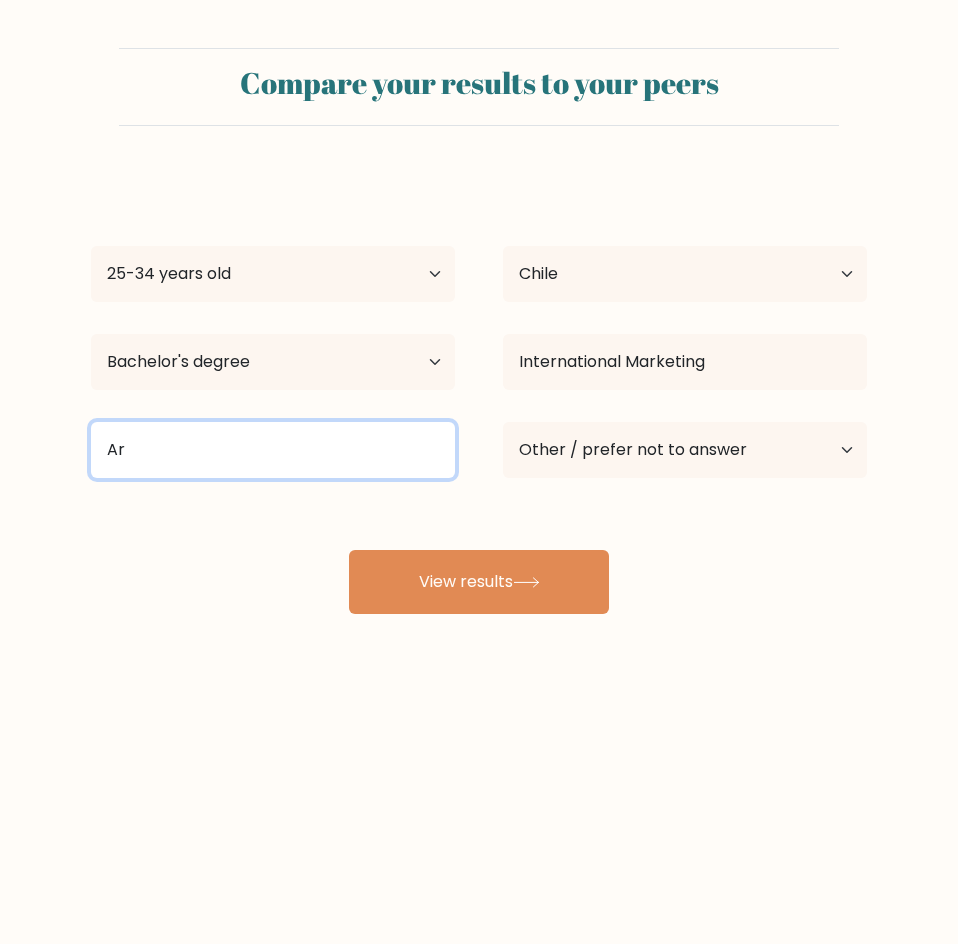 type on "A" 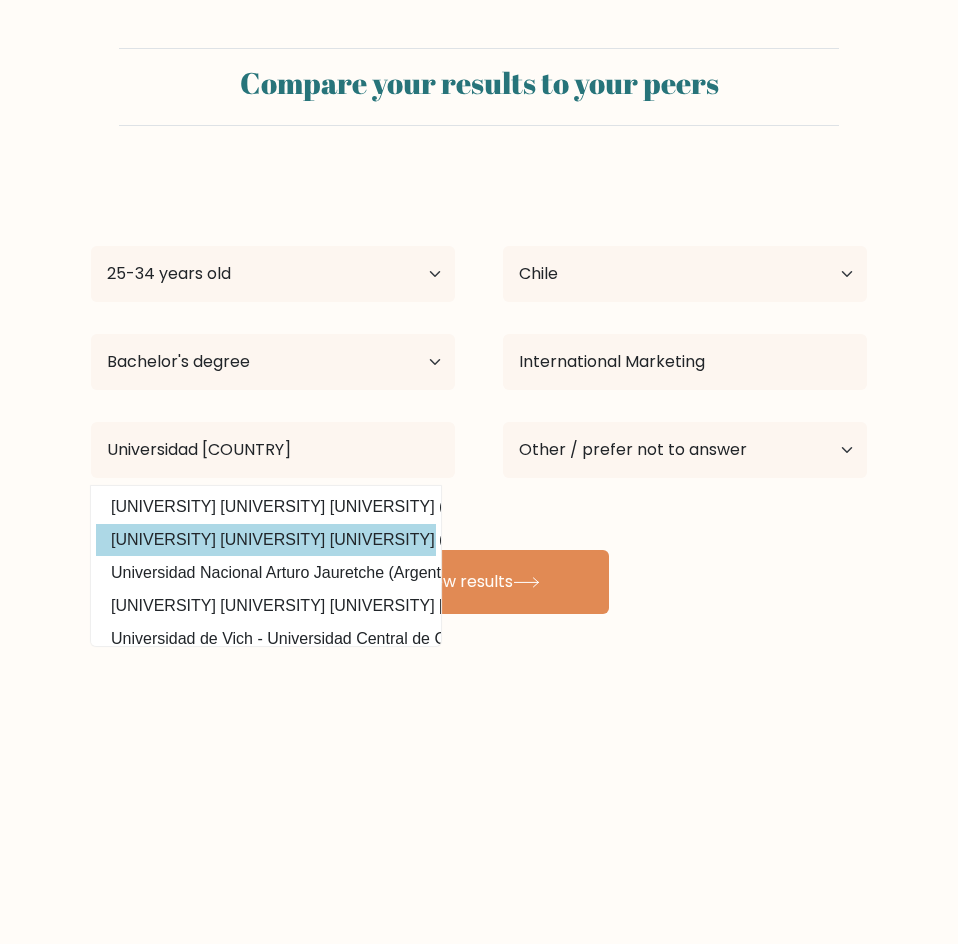 click on "Universidad Arturo Michelena (Venezuela)" at bounding box center [266, 540] 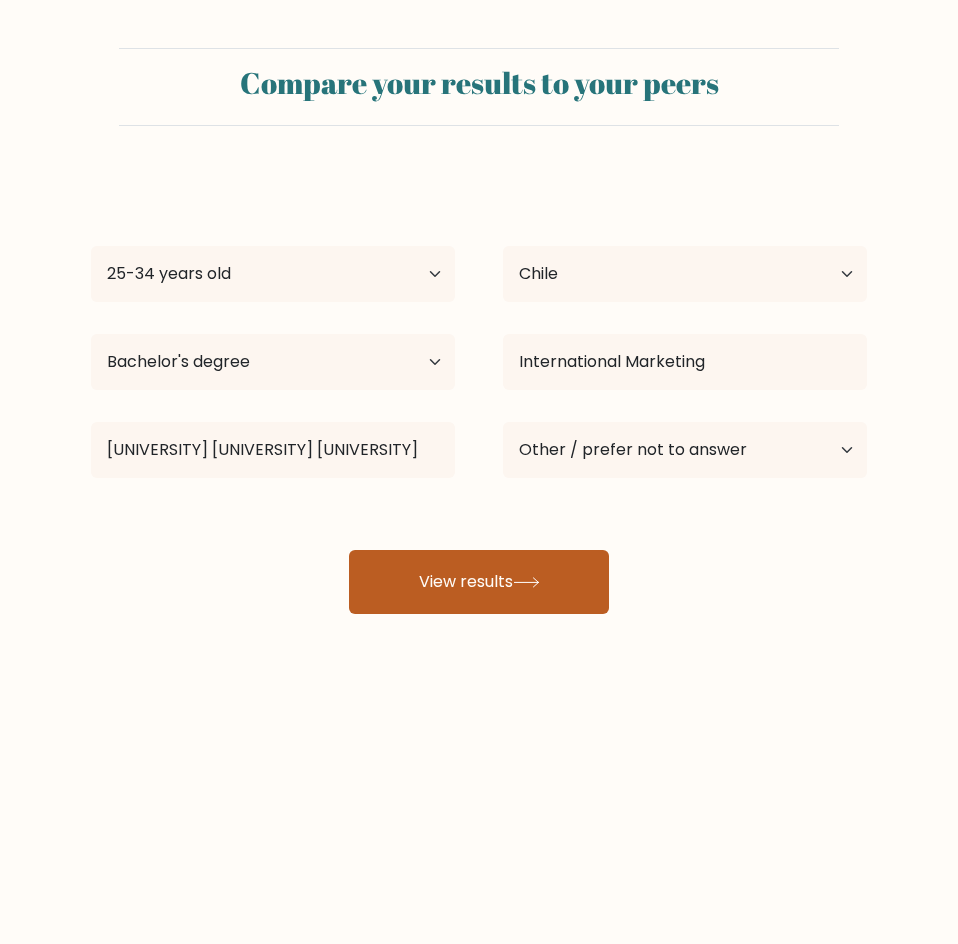 click on "View results" at bounding box center [479, 582] 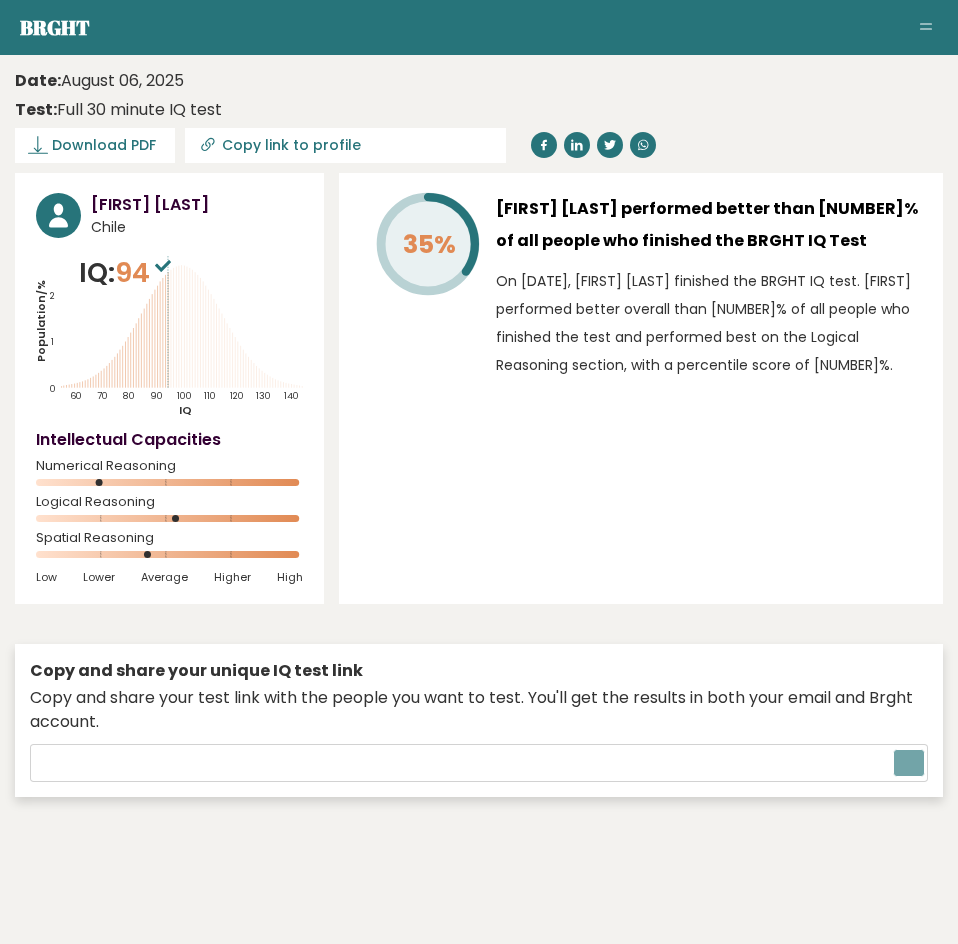 type on "https://brght.org/share/d7ocssas/?brght-intelligence-test" 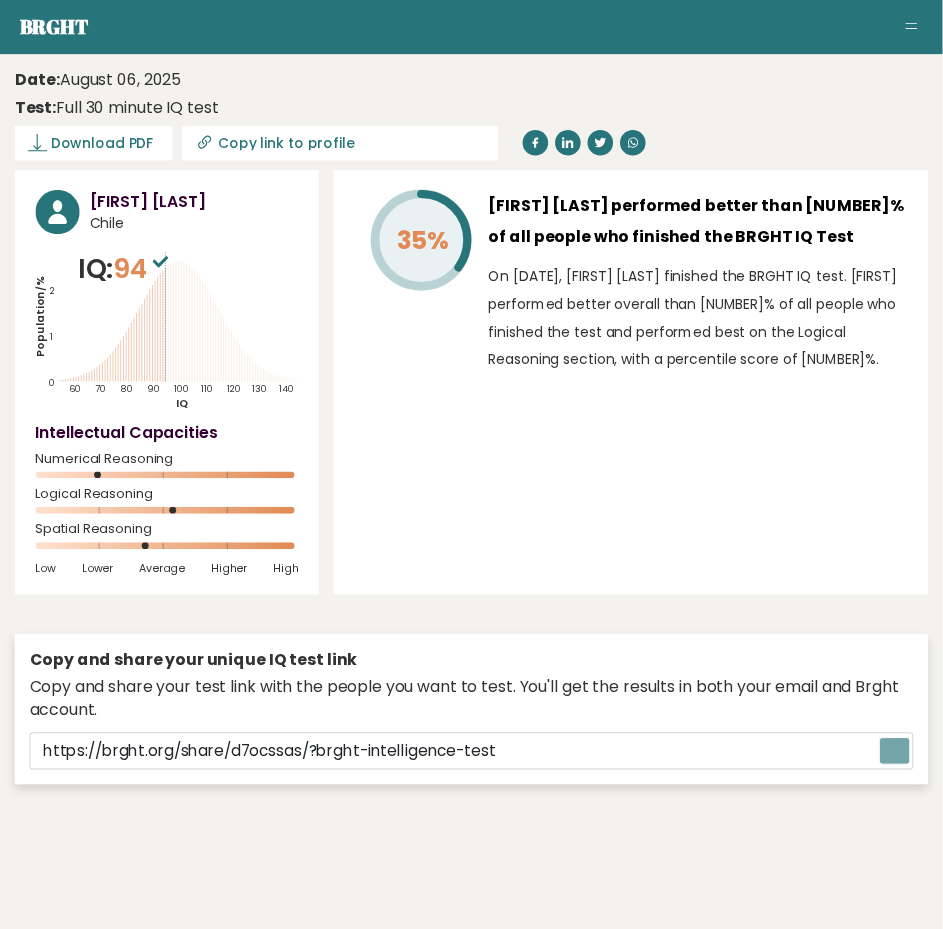scroll, scrollTop: 0, scrollLeft: 0, axis: both 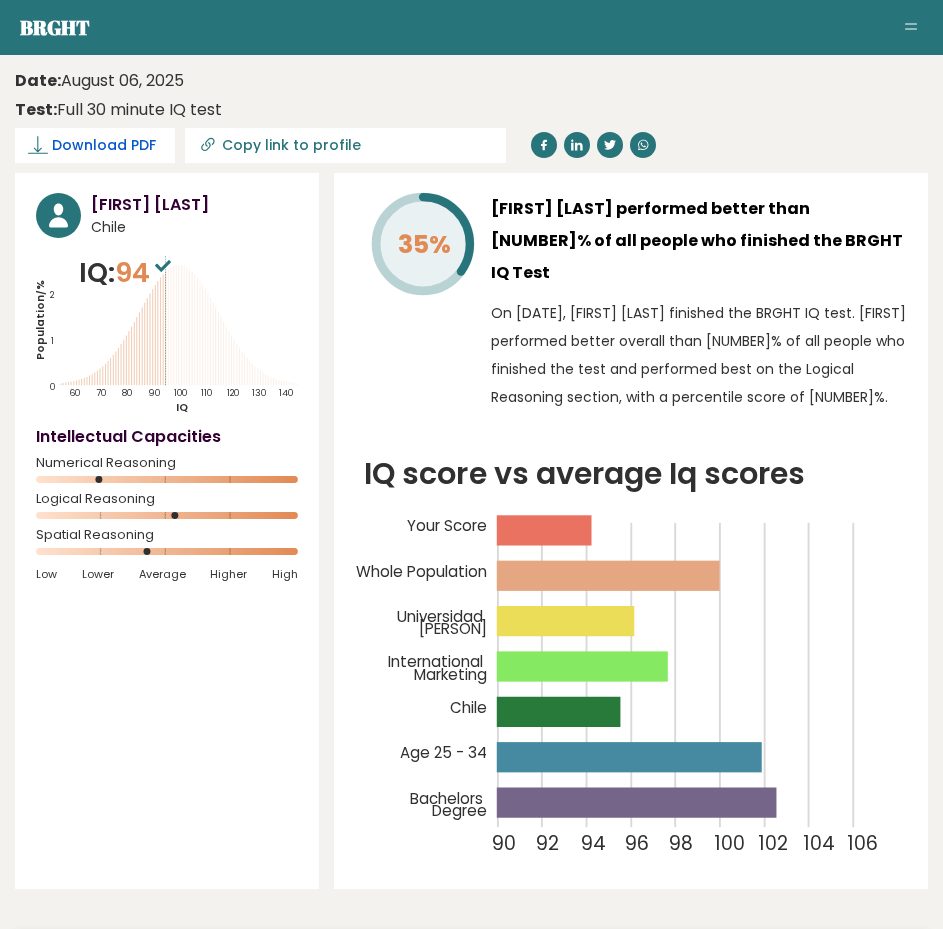 click on "Download PDF" at bounding box center (104, 145) 